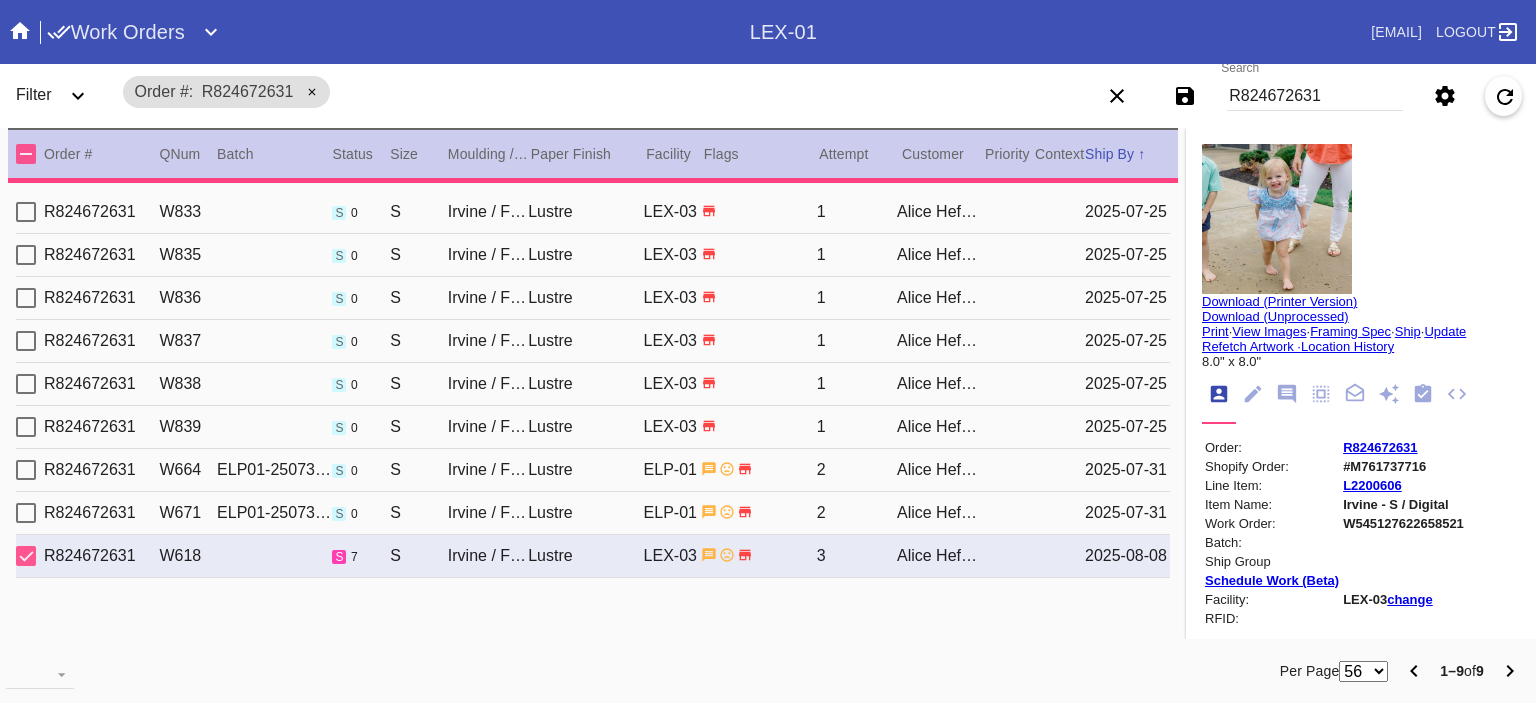 scroll, scrollTop: 0, scrollLeft: 0, axis: both 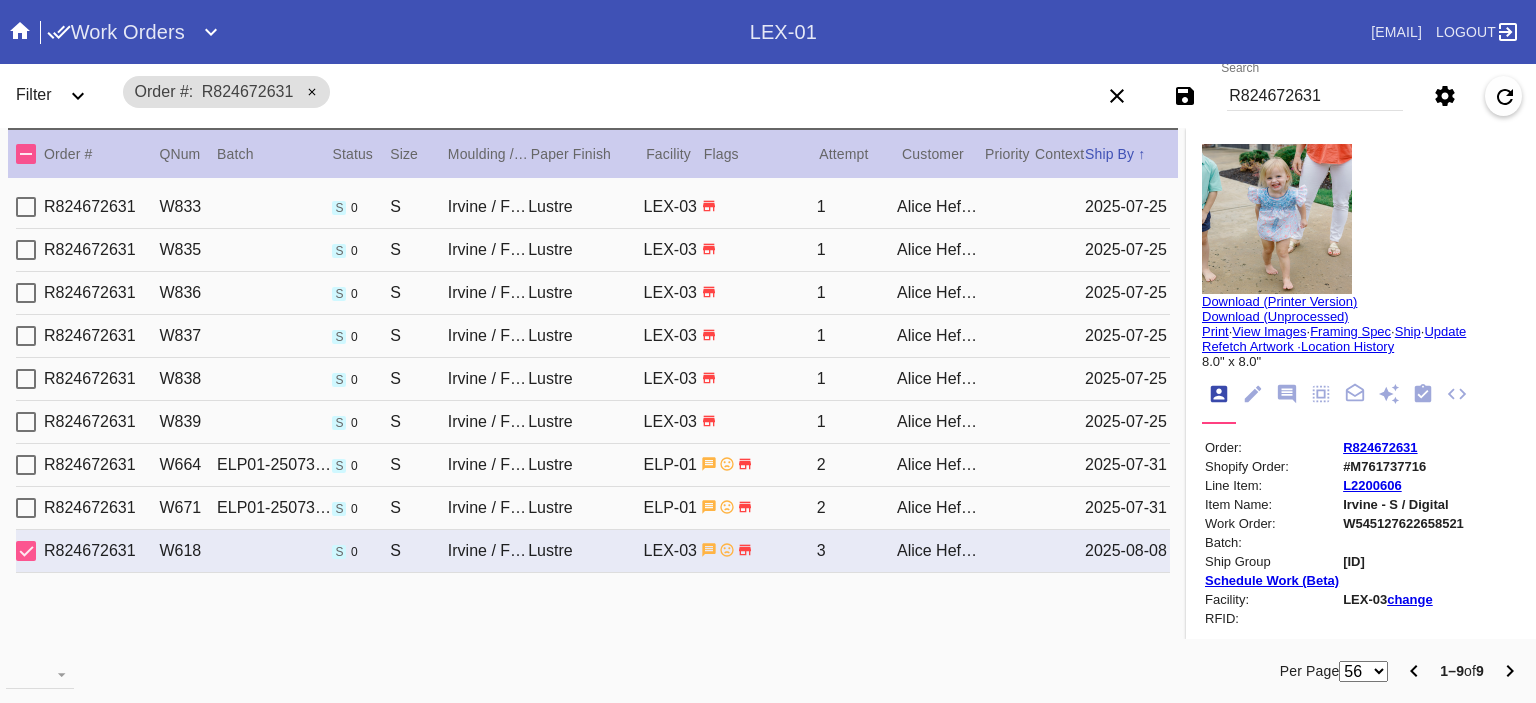 click on "R824672631" at bounding box center [1315, 96] 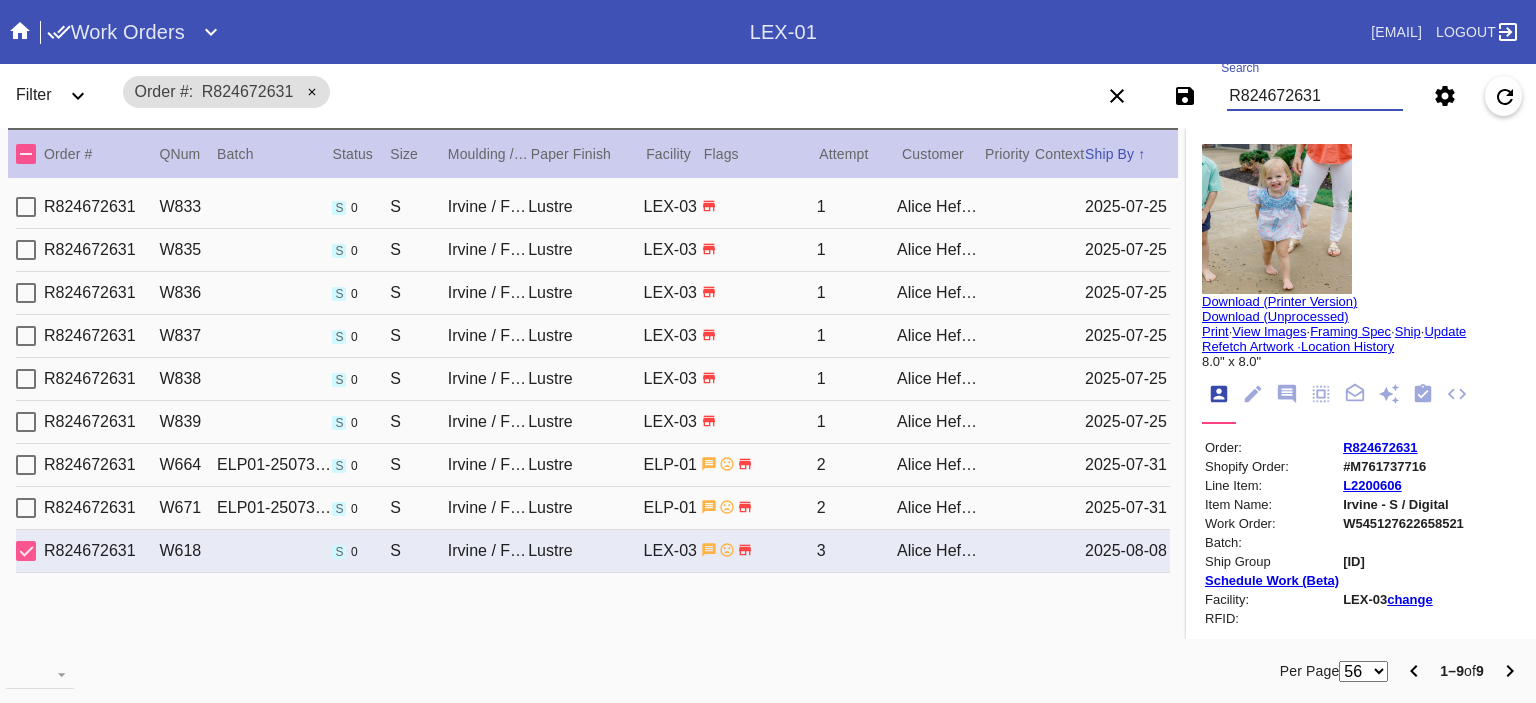 click on "R824672631" at bounding box center [1315, 96] 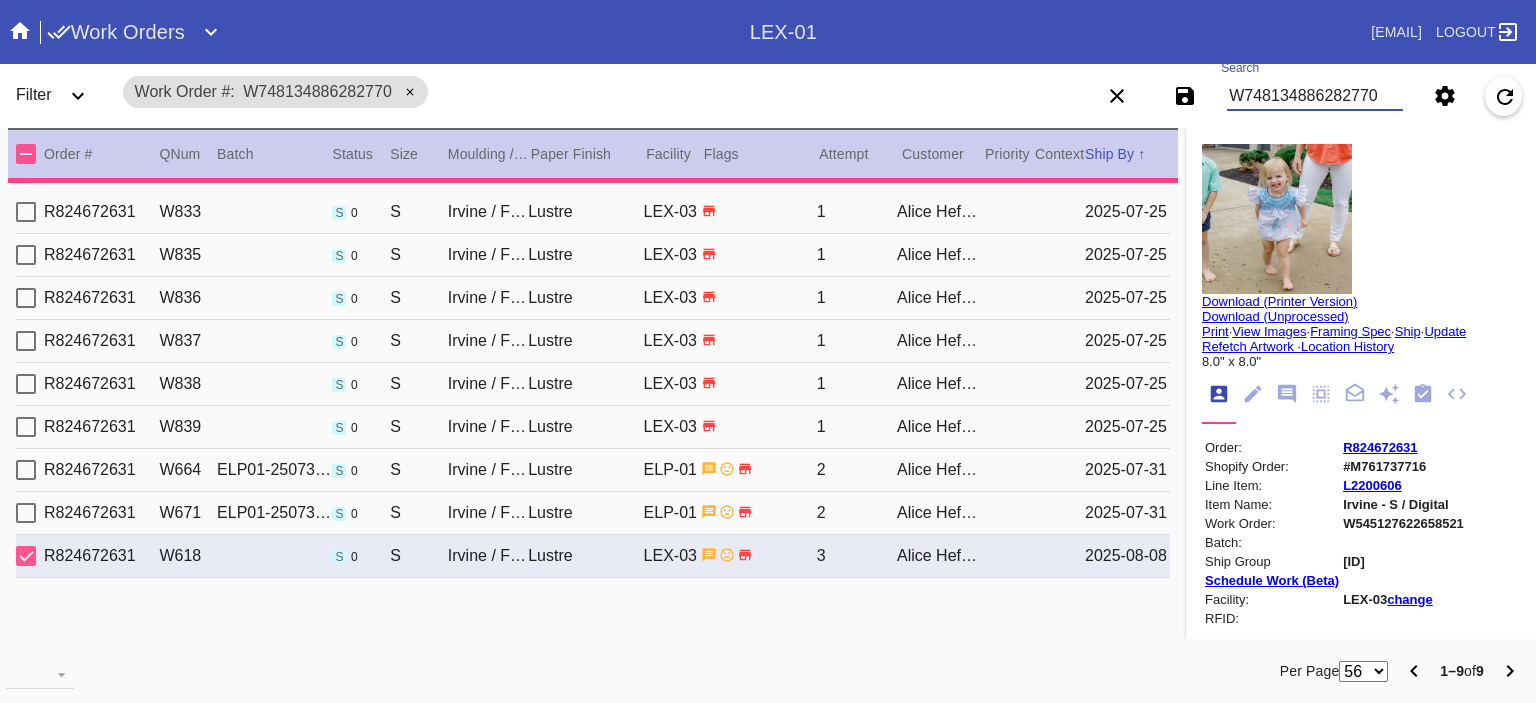 type on "2.0625" 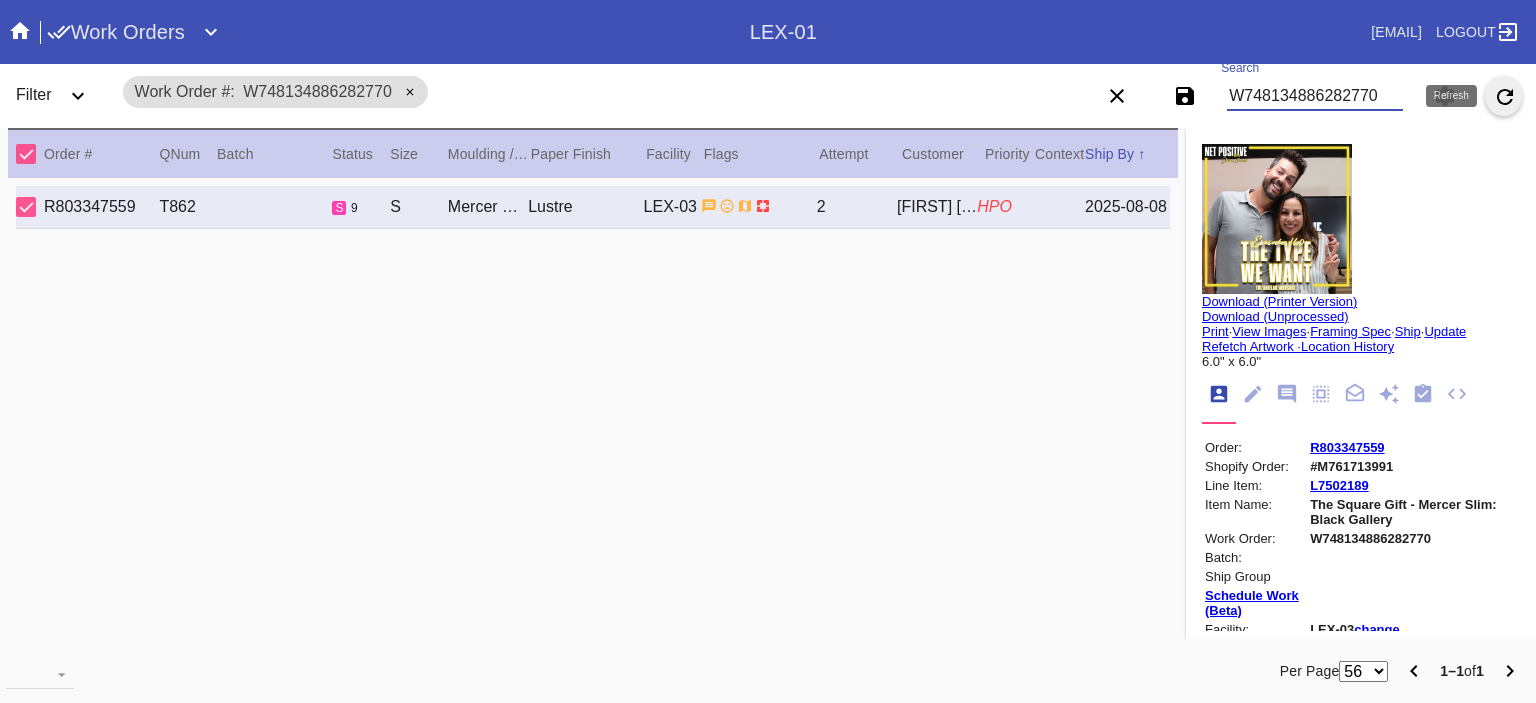type on "W748134886282770" 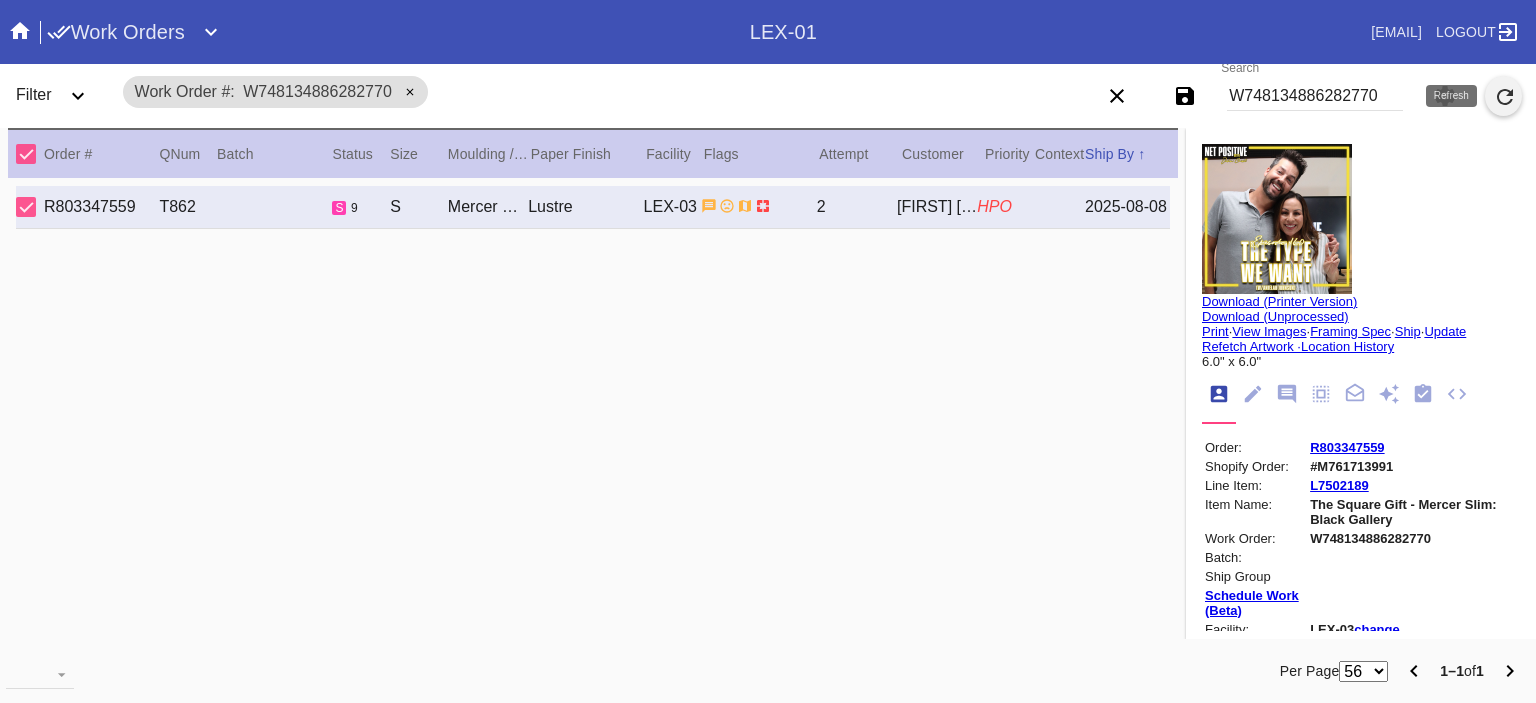 click 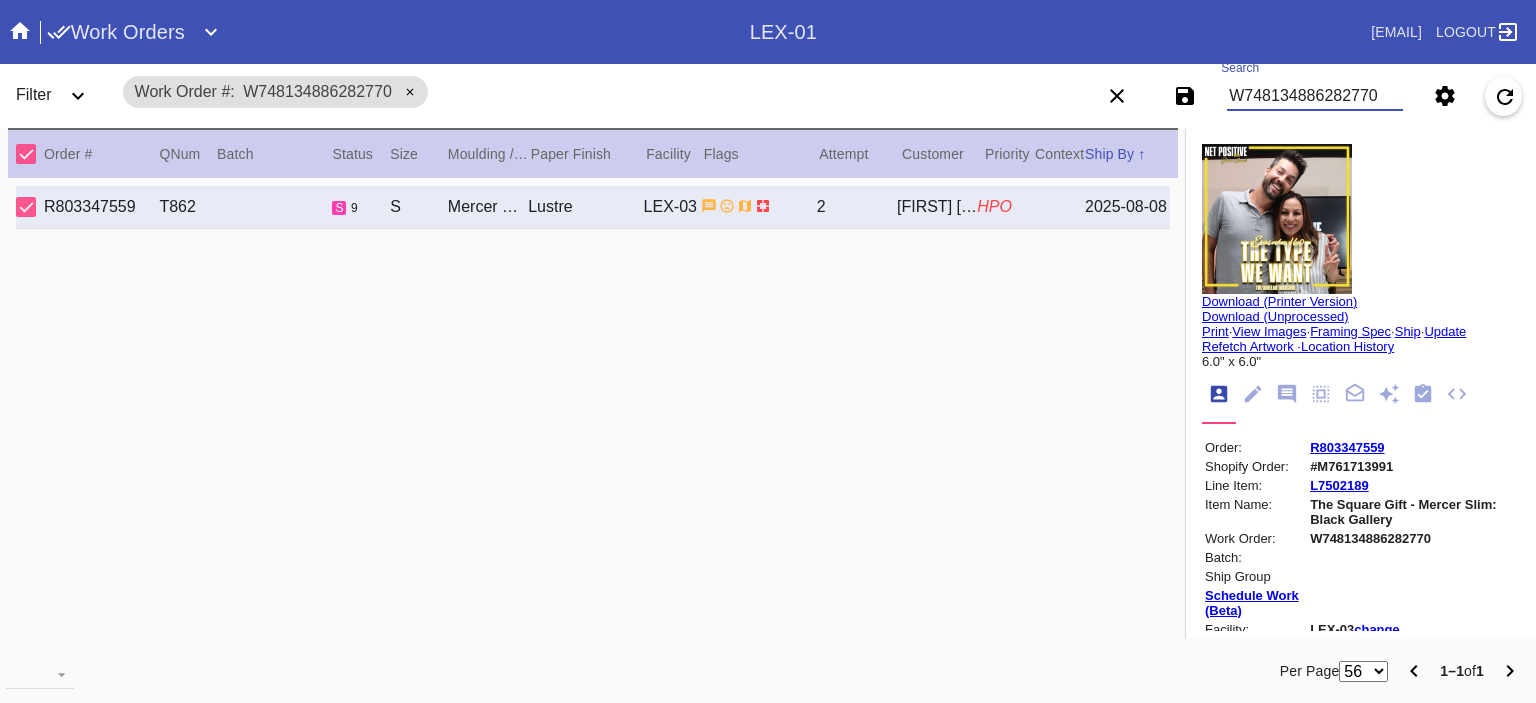 click on "W748134886282770" at bounding box center [1315, 96] 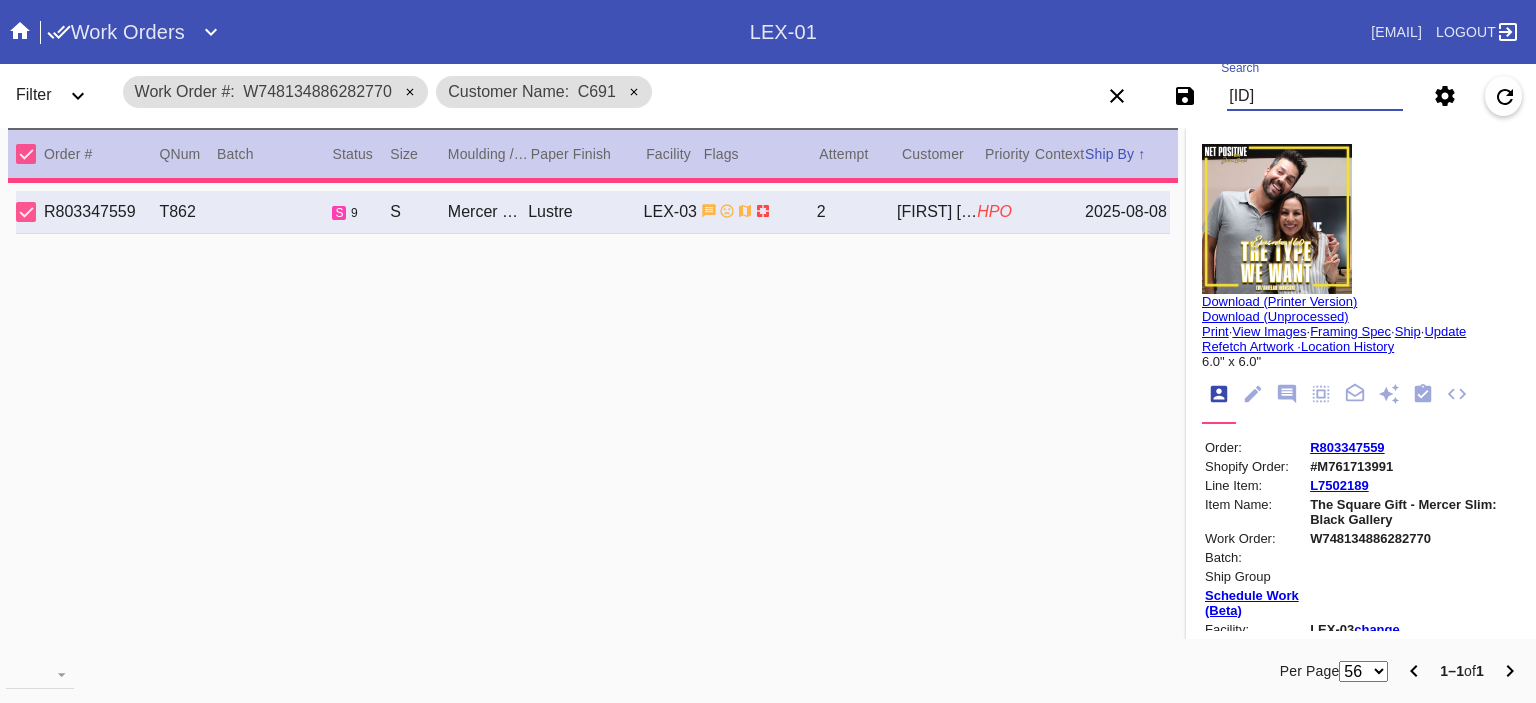 type on "C691483" 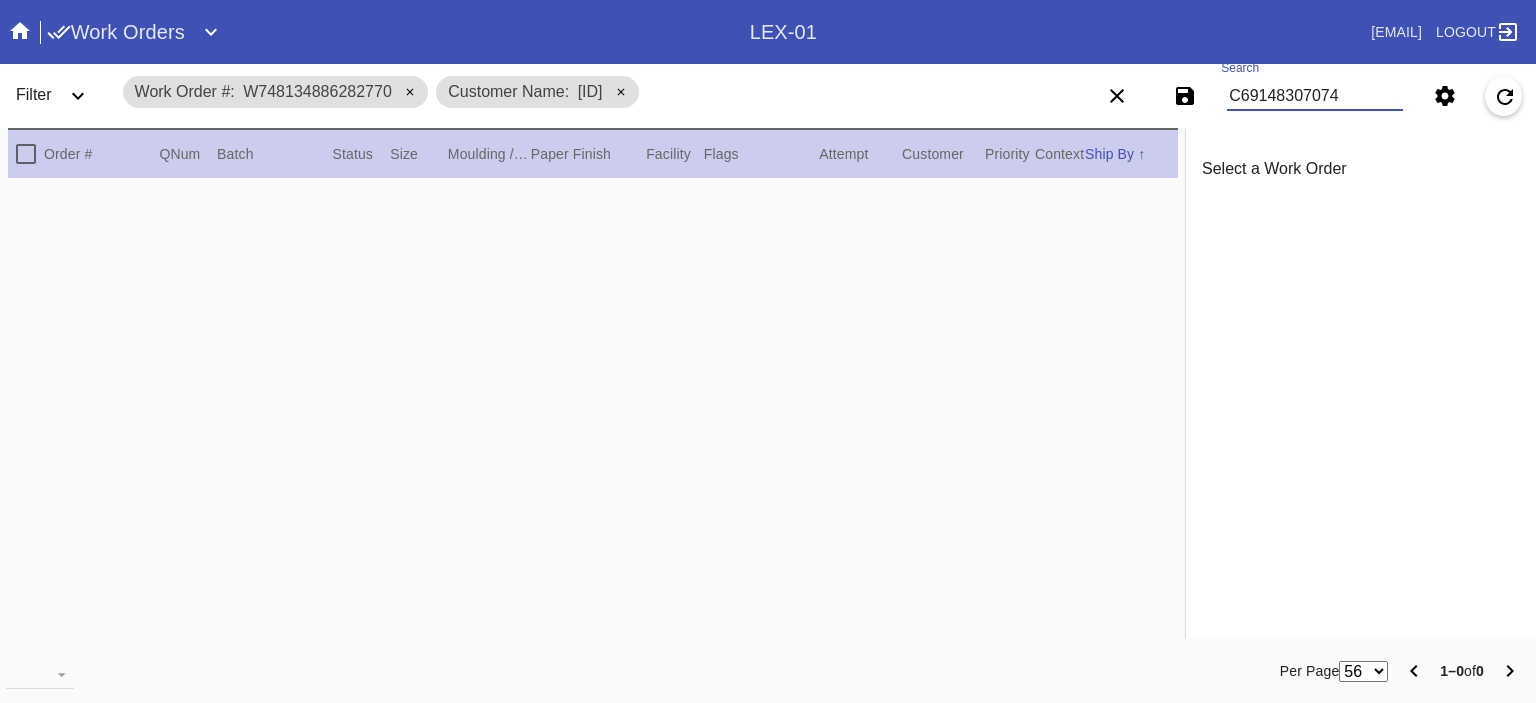 type on "C69148307074" 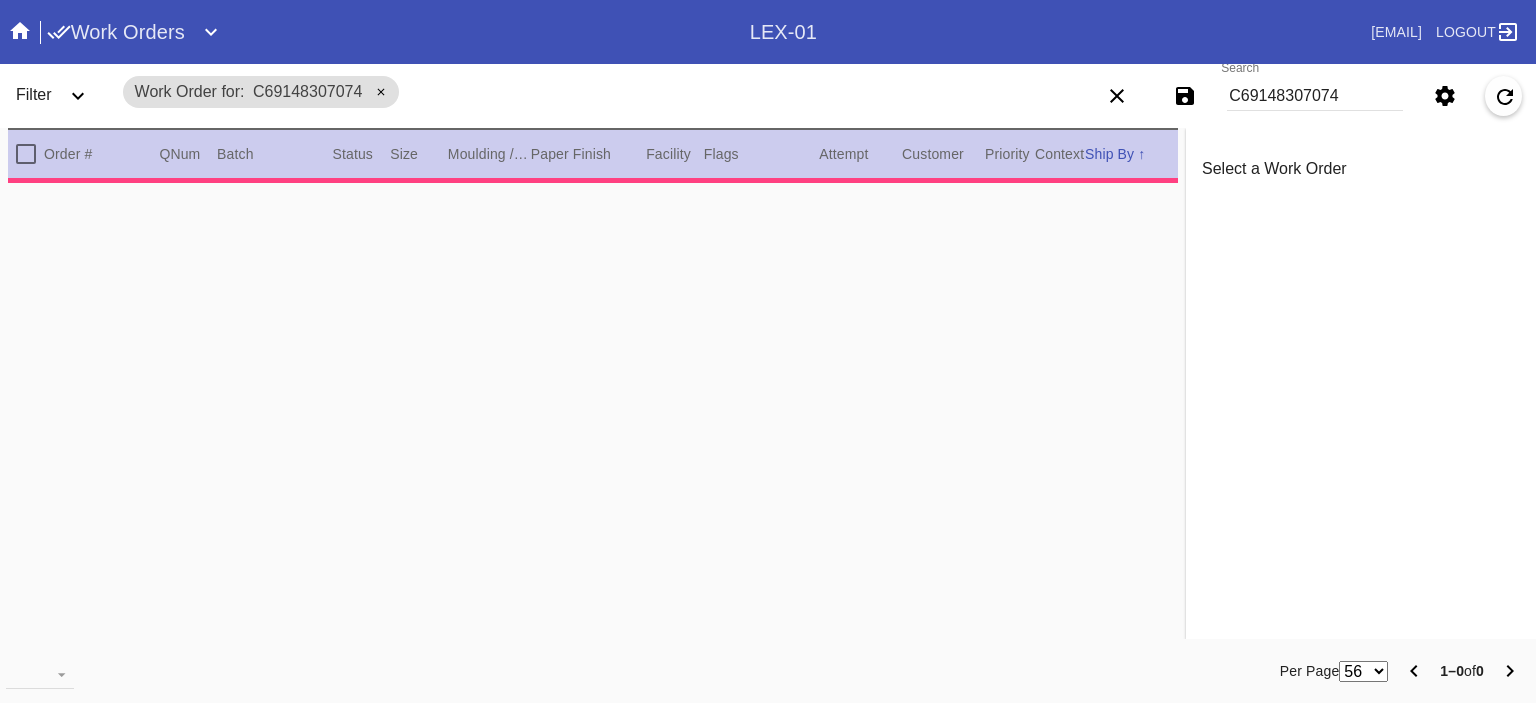 click on "Work Order for
C69148307074" at bounding box center (562, 92) 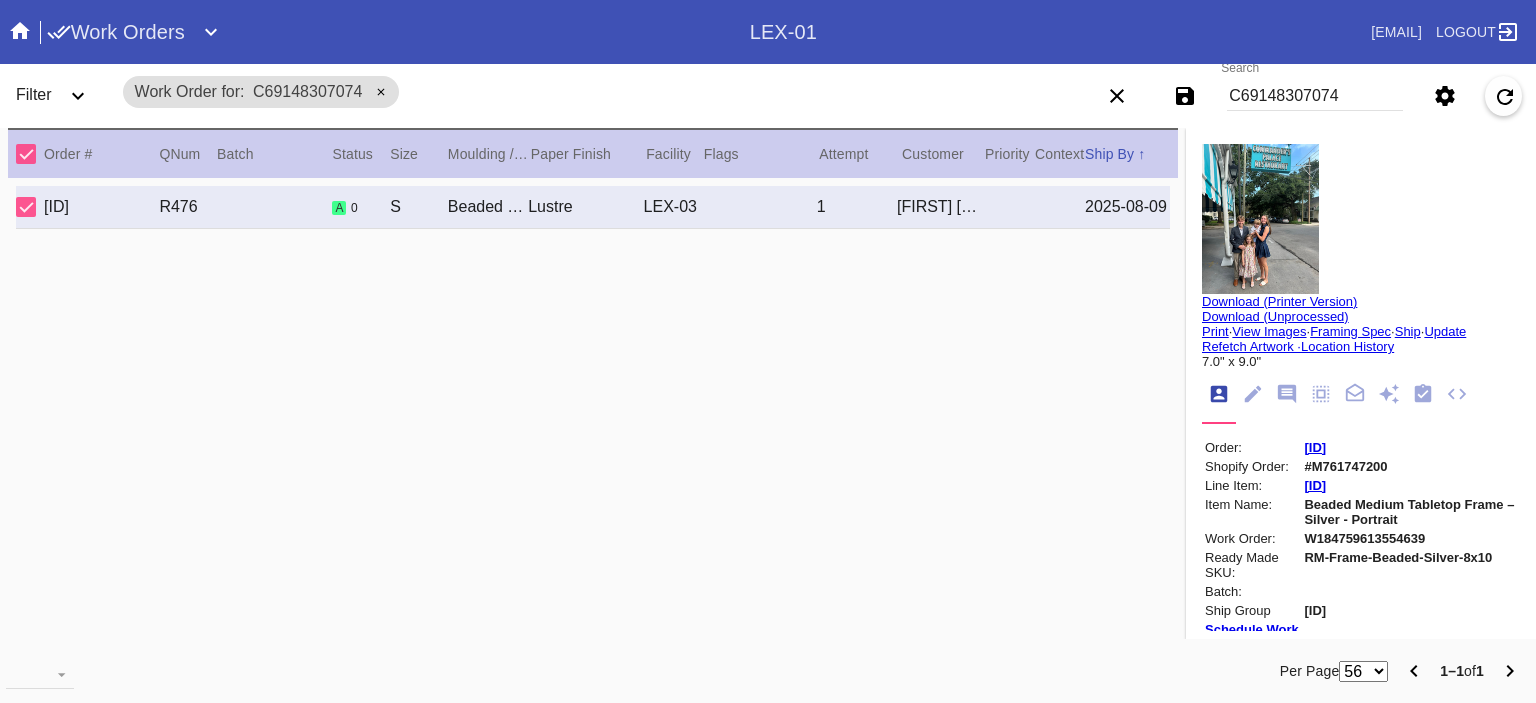 click at bounding box center (1260, 219) 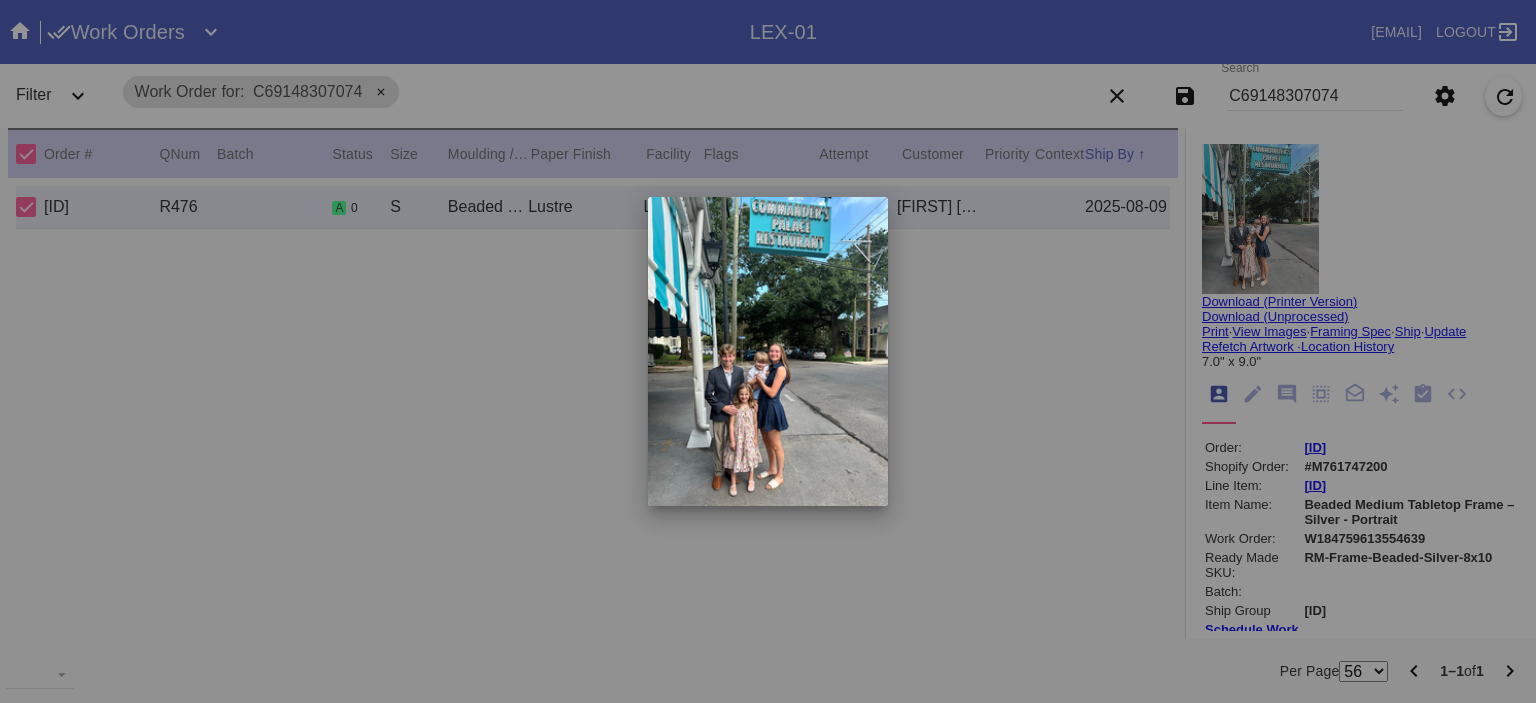 click at bounding box center (768, 351) 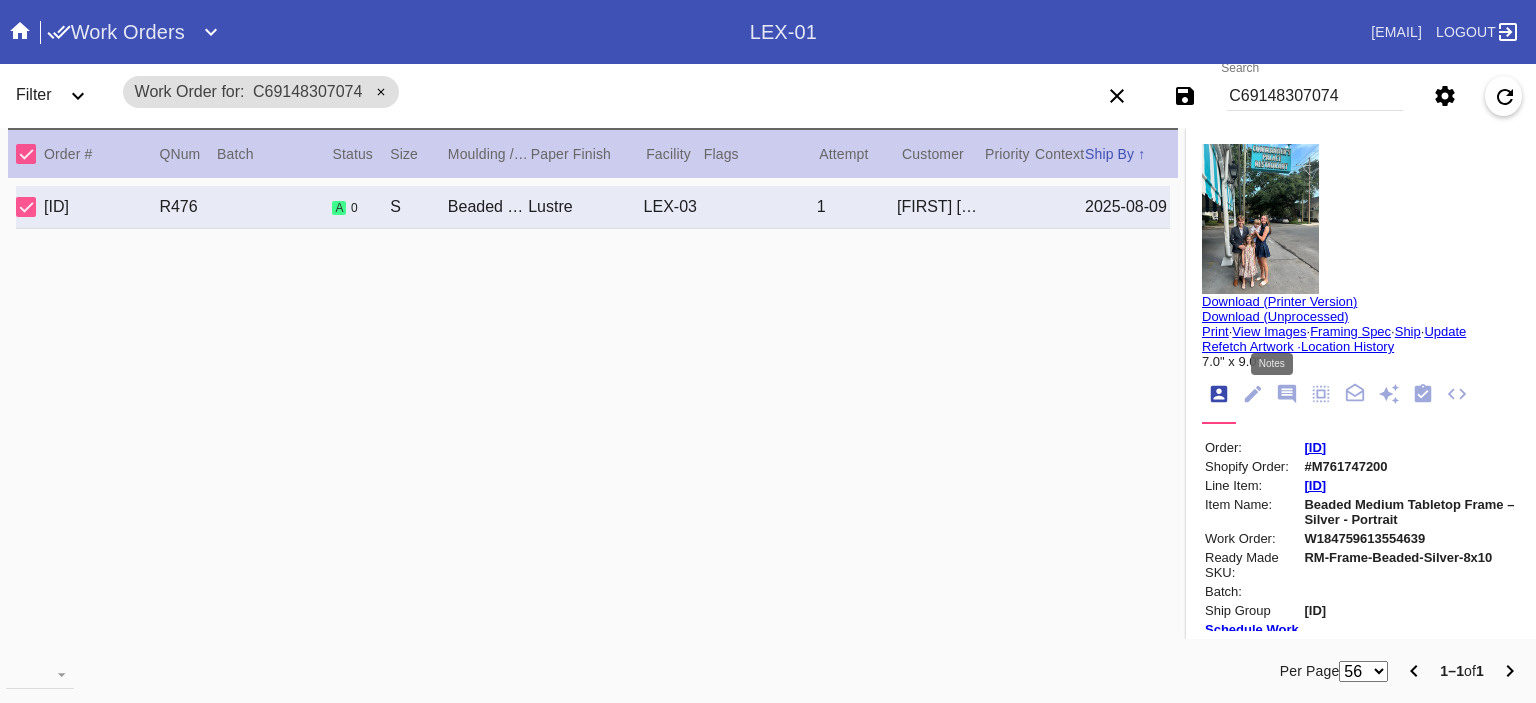click 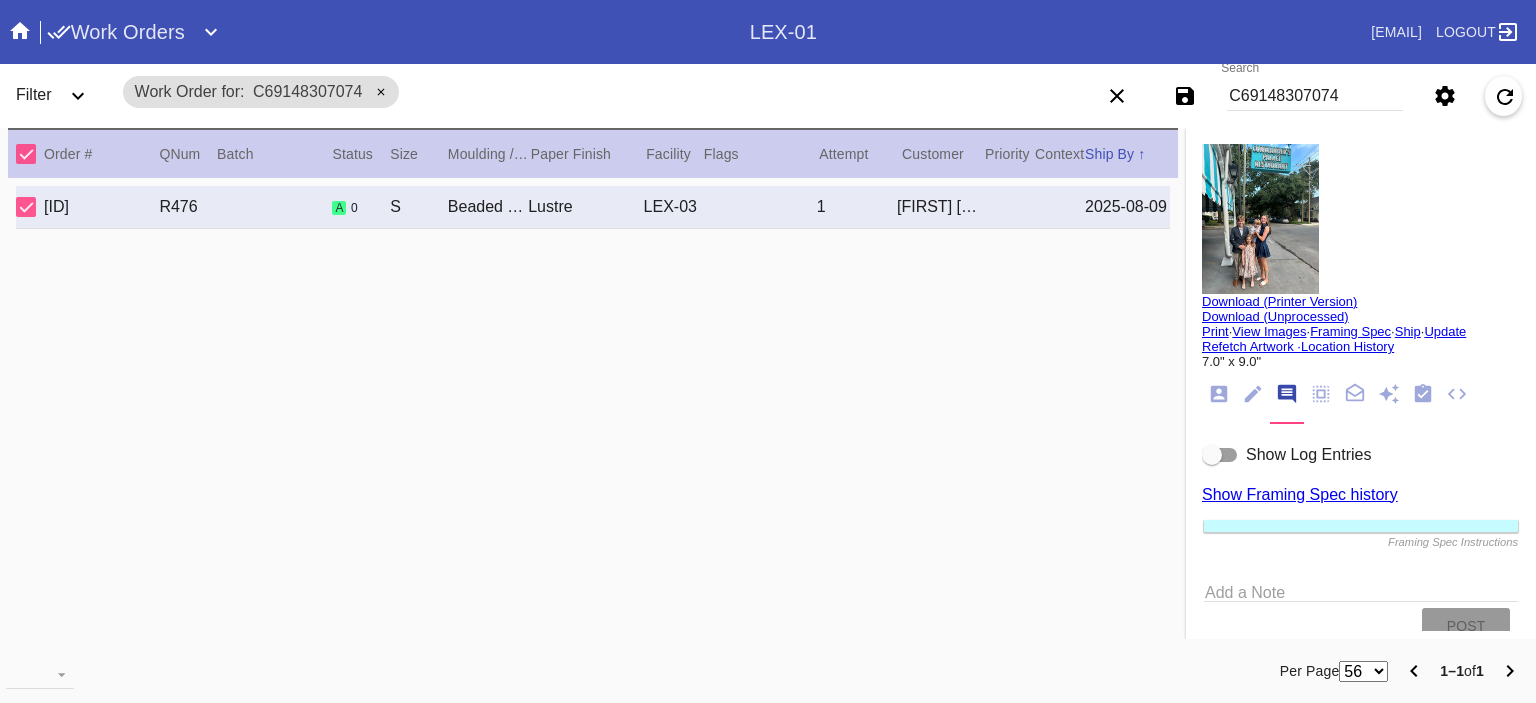 click on "Show Log Entries" at bounding box center (1308, 454) 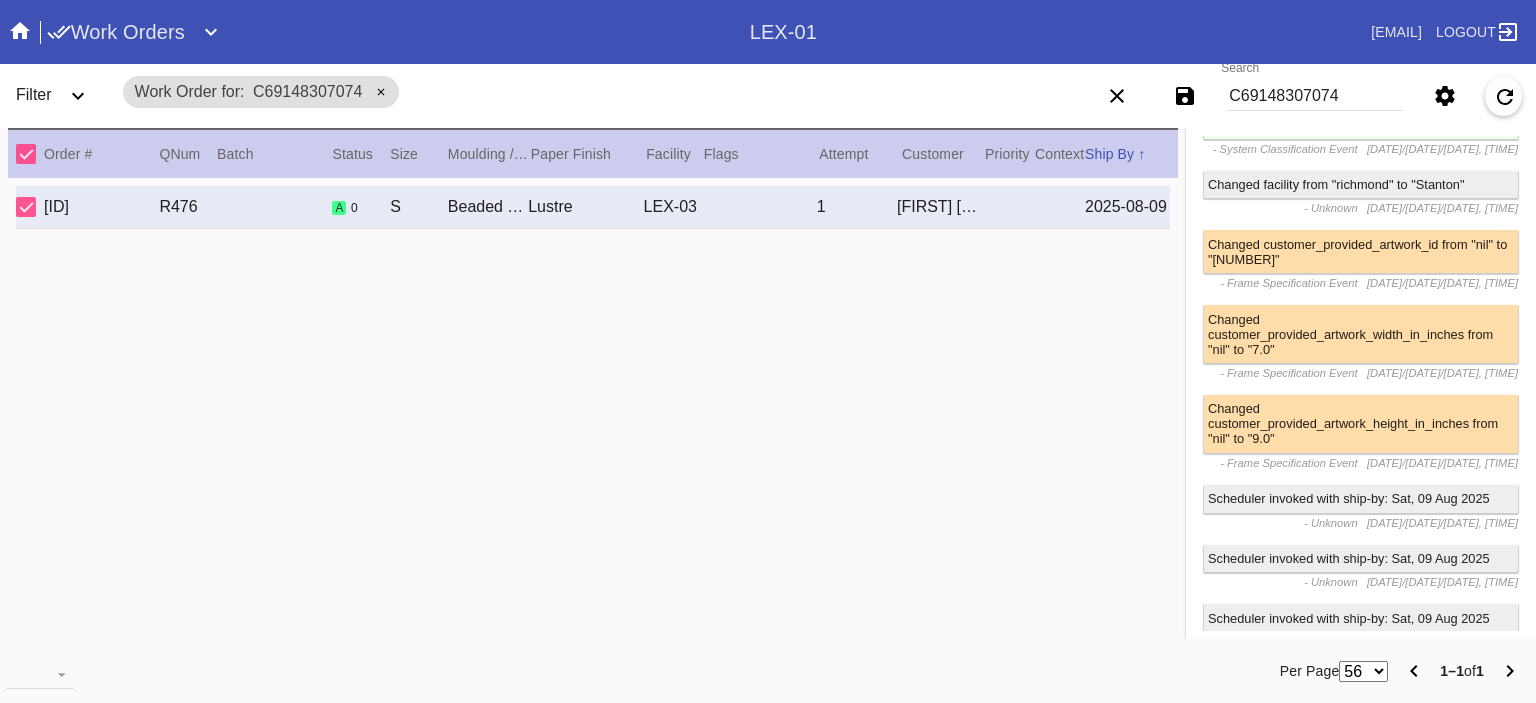 scroll, scrollTop: 0, scrollLeft: 0, axis: both 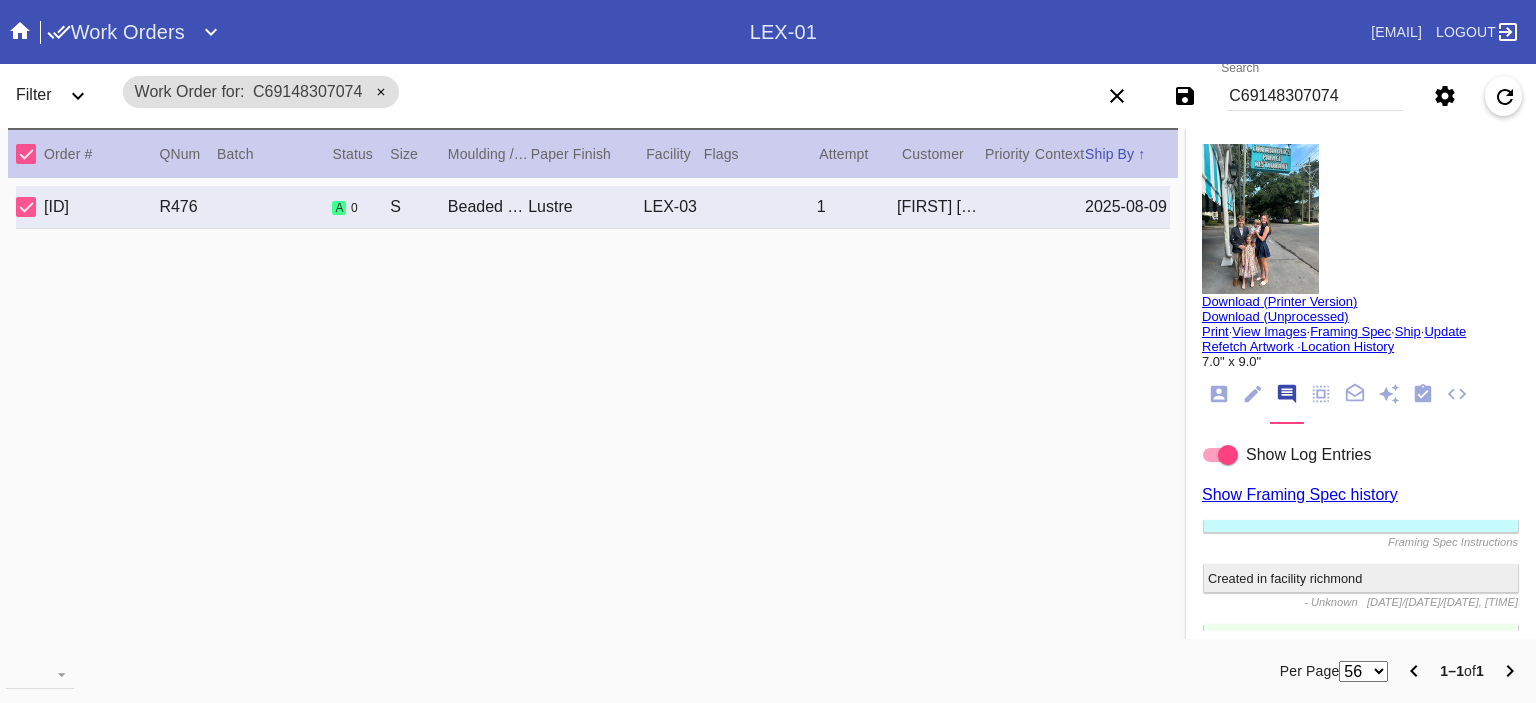 click at bounding box center (1260, 219) 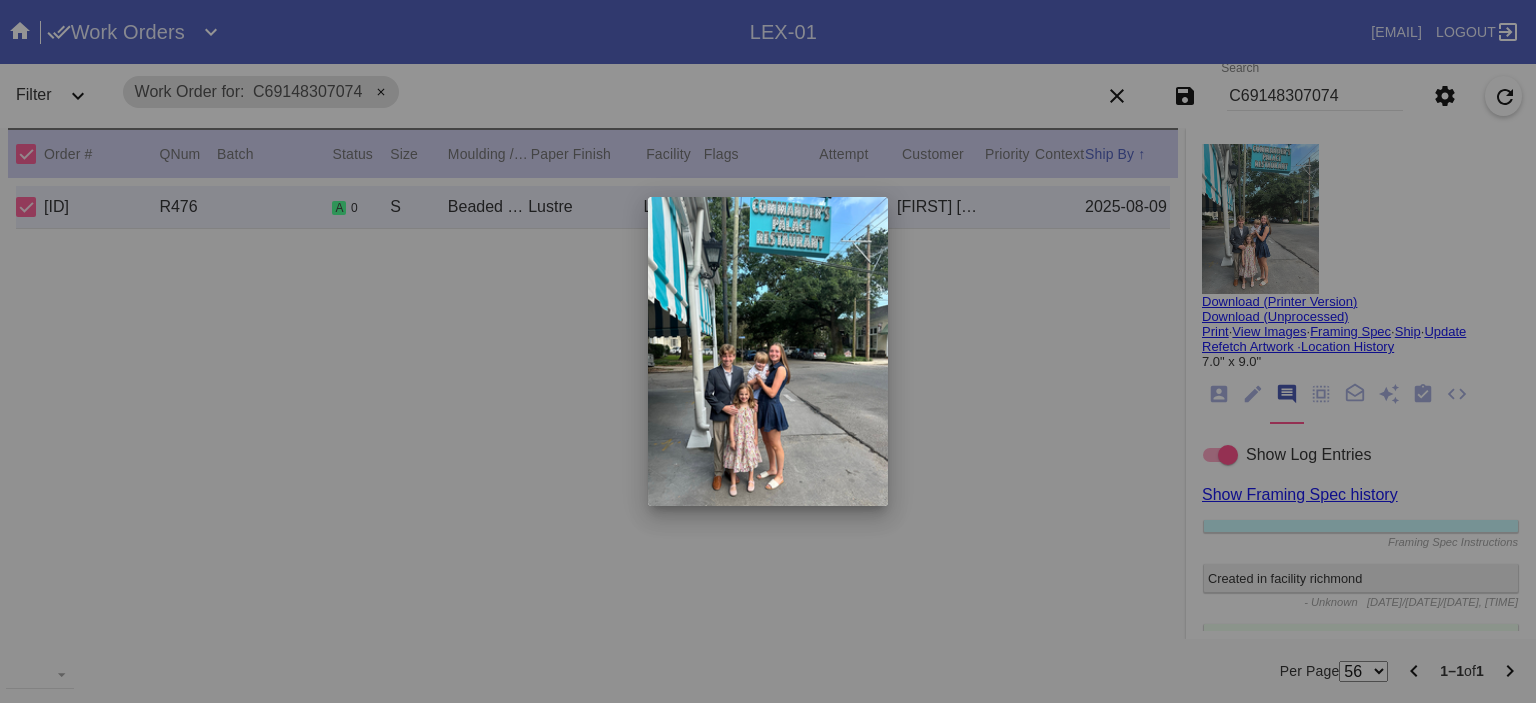 click at bounding box center (768, 351) 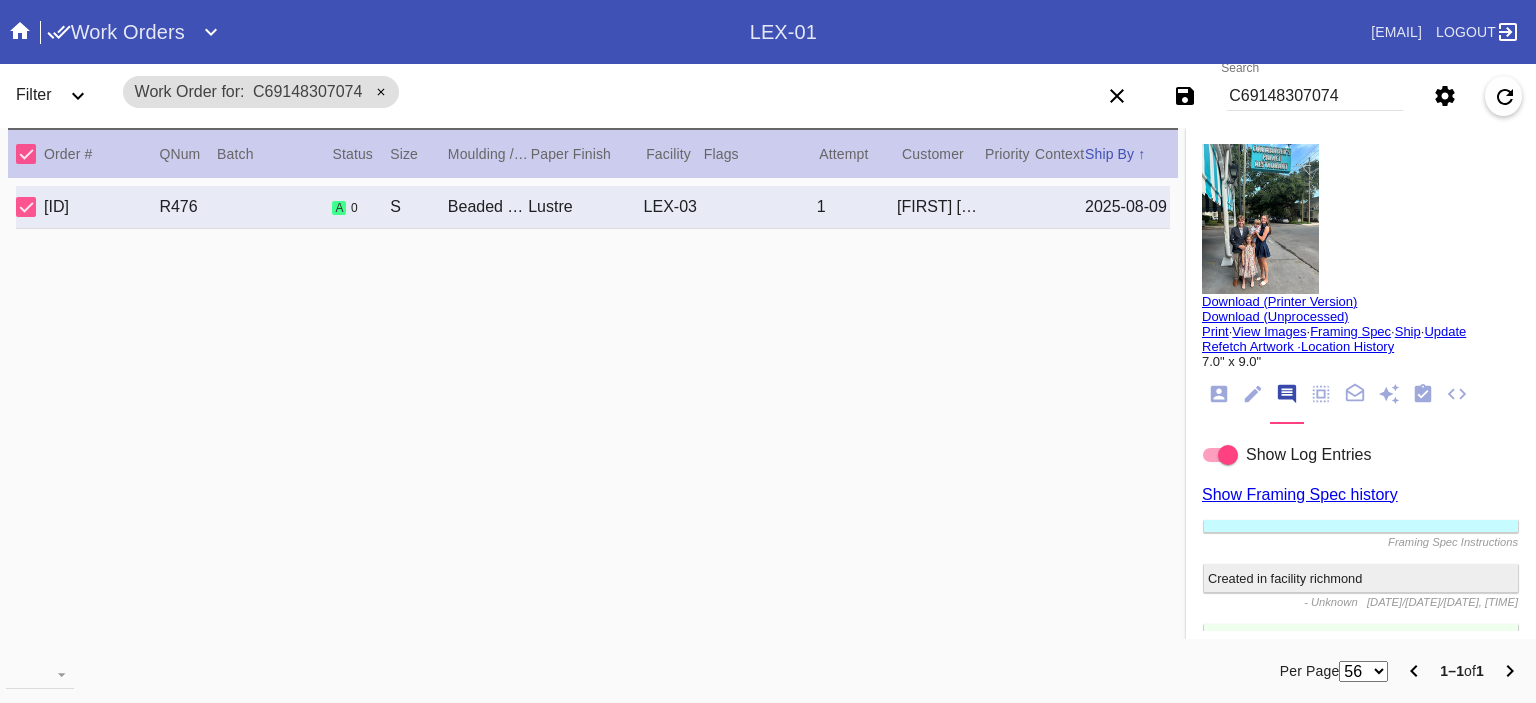 click on "Print" at bounding box center (1215, 331) 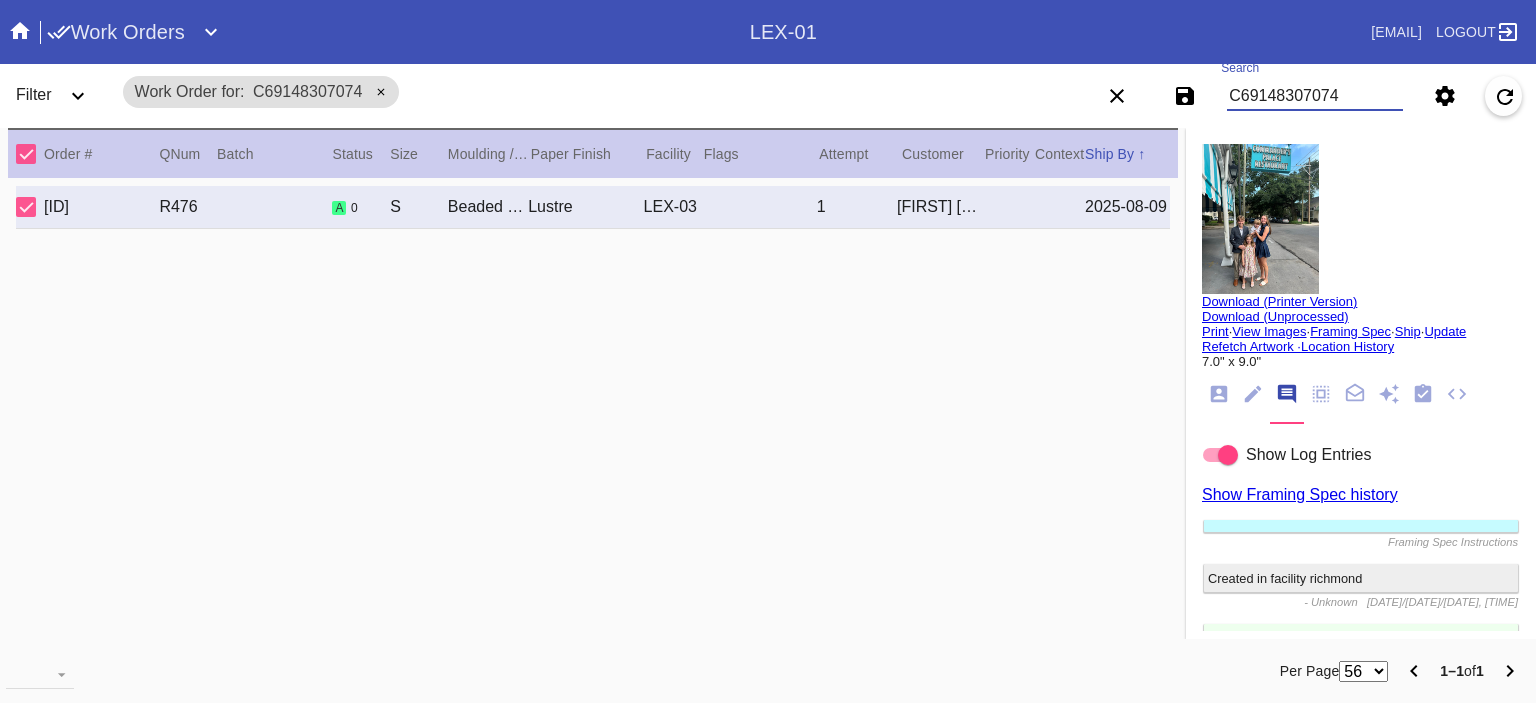 click on "C69148307074" at bounding box center [1315, 96] 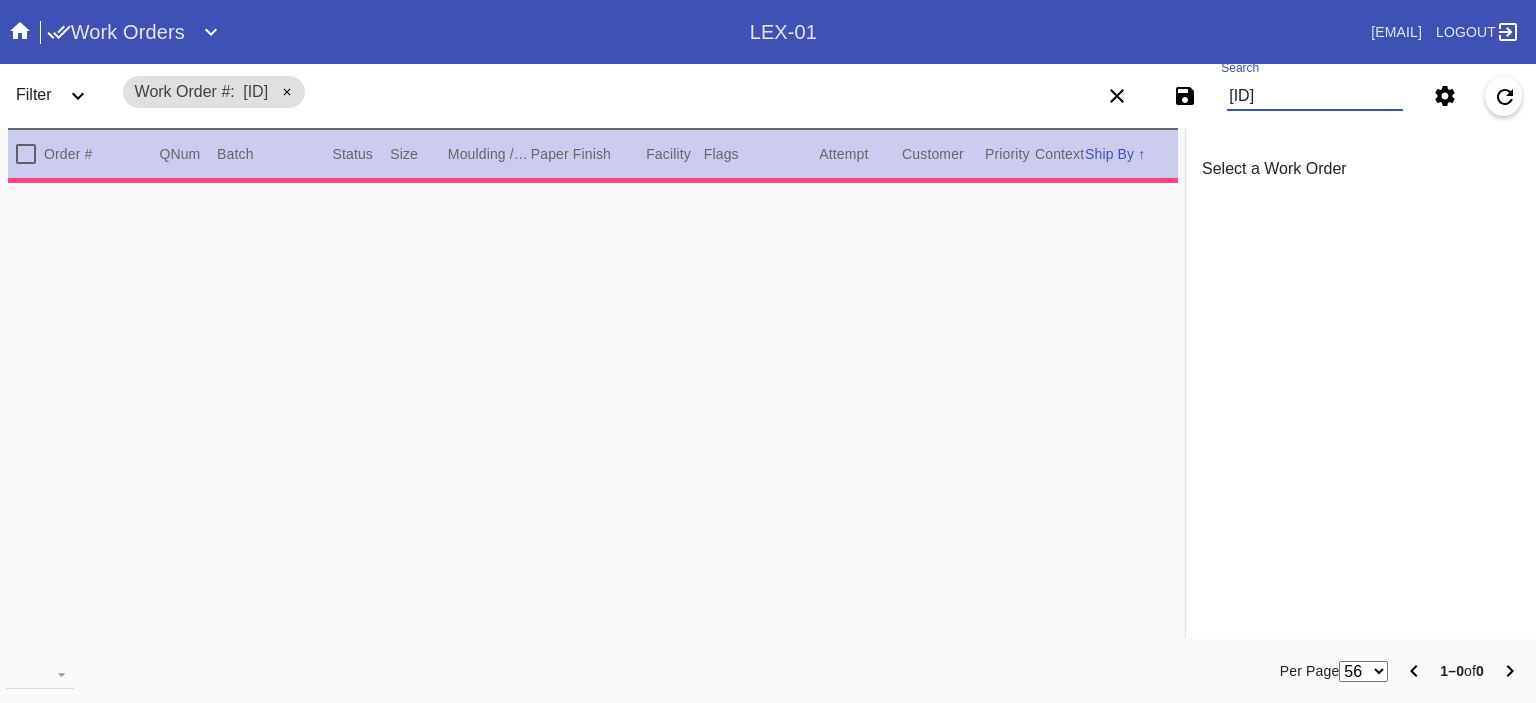 type on "W2790111026" 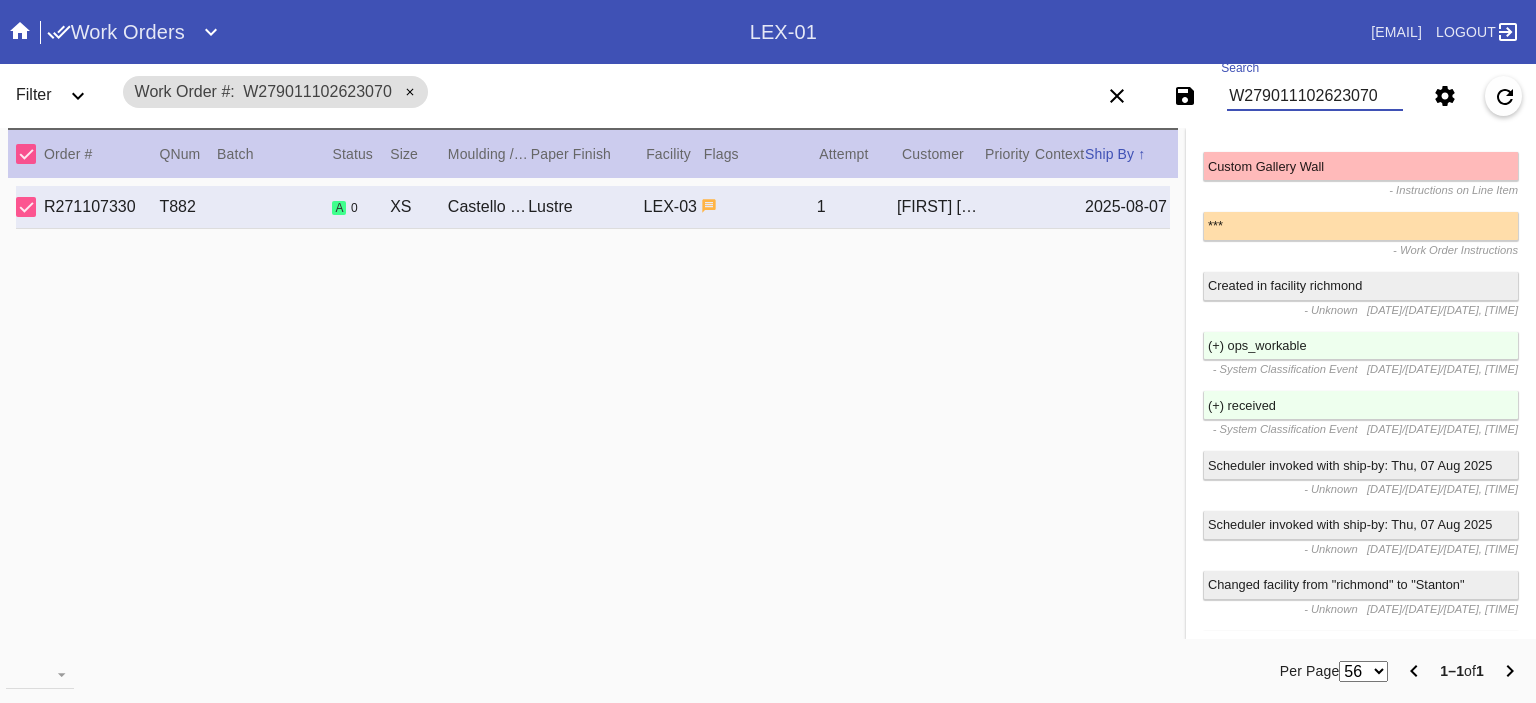 scroll, scrollTop: 0, scrollLeft: 0, axis: both 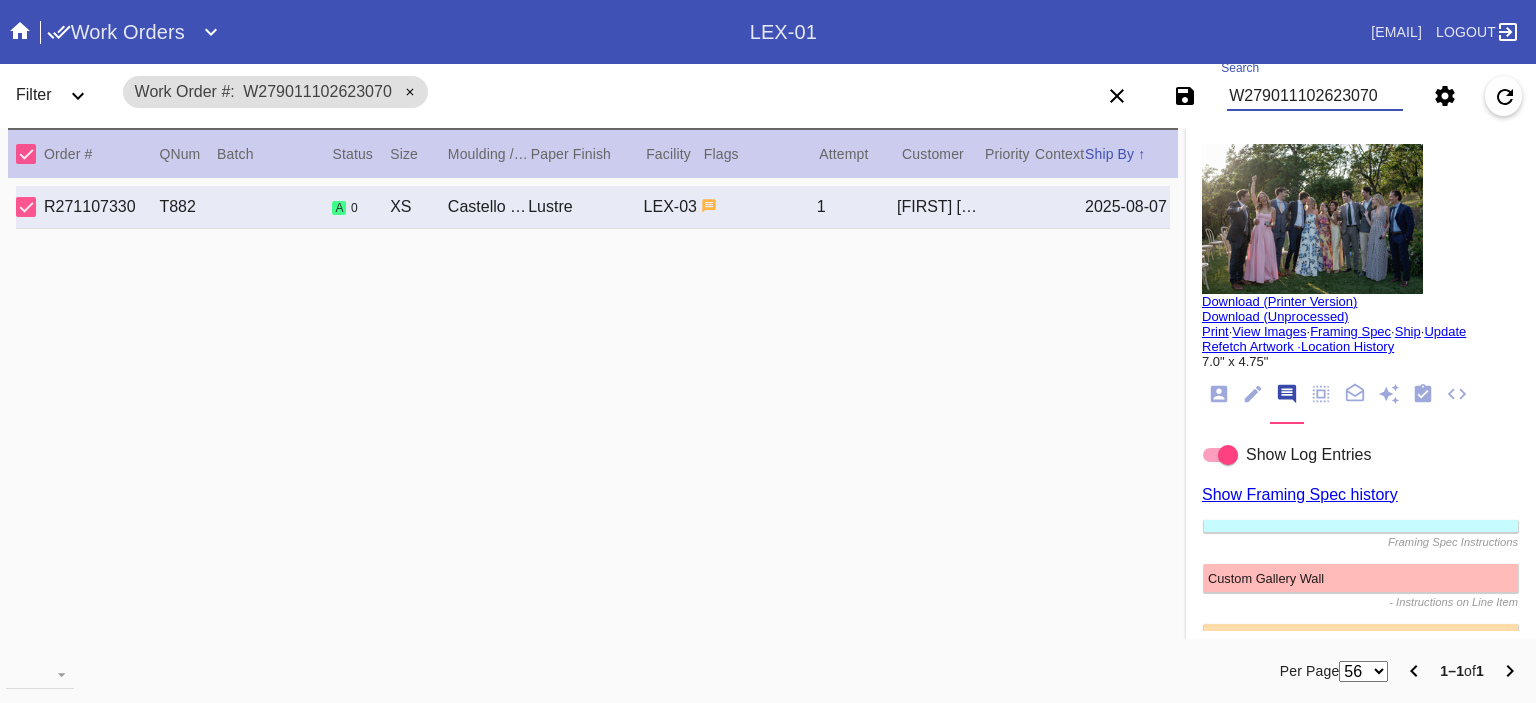 type on "W279011102623070" 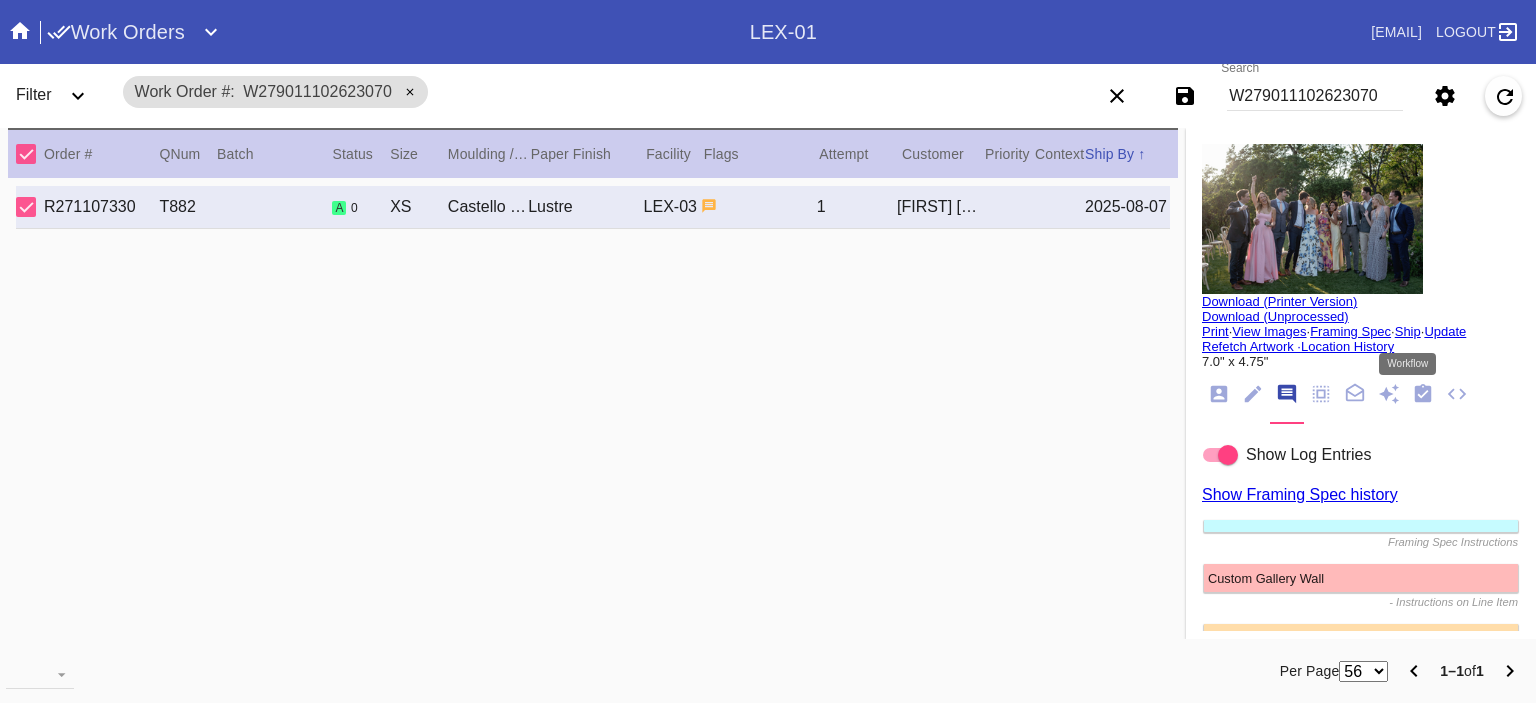click 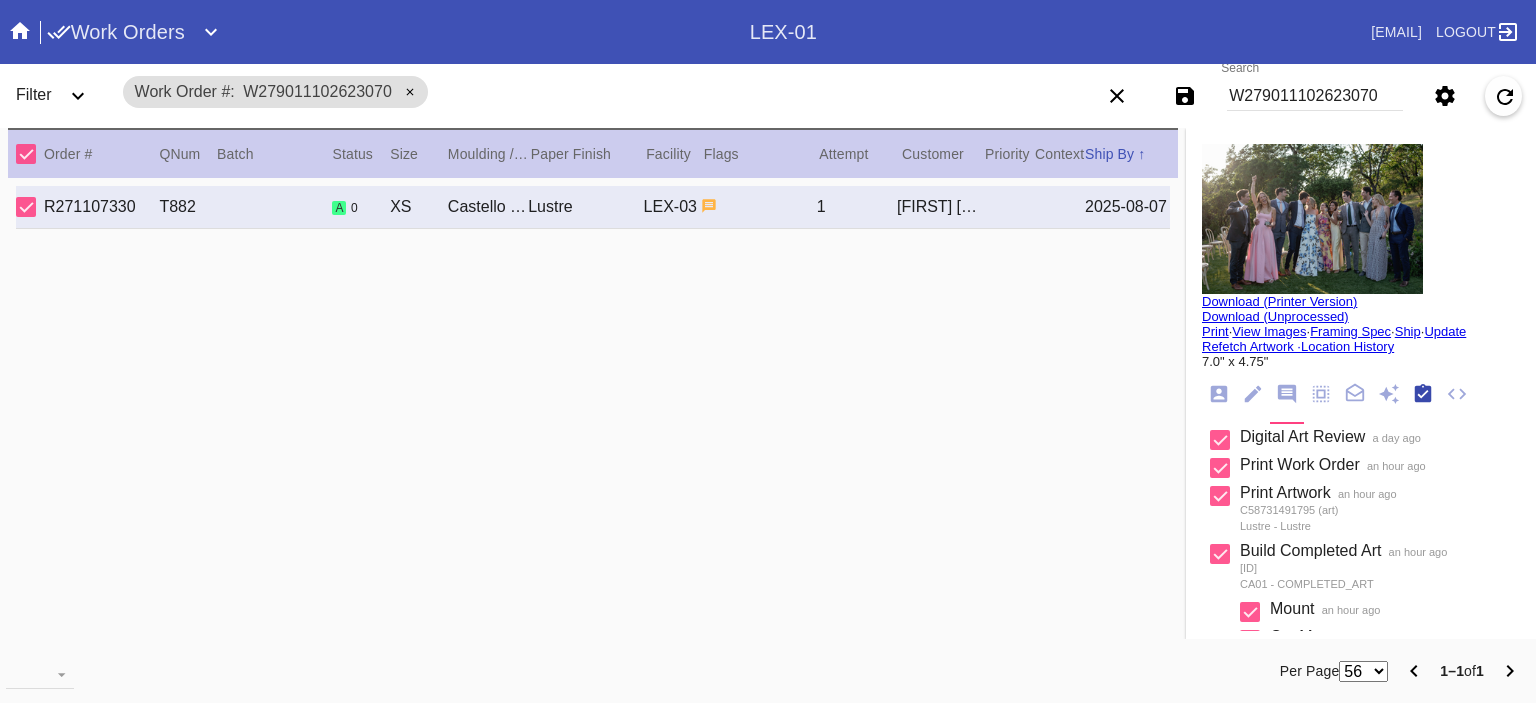 scroll, scrollTop: 321, scrollLeft: 0, axis: vertical 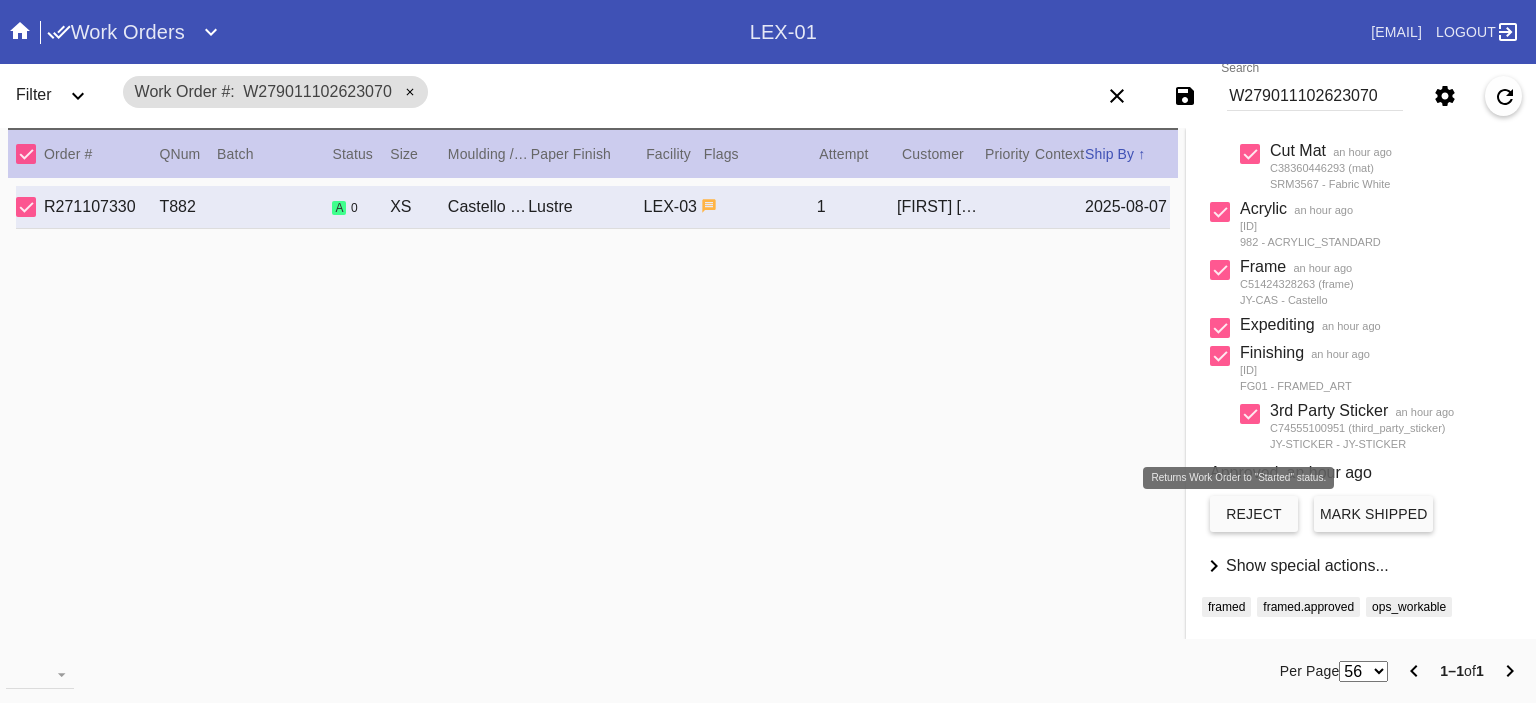 click on "reject" at bounding box center [1254, 514] 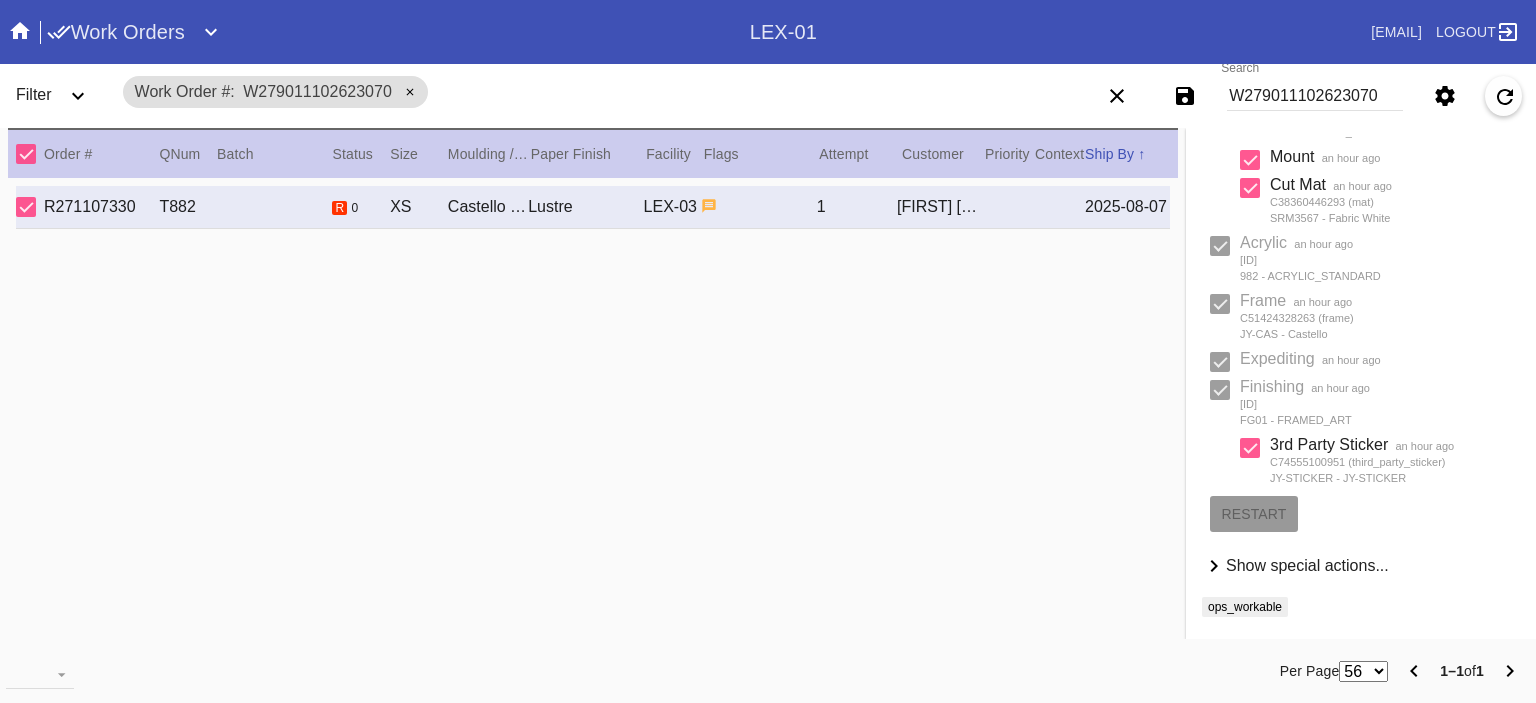 scroll, scrollTop: 454, scrollLeft: 0, axis: vertical 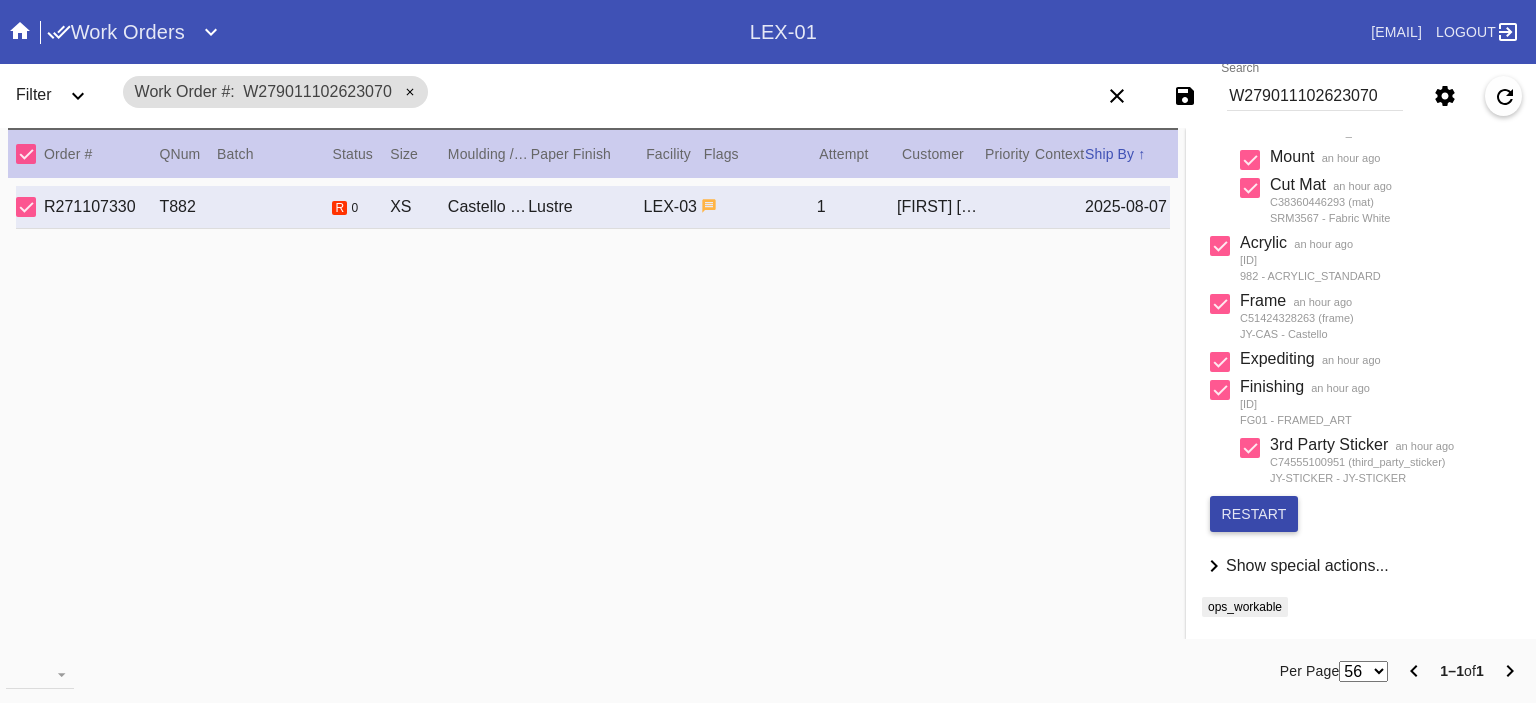 click on "restart" at bounding box center (1254, 514) 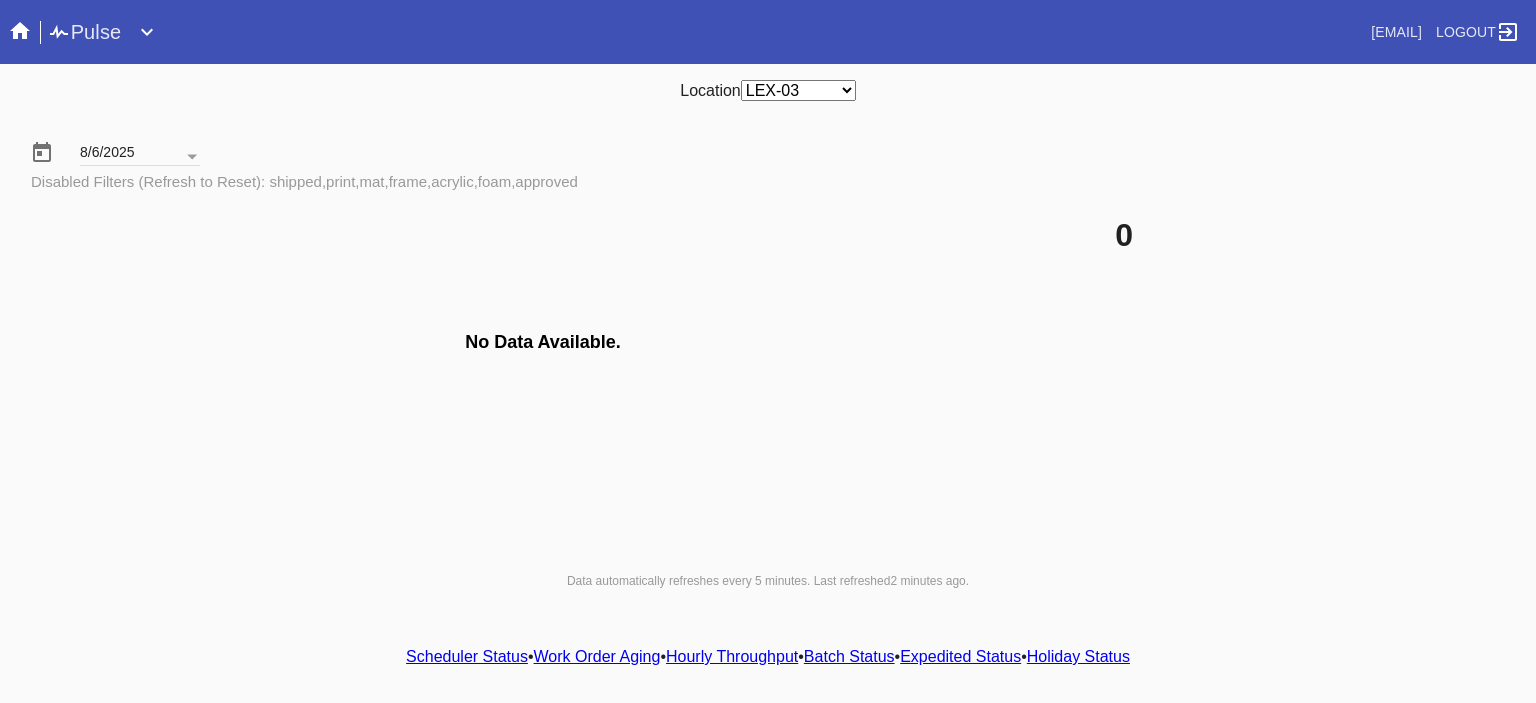 scroll, scrollTop: 0, scrollLeft: 0, axis: both 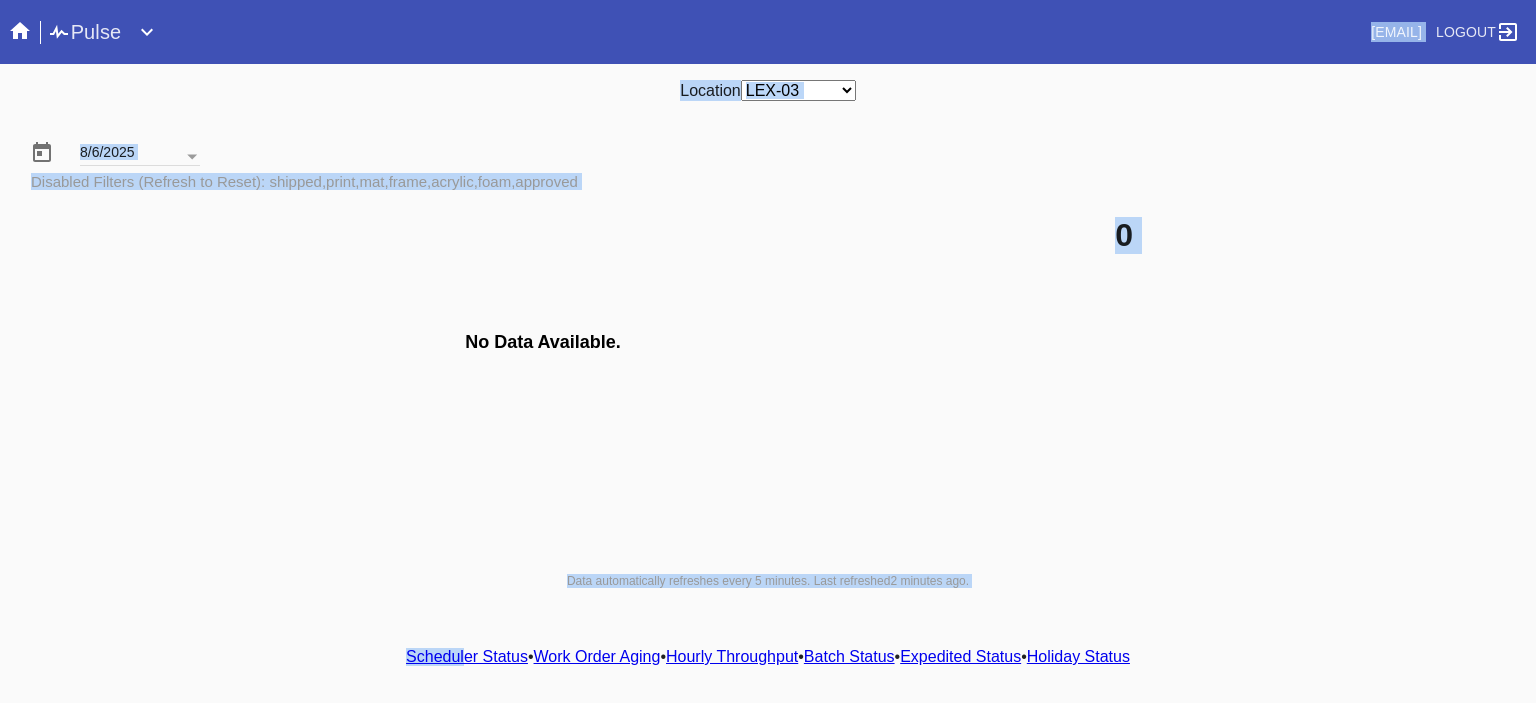 drag, startPoint x: 431, startPoint y: 674, endPoint x: 436, endPoint y: 662, distance: 13 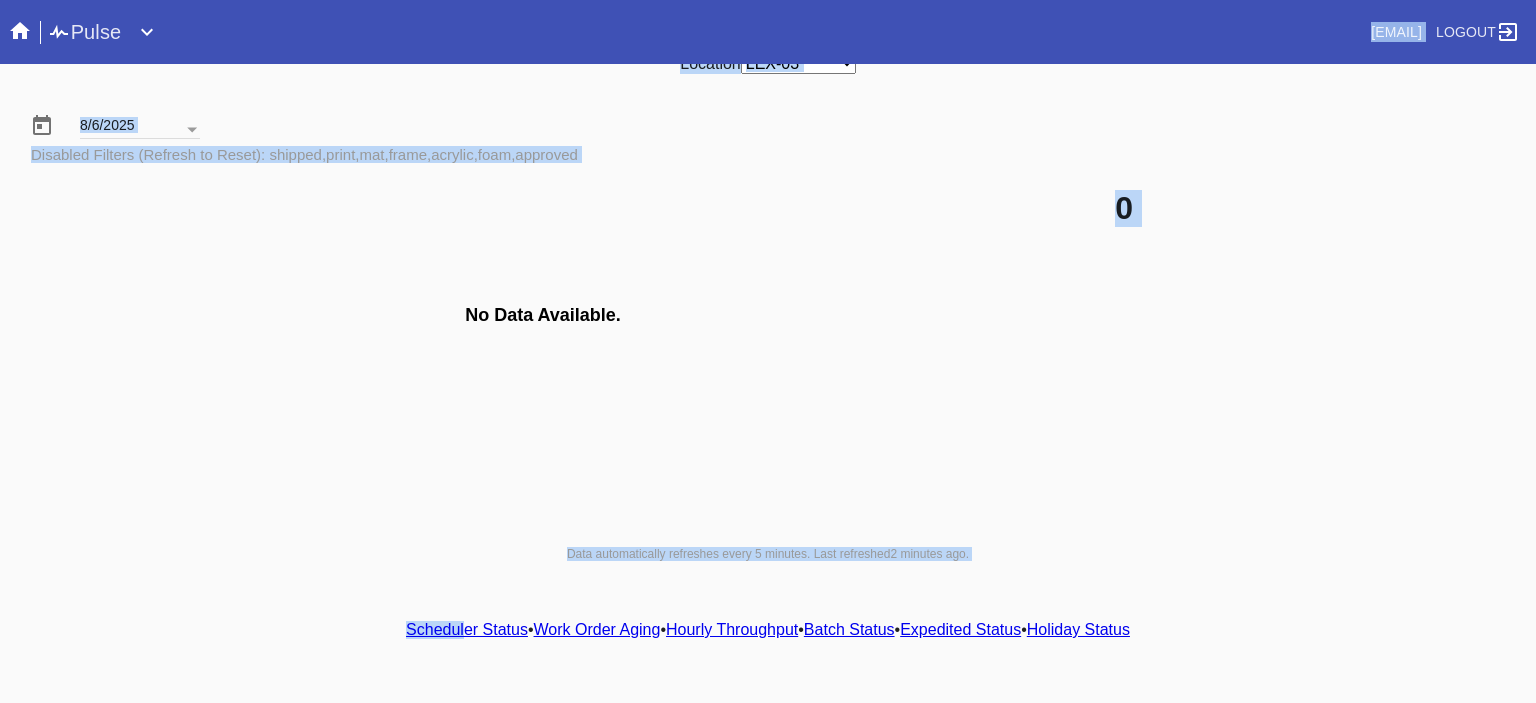 click on "Scheduler Status  •  Work Order Aging  •  Hourly Throughput  •  Batch Status  •  Expedited Status  •  Holiday Status" at bounding box center (768, 630) 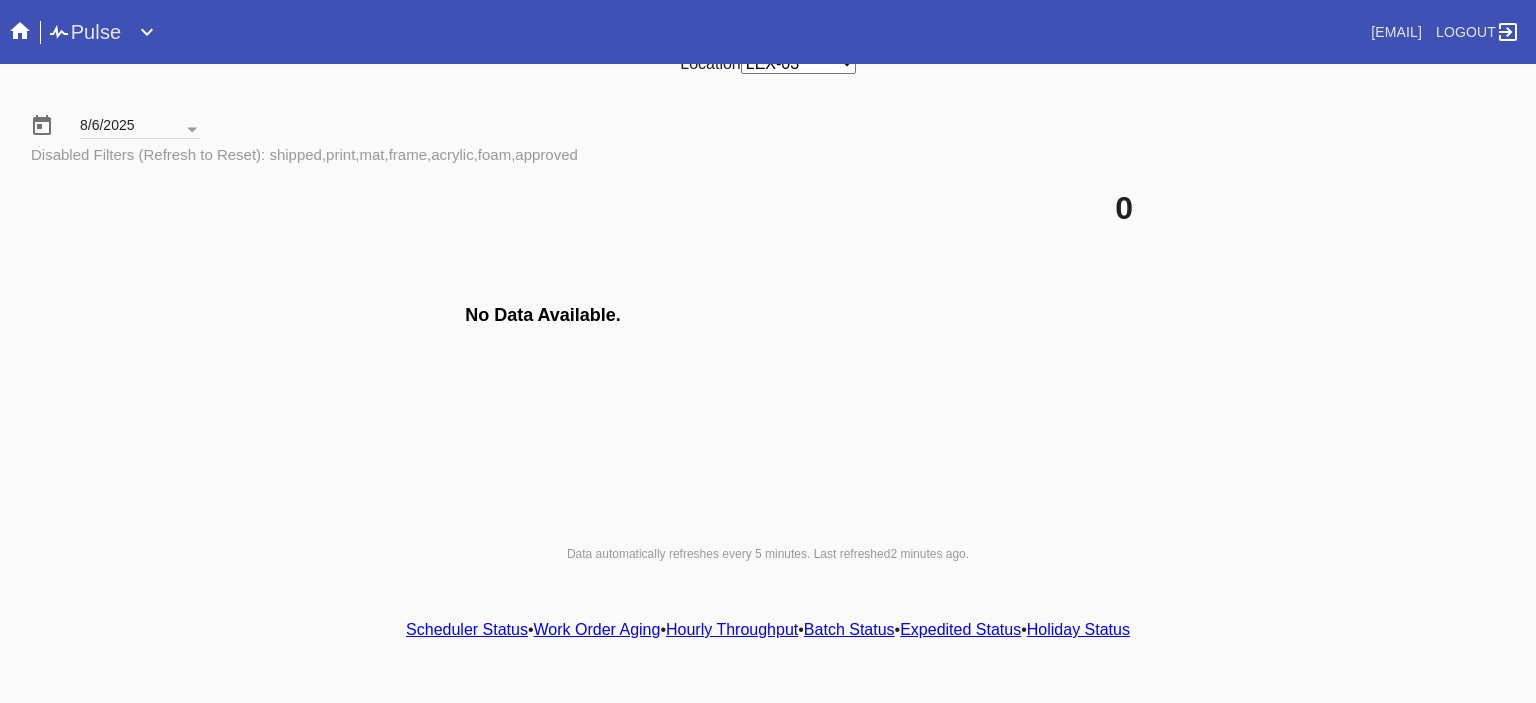 click on "Scheduler Status" at bounding box center [467, 629] 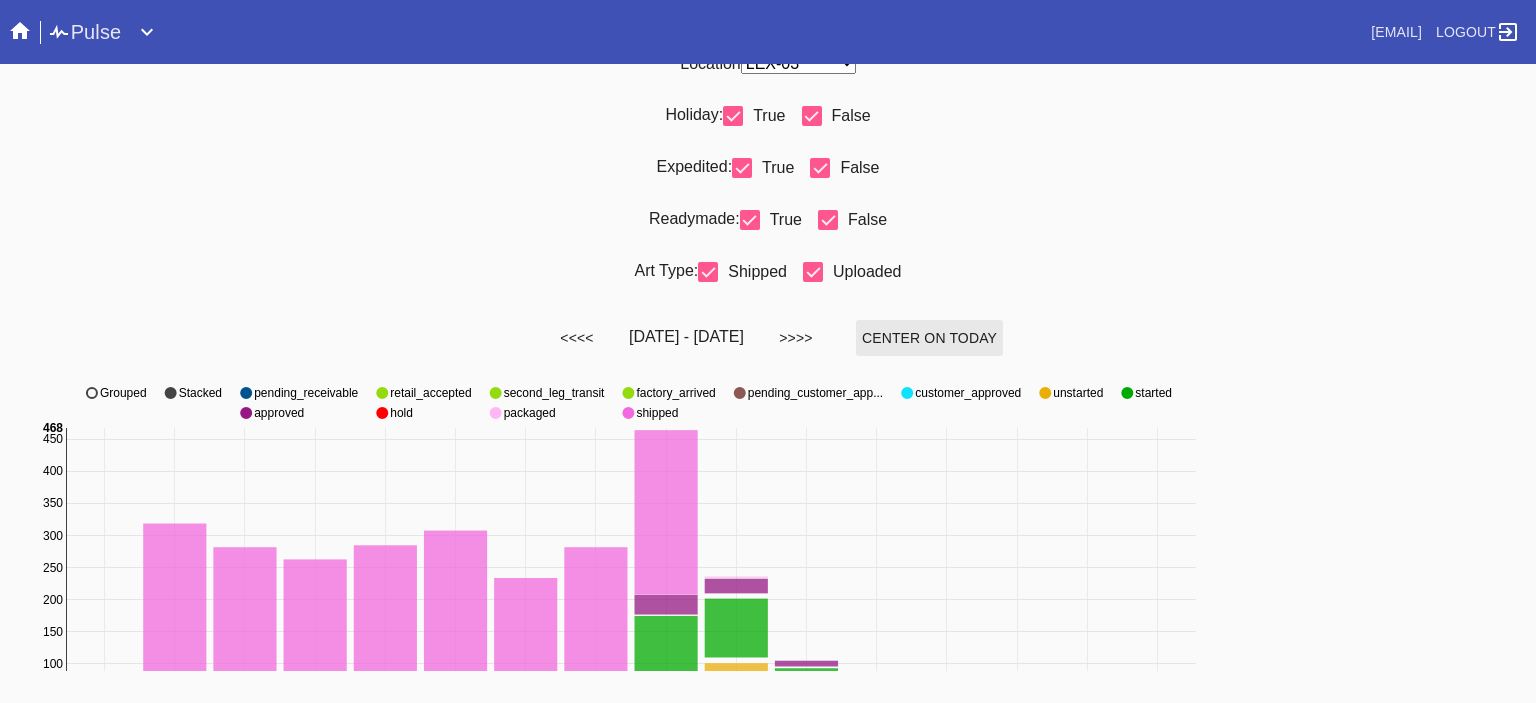 scroll, scrollTop: 936, scrollLeft: 0, axis: vertical 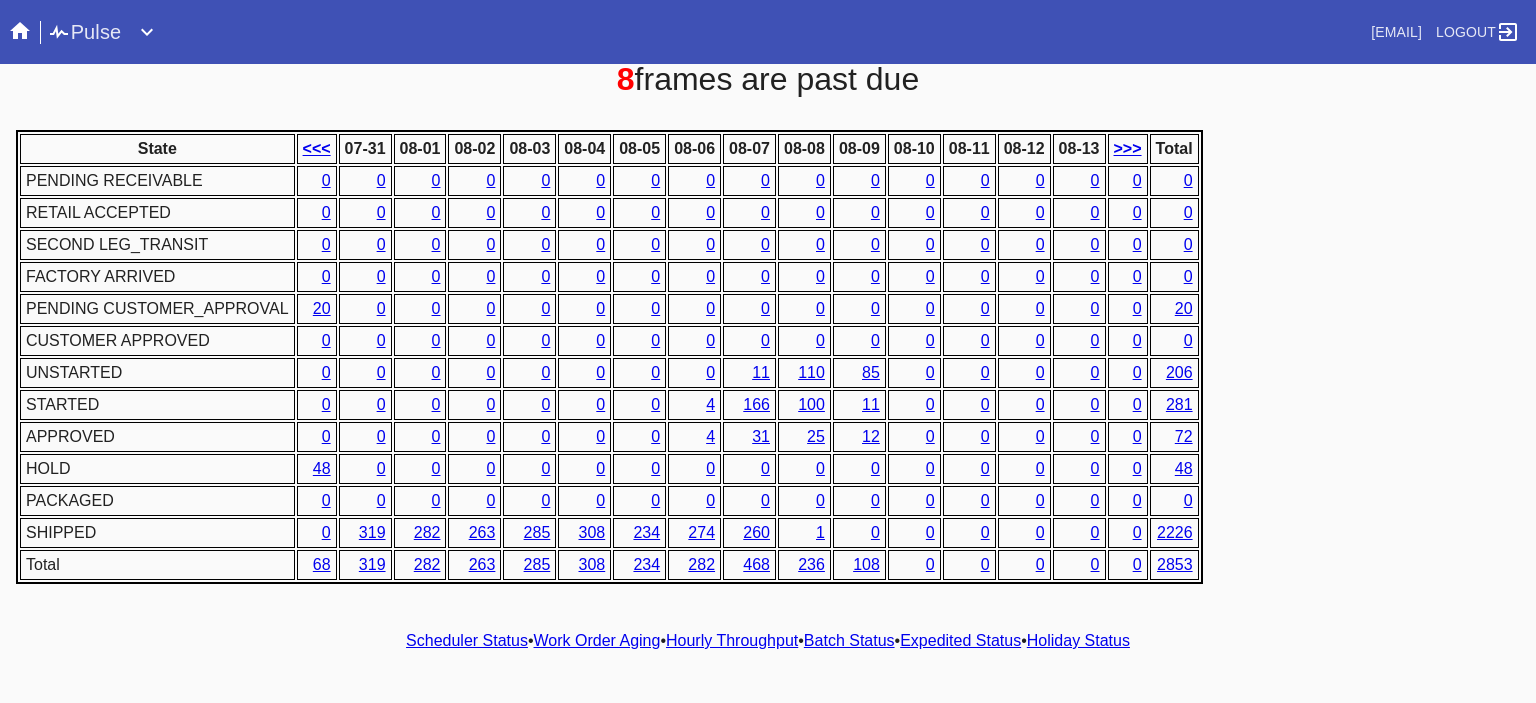 click on "Hourly Throughput" at bounding box center (732, 640) 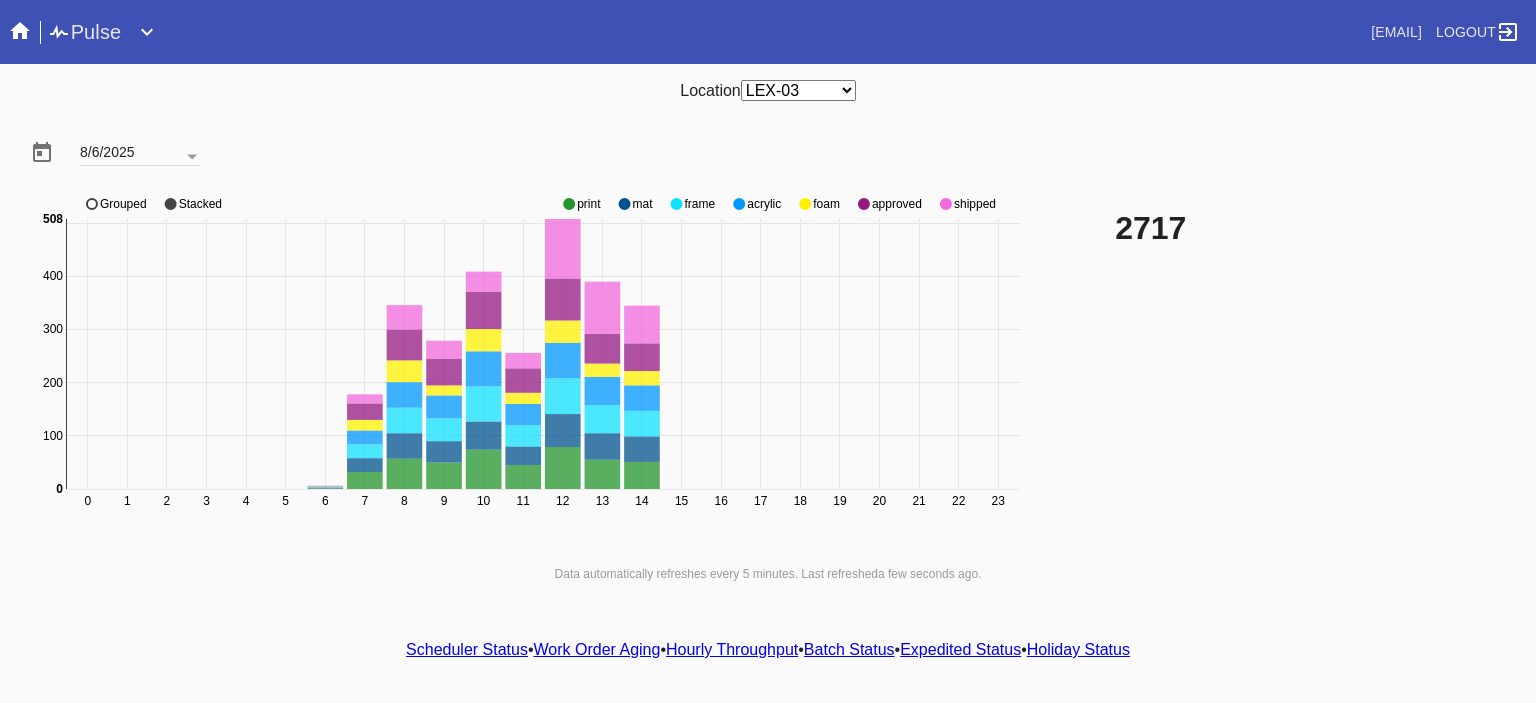 click 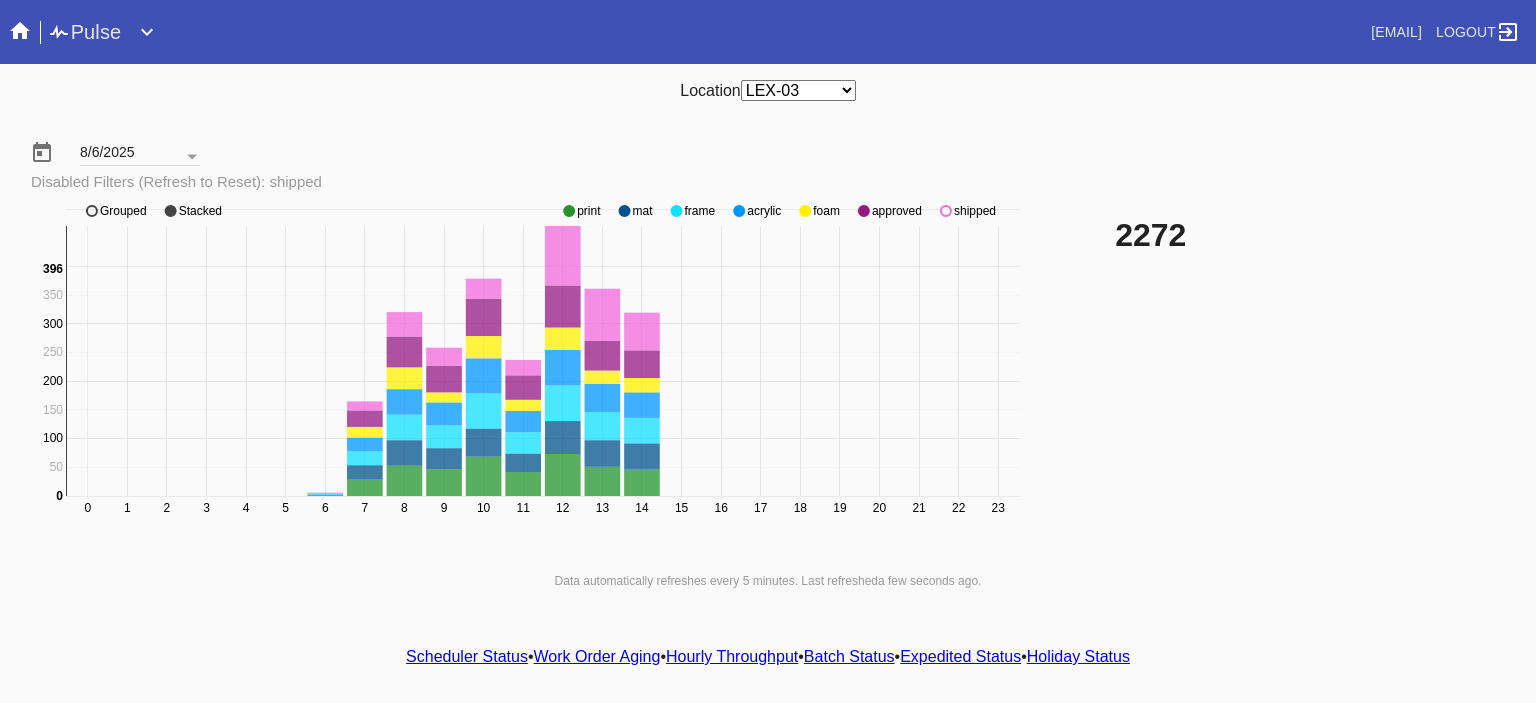 click 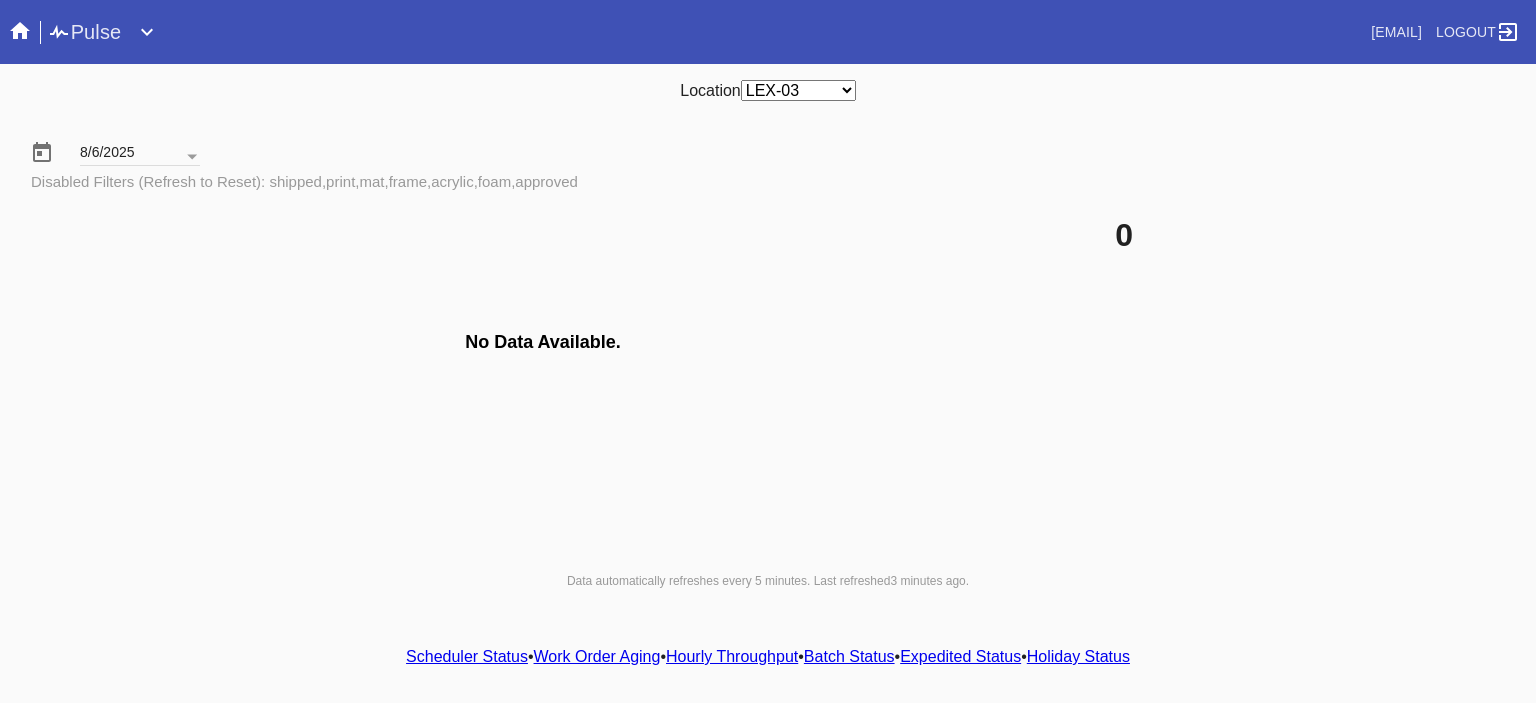 click on "Scheduler Status" at bounding box center (467, 656) 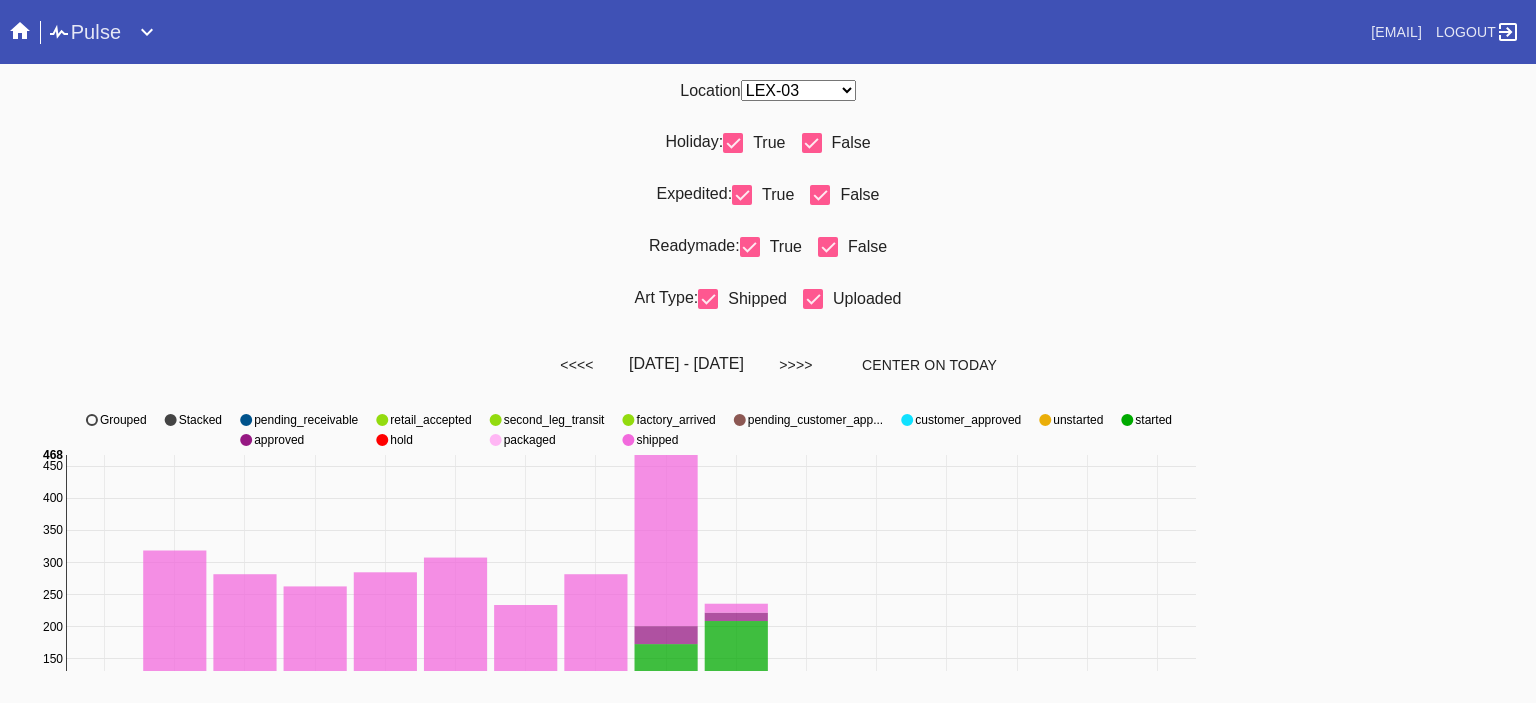 scroll, scrollTop: 936, scrollLeft: 0, axis: vertical 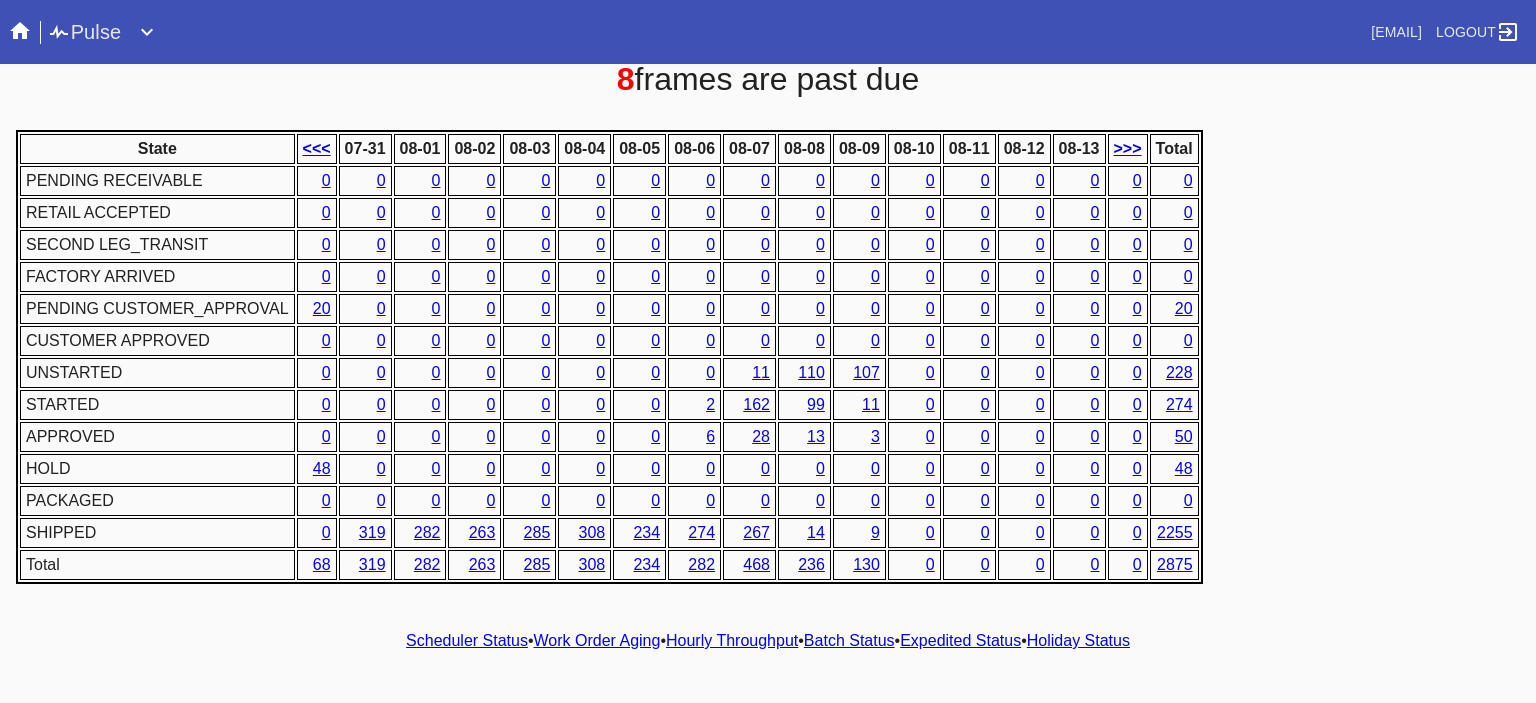 click on "Hourly Throughput" at bounding box center [732, 640] 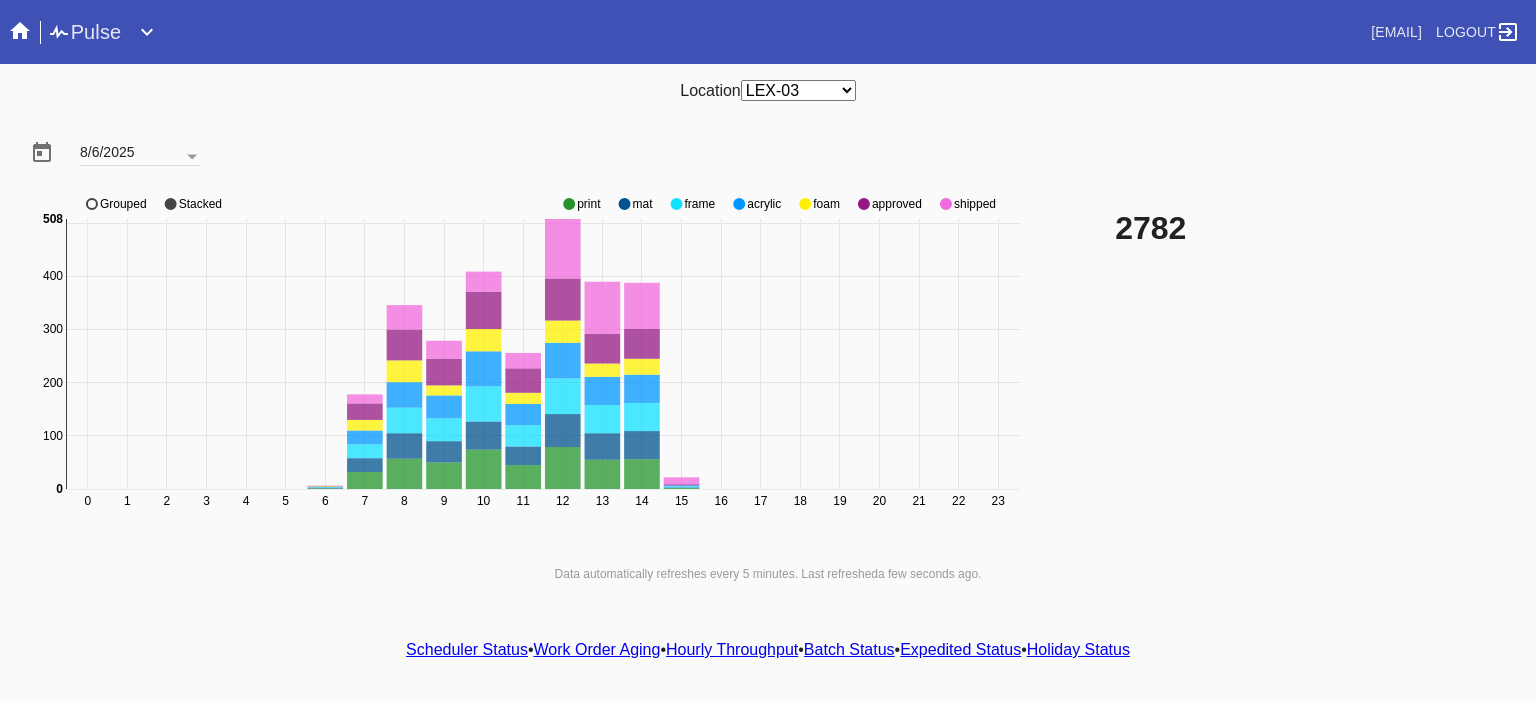 click 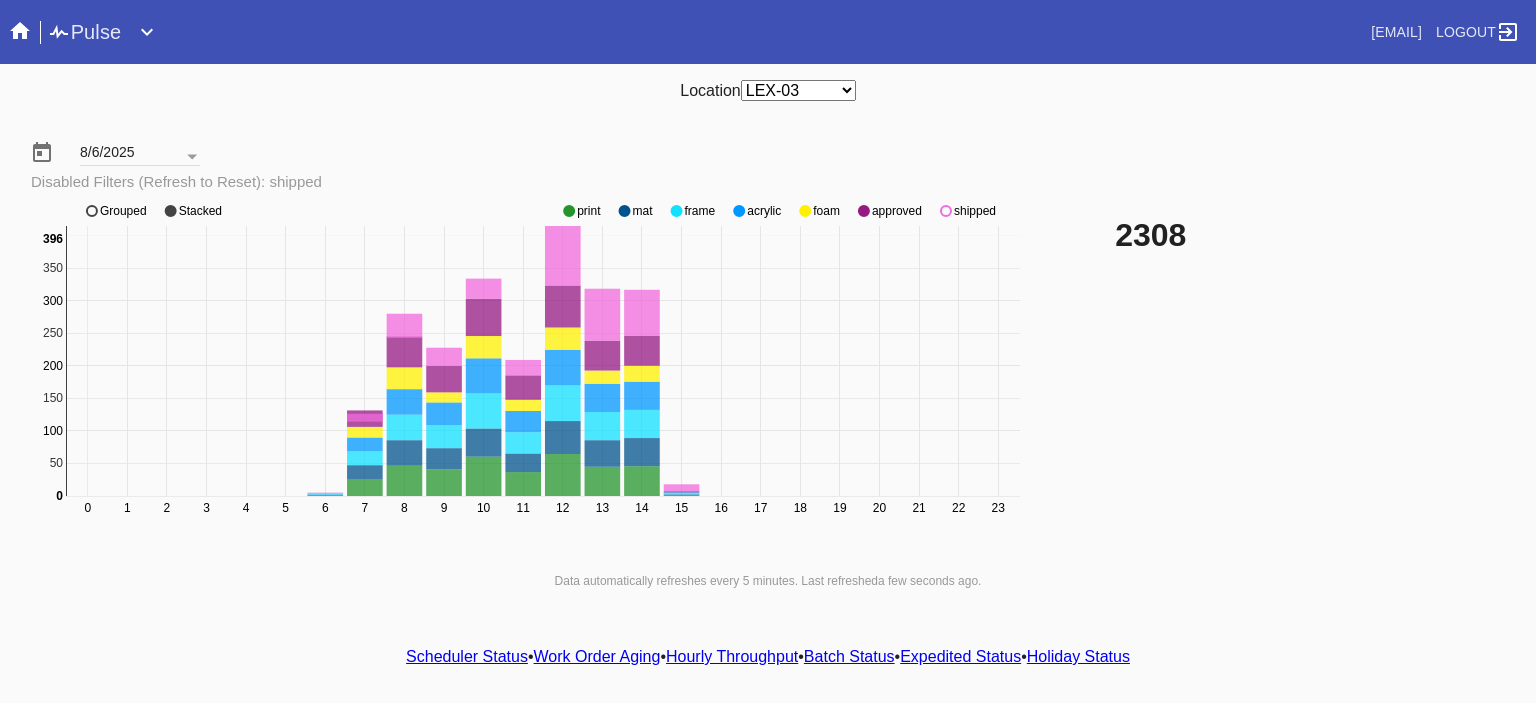 click on "0 1 2 3 4 5 6 7 8 9 10 11 12 13 14 15 16 17 18 19 20 21 22 23 400 500 0 50 100 150 200 250 300 350 0 396 print mat frame acrylic foam approved shipped Grouped Stacked" 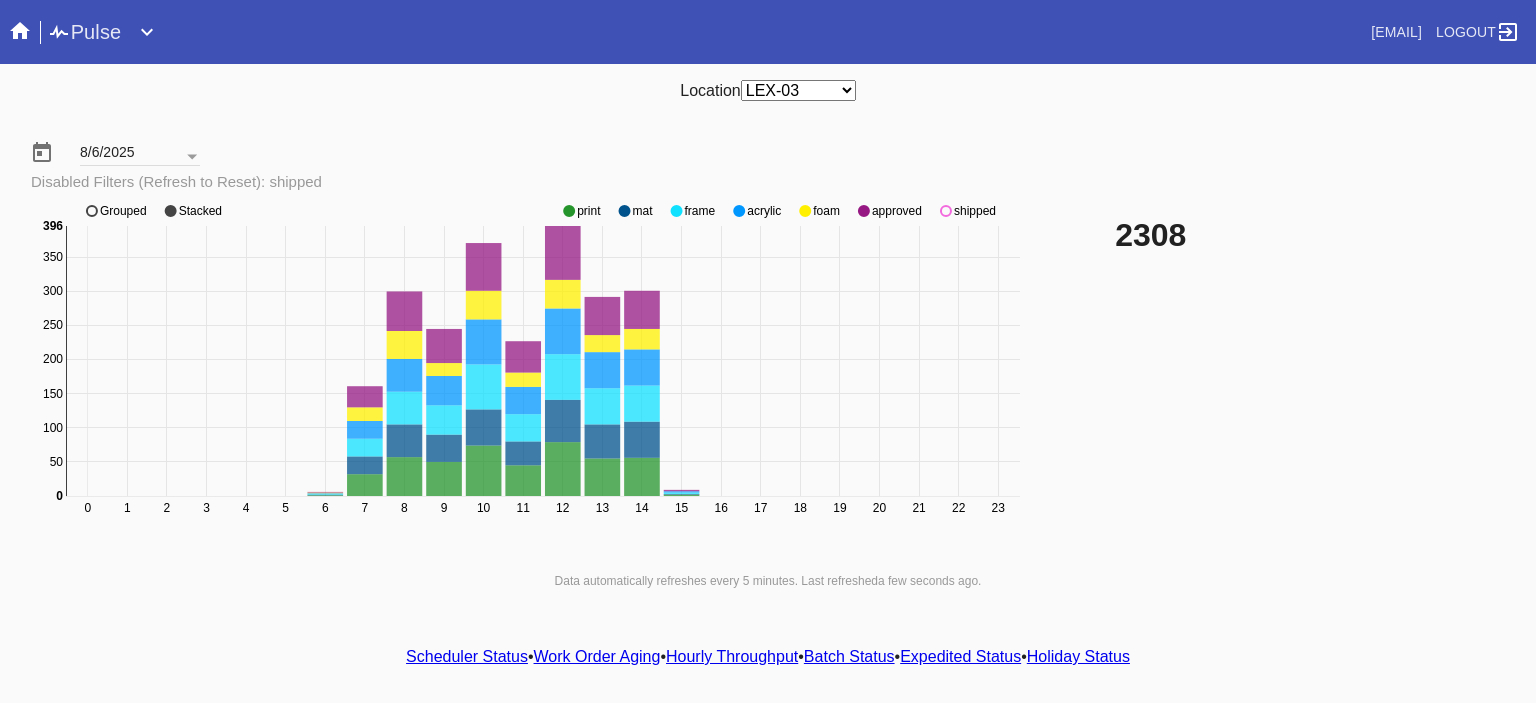 click 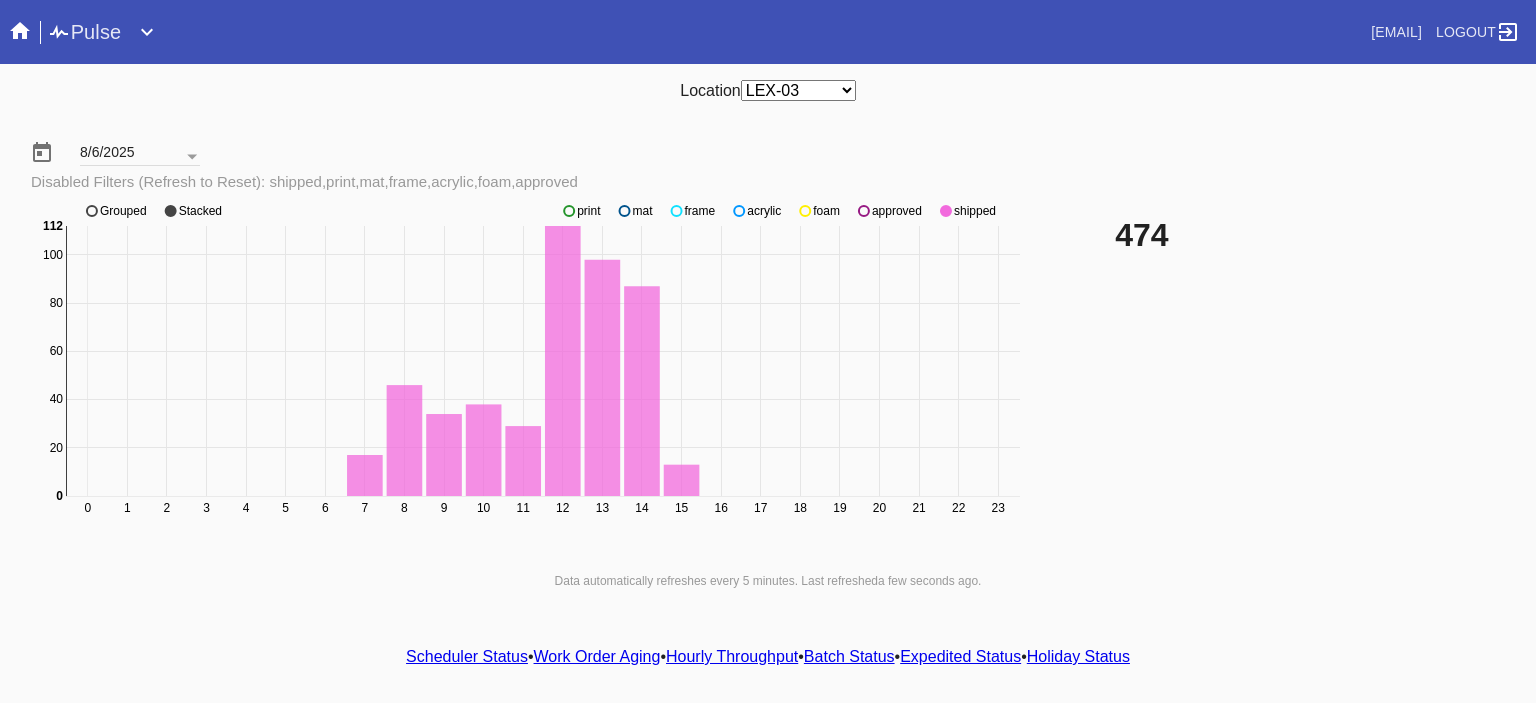 click 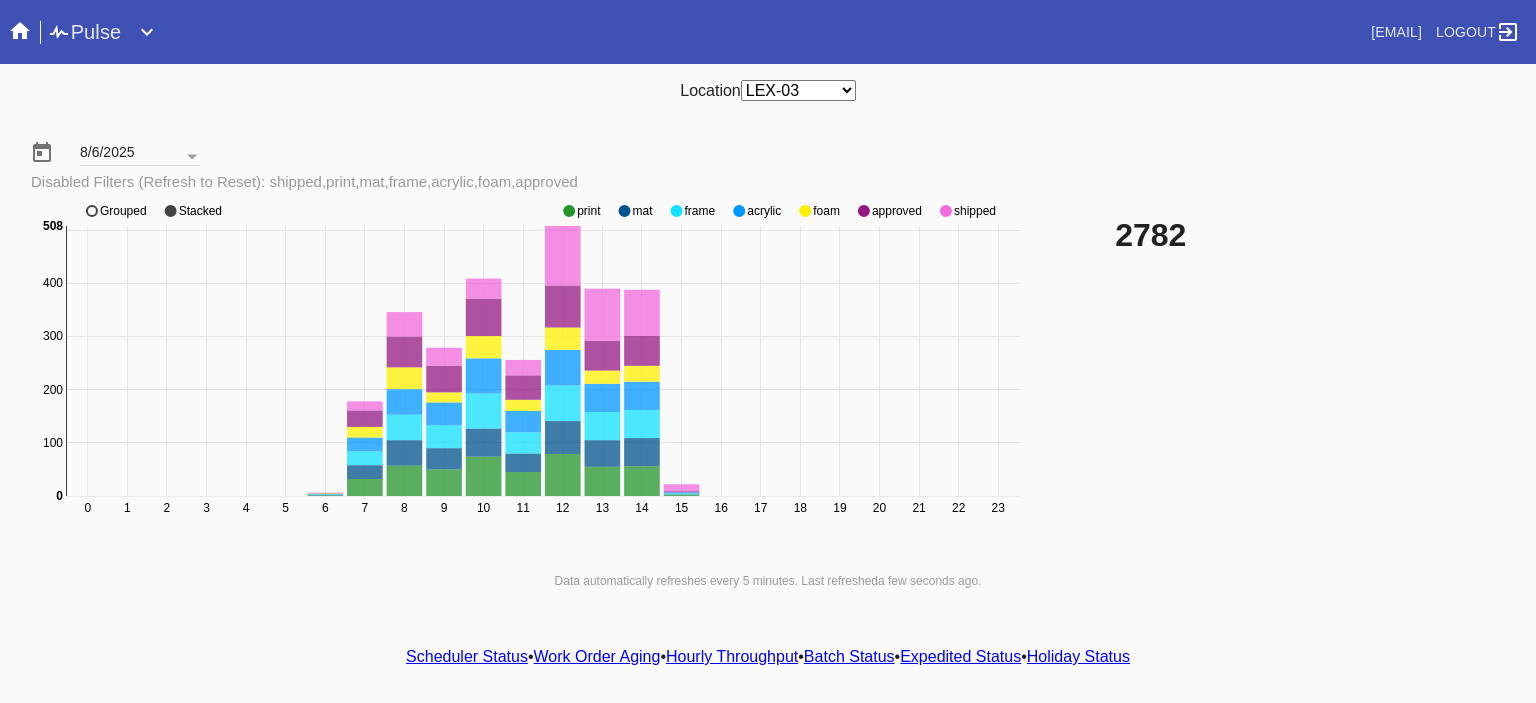 click 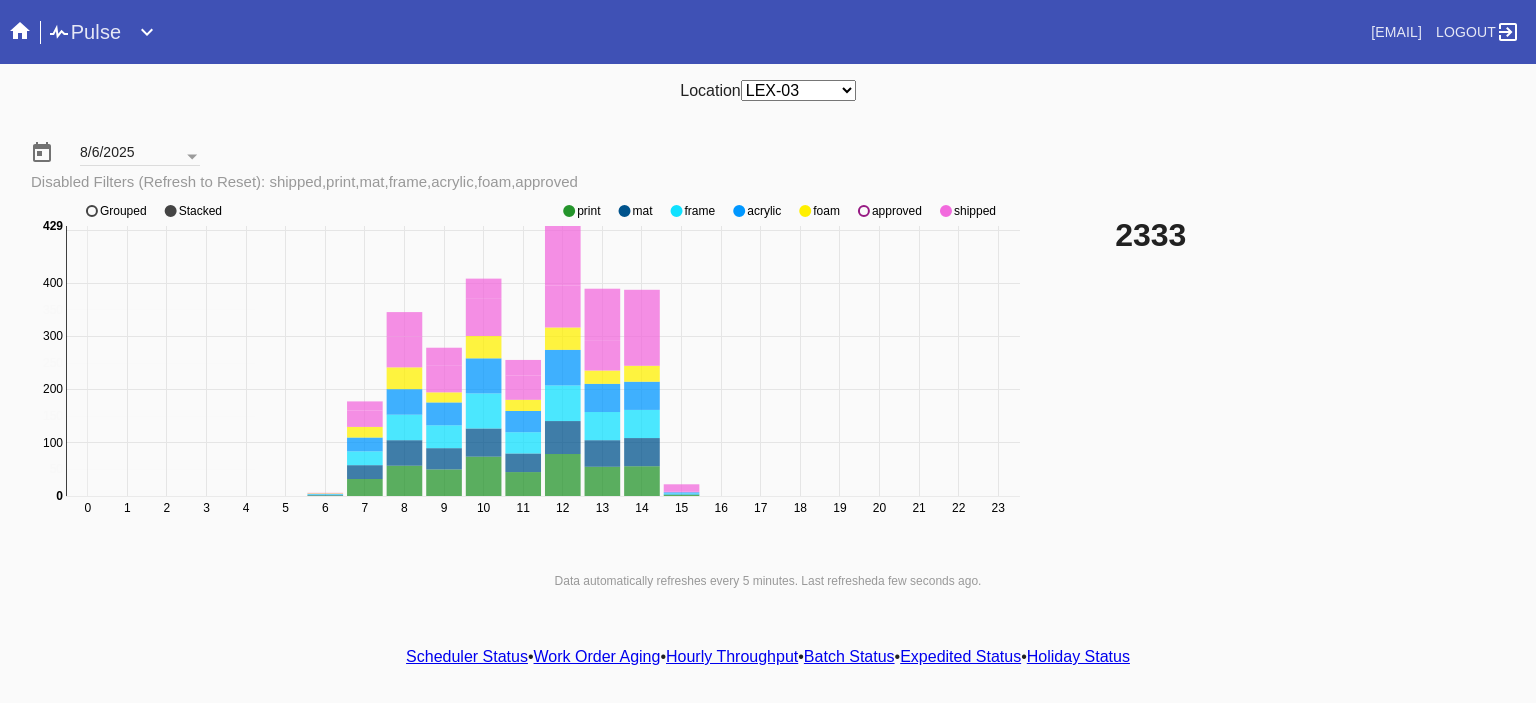 click 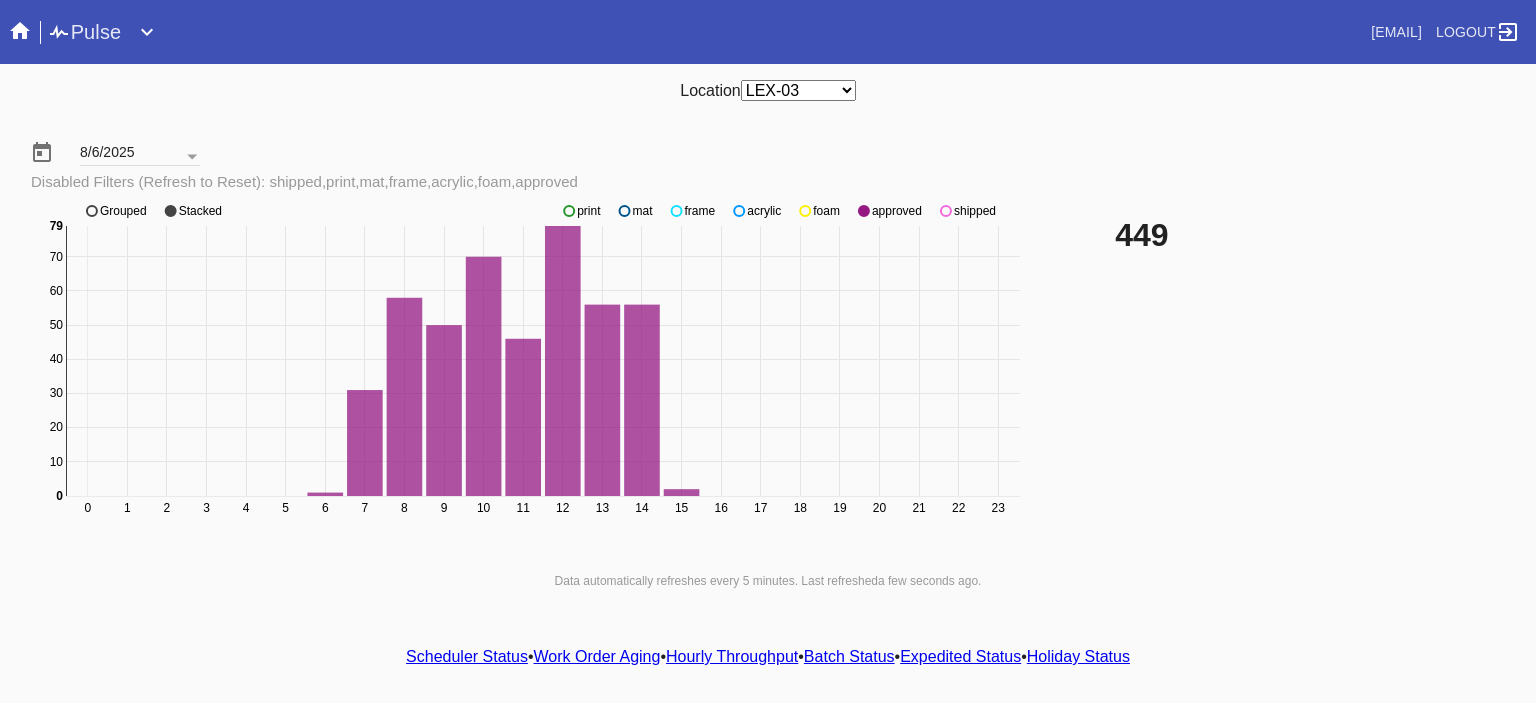 click 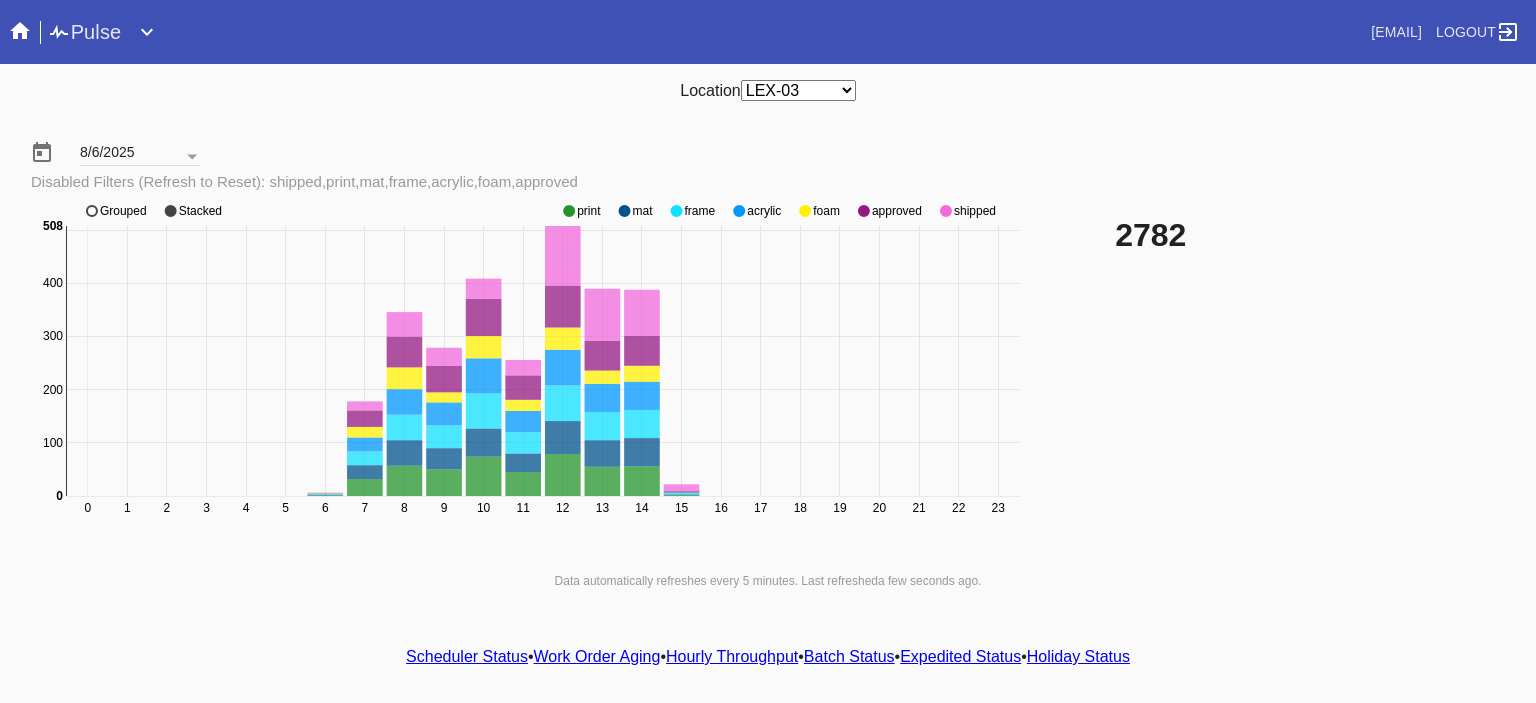 click on "Any Location DCA-05 ELP-01 LAS-01 LEX-01 LEX-03" at bounding box center [798, 90] 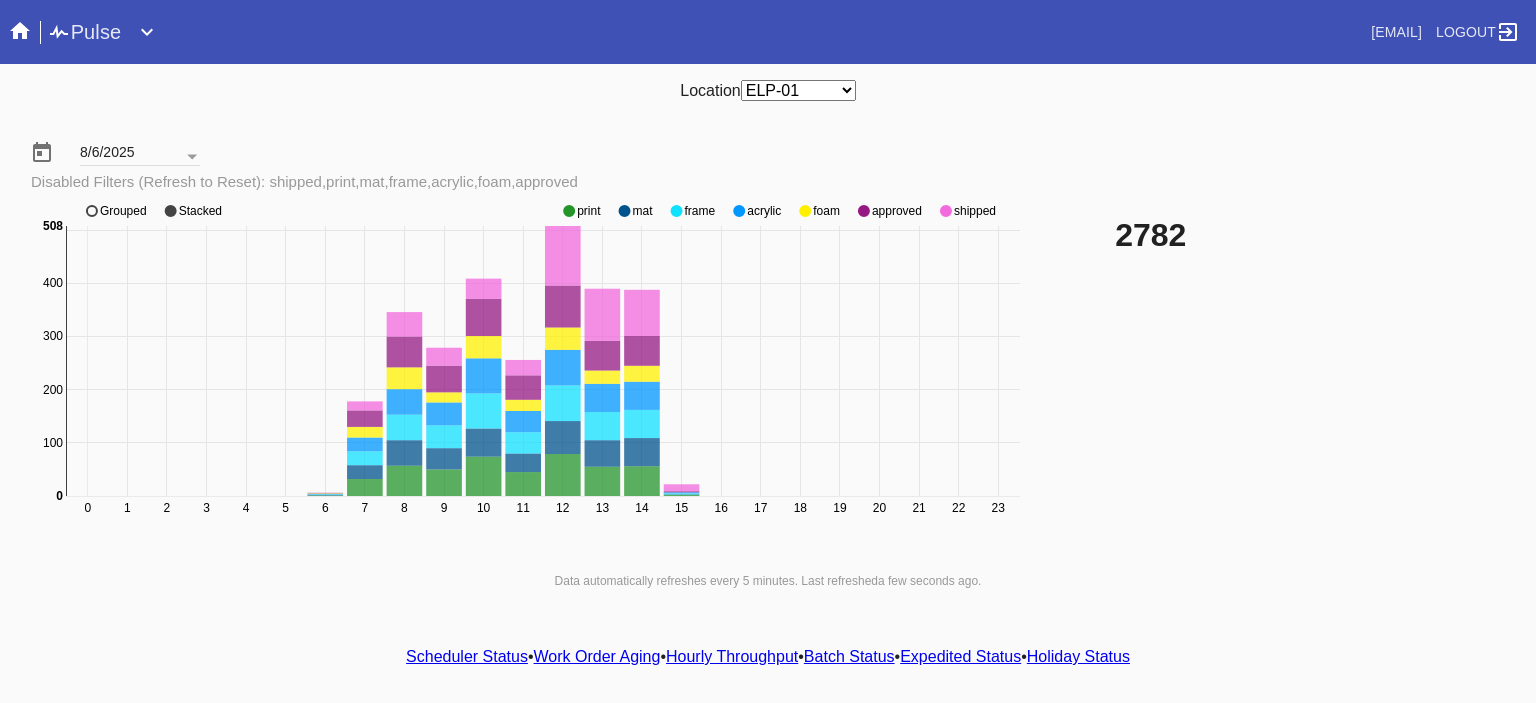 click on "Any Location DCA-05 ELP-01 LAS-01 LEX-01 LEX-03" at bounding box center (798, 90) 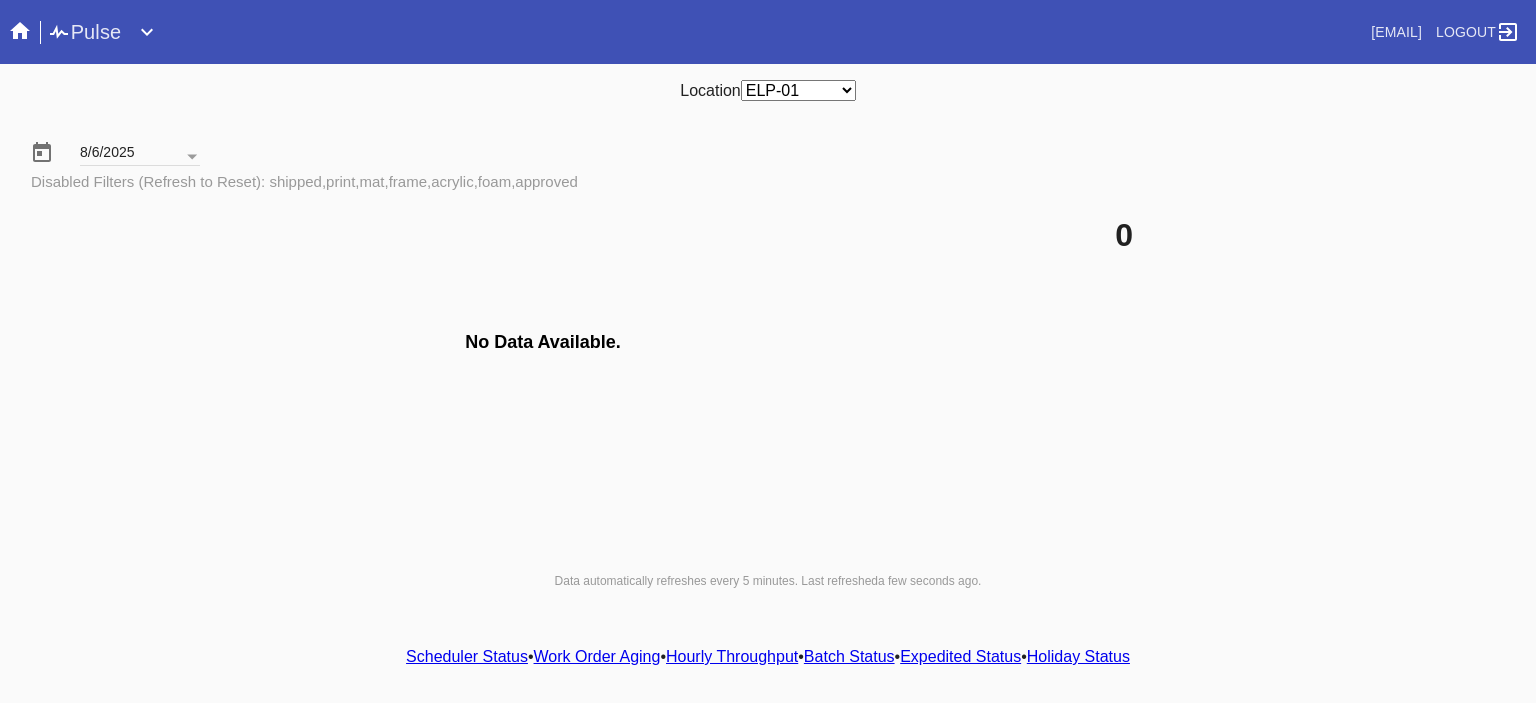 click on "Search
.a {
fill: #1d2019;
}
Spinner
.a {
fill: #1d2019;
}
Go to order
example: o R123456789 (or o #M12423)
Search via Panoramic
example: Any Email or FB number, R*...
Go to user
example: u <email> | u U1234
Go to order audit log
example: al R123456789
Go to order payments
example: op R123456789
Go to most recent order for email
example: <email> | ro <email fragment>
Go to orders for email
example: <email> | o <email fragment>
Go to promo
example: p <code>
Make One Time Promo
example: mkp
Go to Gift Card
example: g G529704768722640
Search Joinery        Pulse" at bounding box center (768, 351) 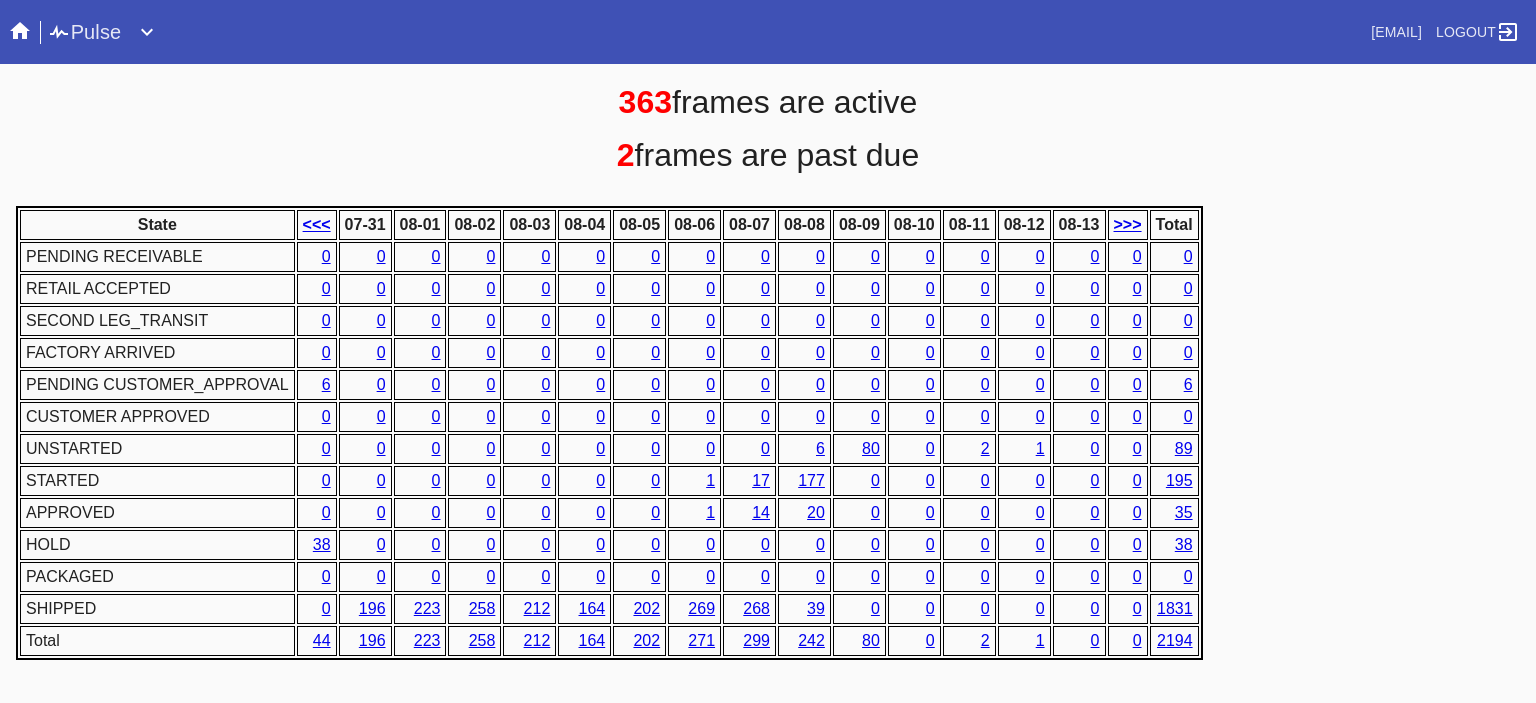 scroll, scrollTop: 936, scrollLeft: 0, axis: vertical 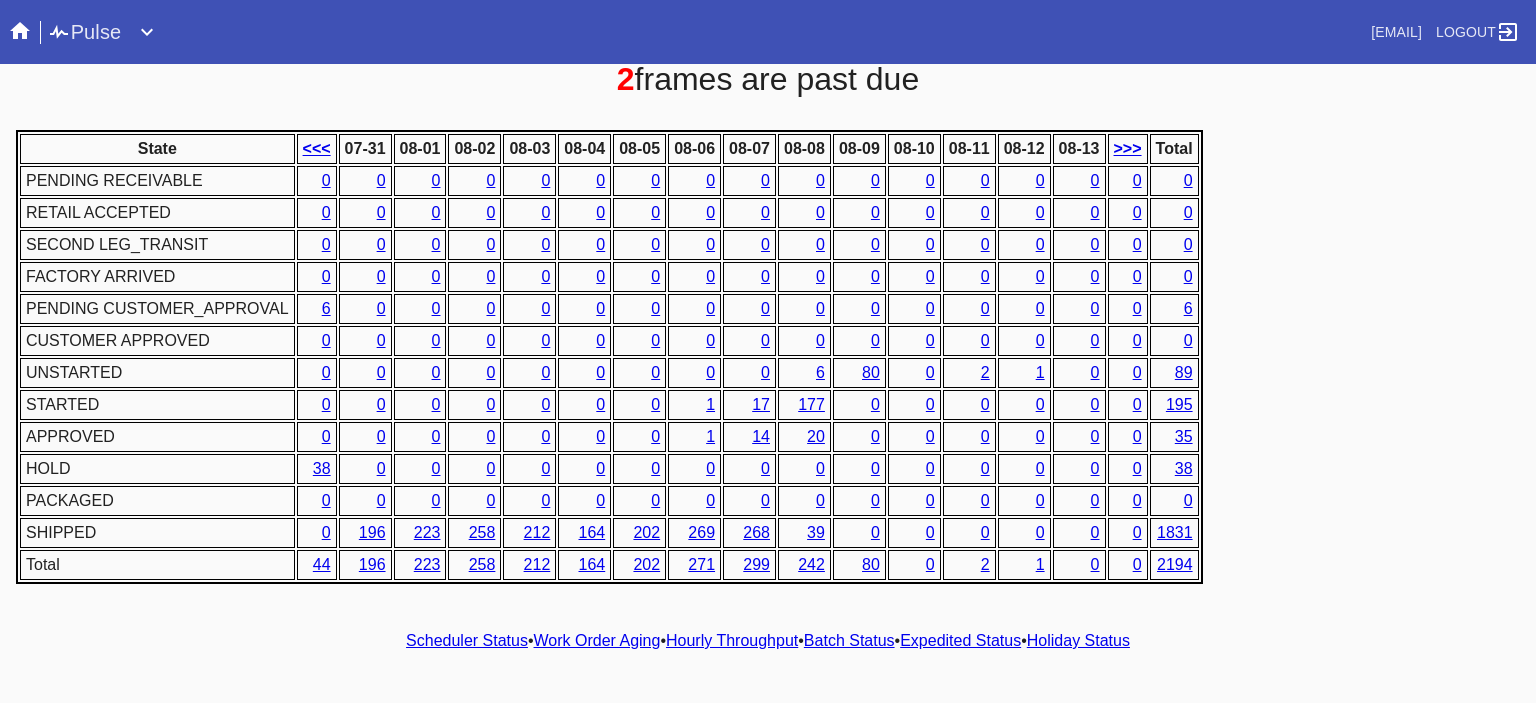 click on "Hourly Throughput" at bounding box center (732, 640) 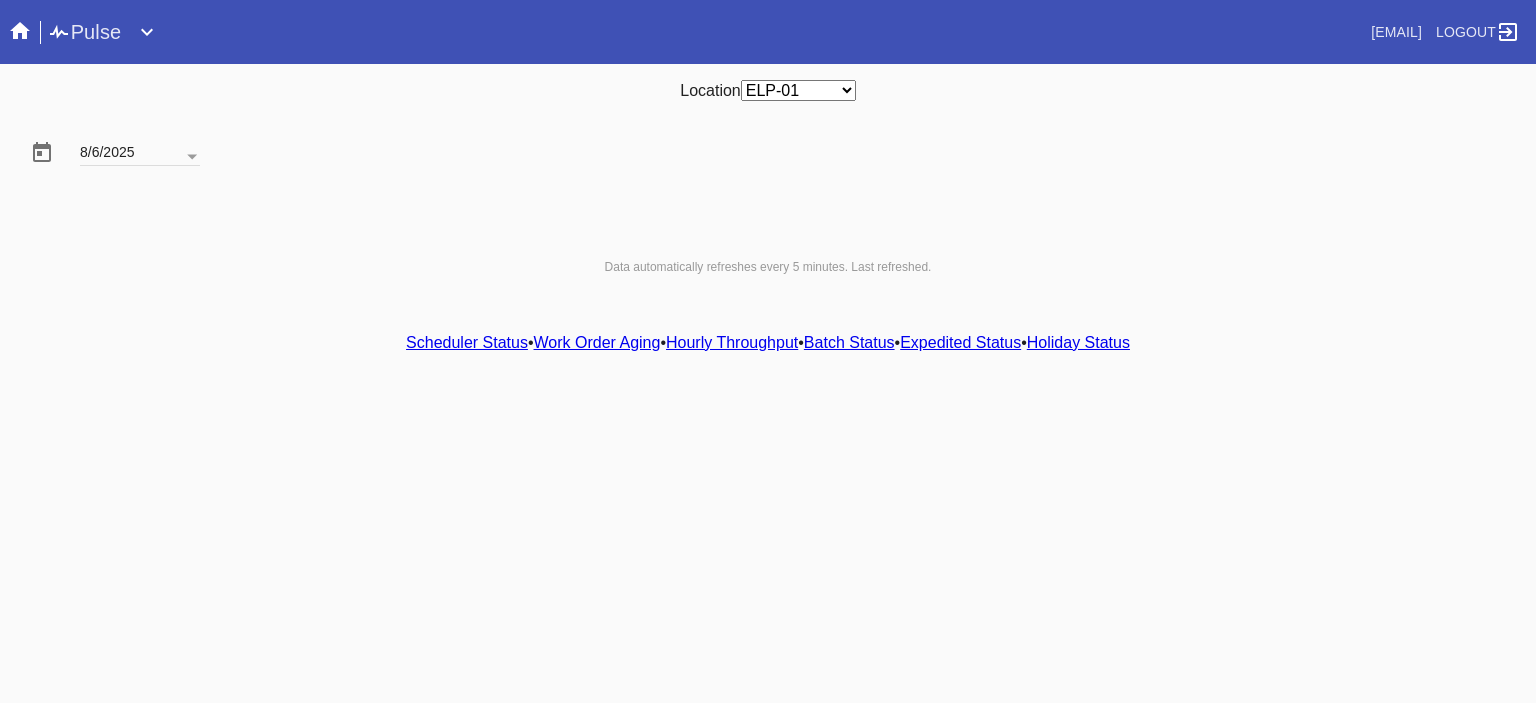scroll, scrollTop: 0, scrollLeft: 0, axis: both 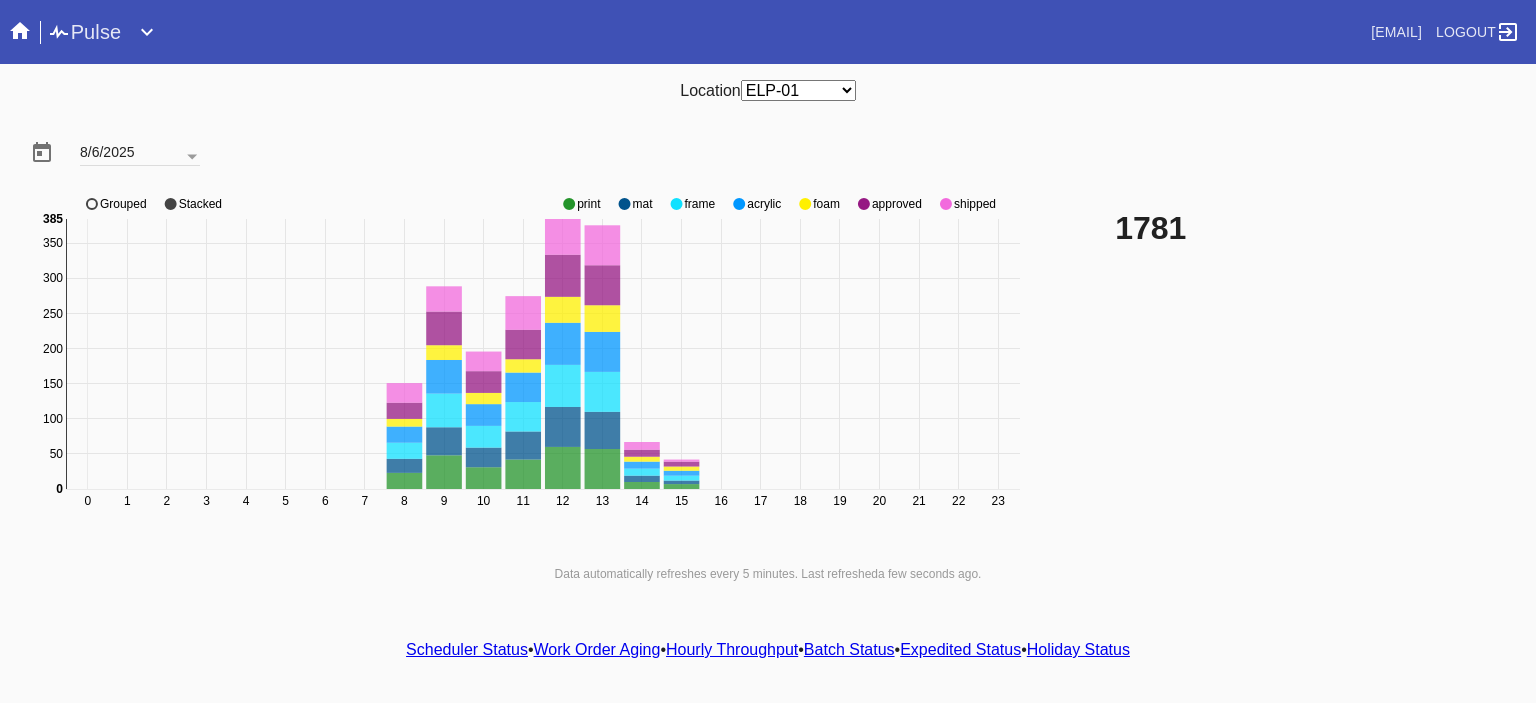click 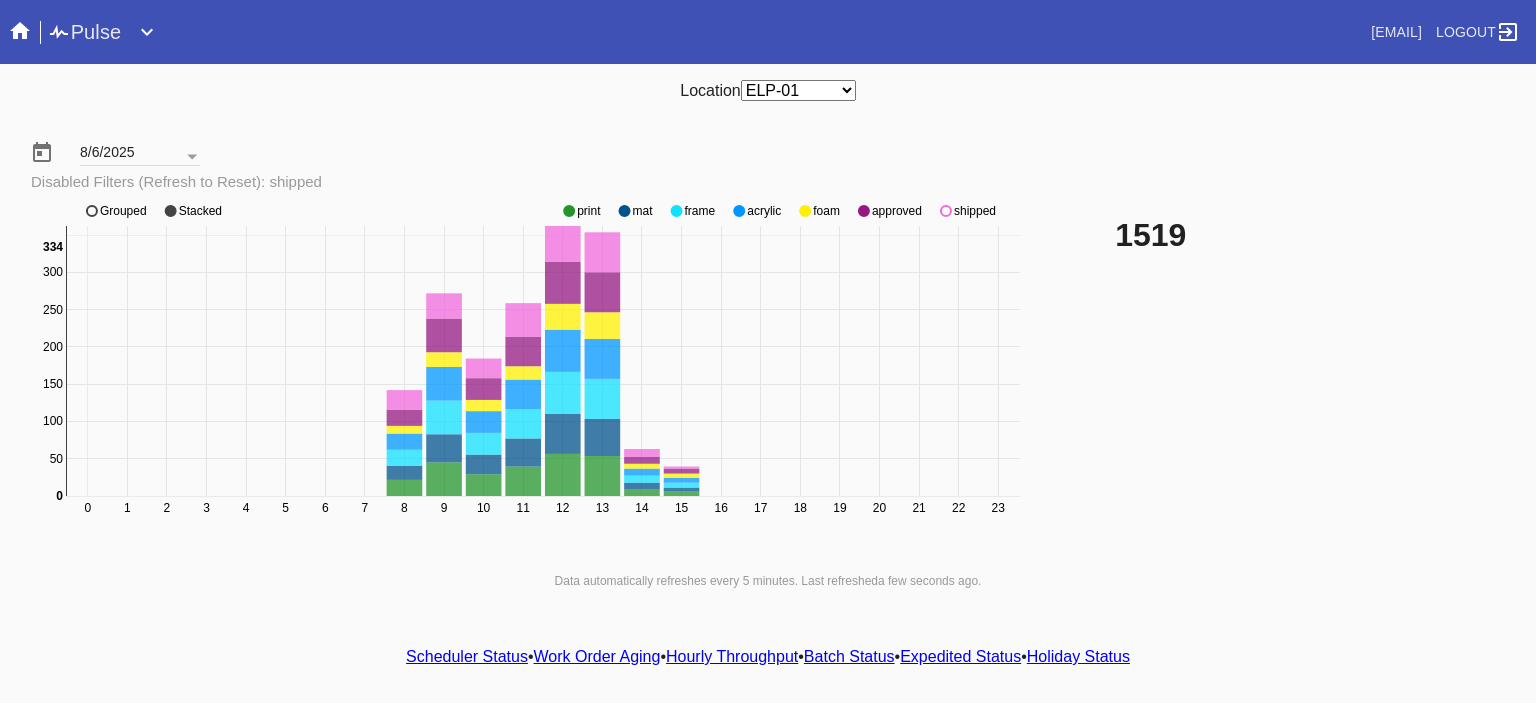 click 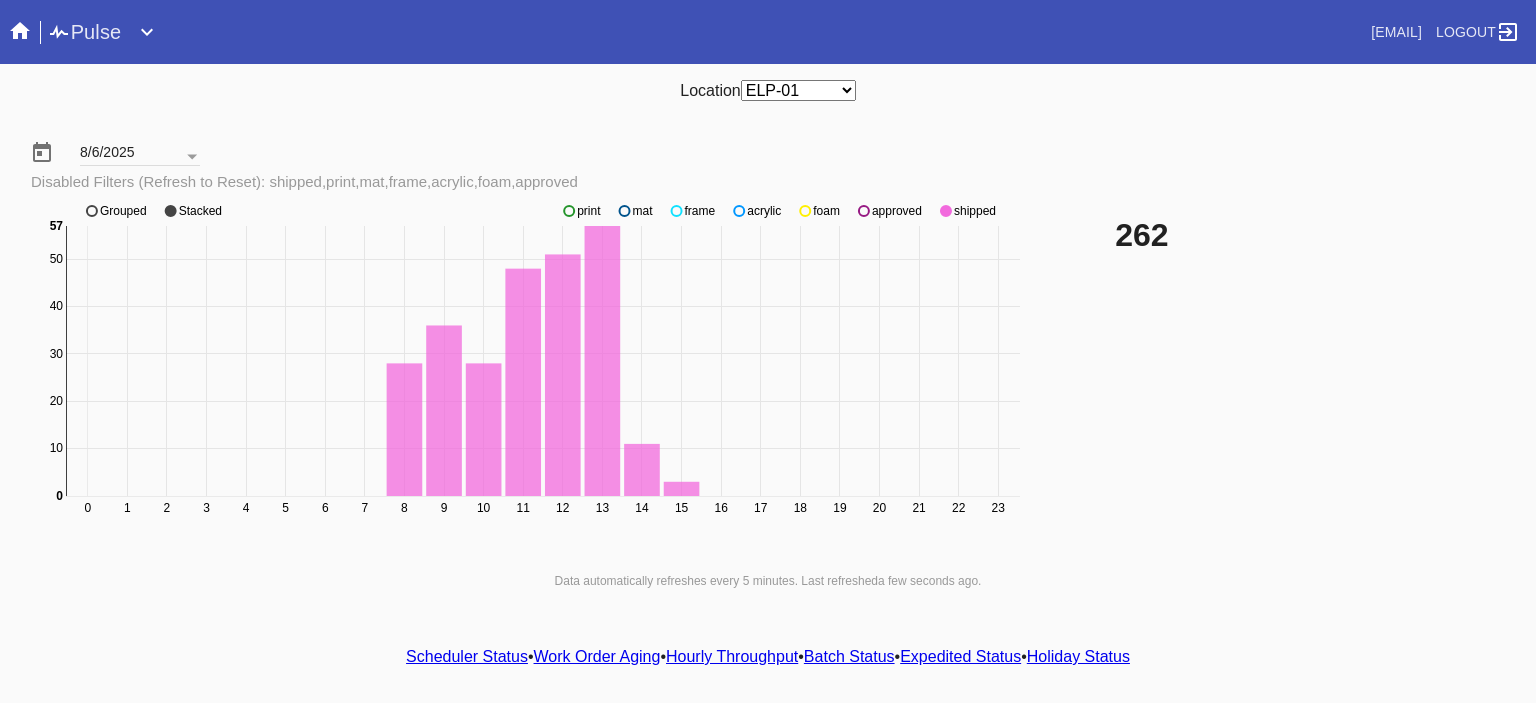 click 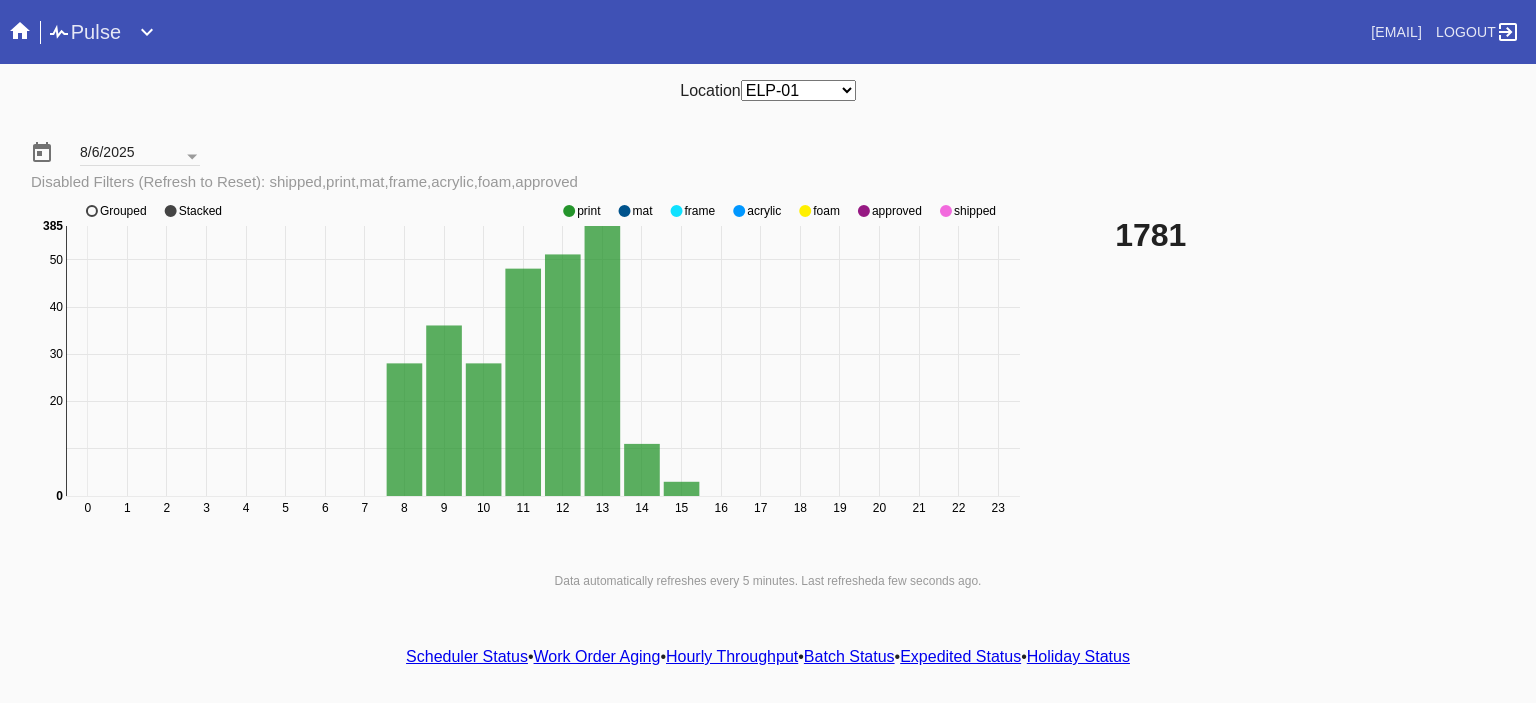 click 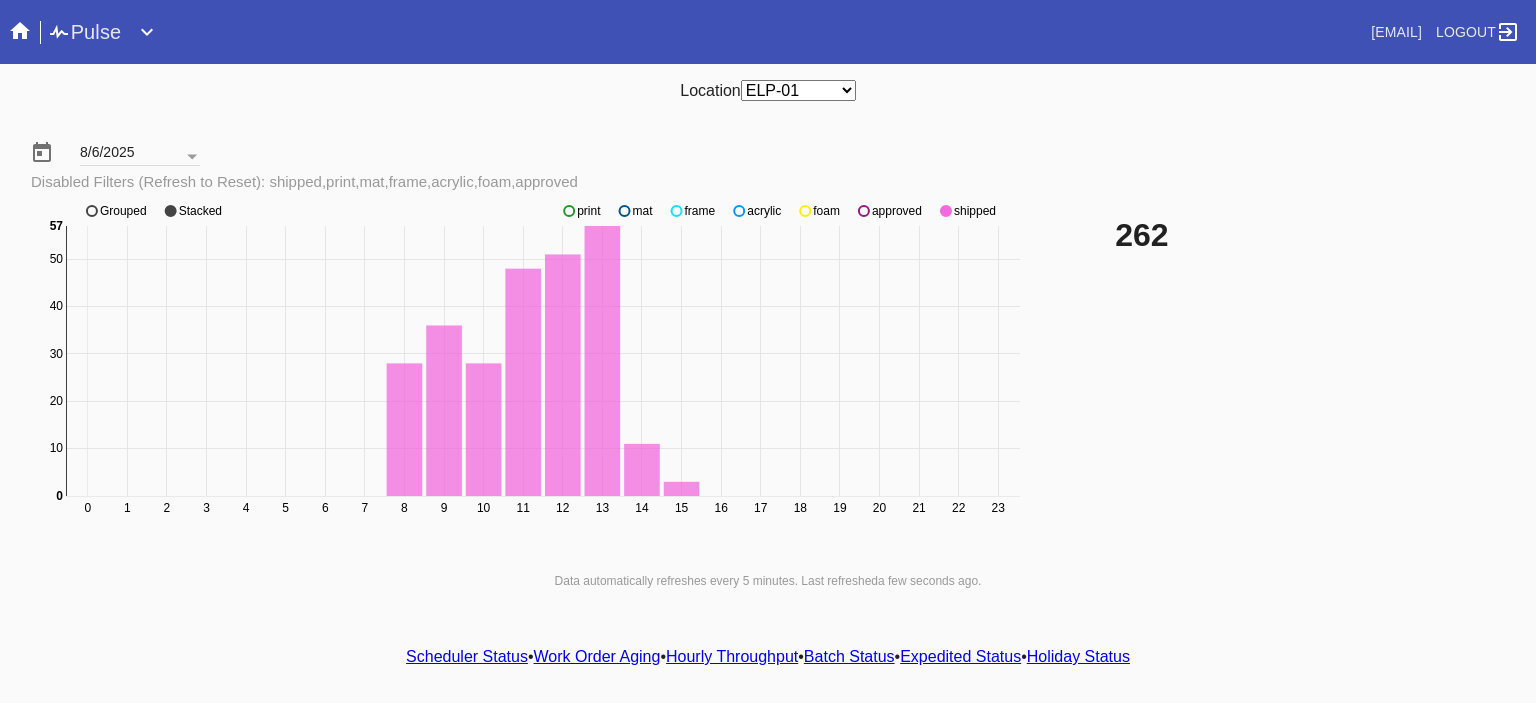 click on "Scheduler Status" at bounding box center (467, 656) 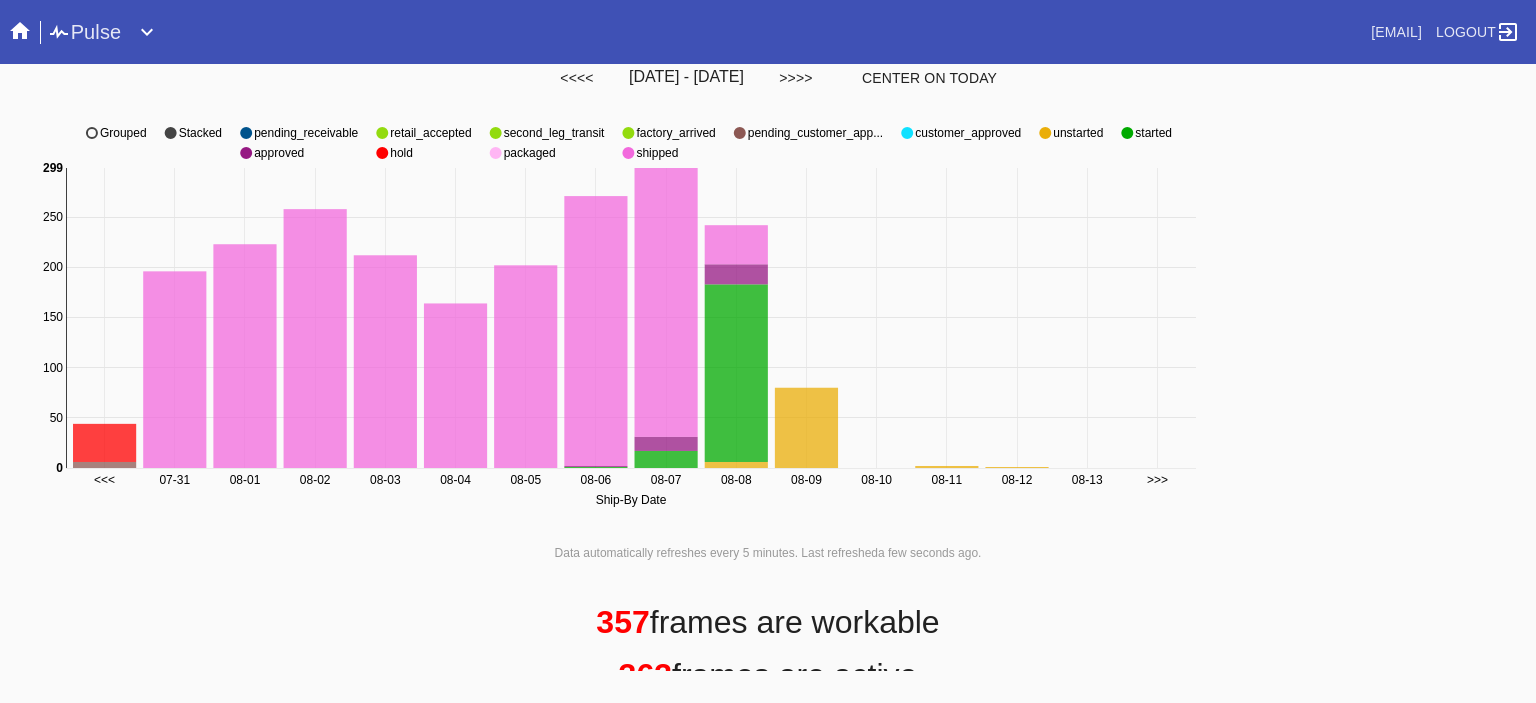 scroll, scrollTop: 0, scrollLeft: 0, axis: both 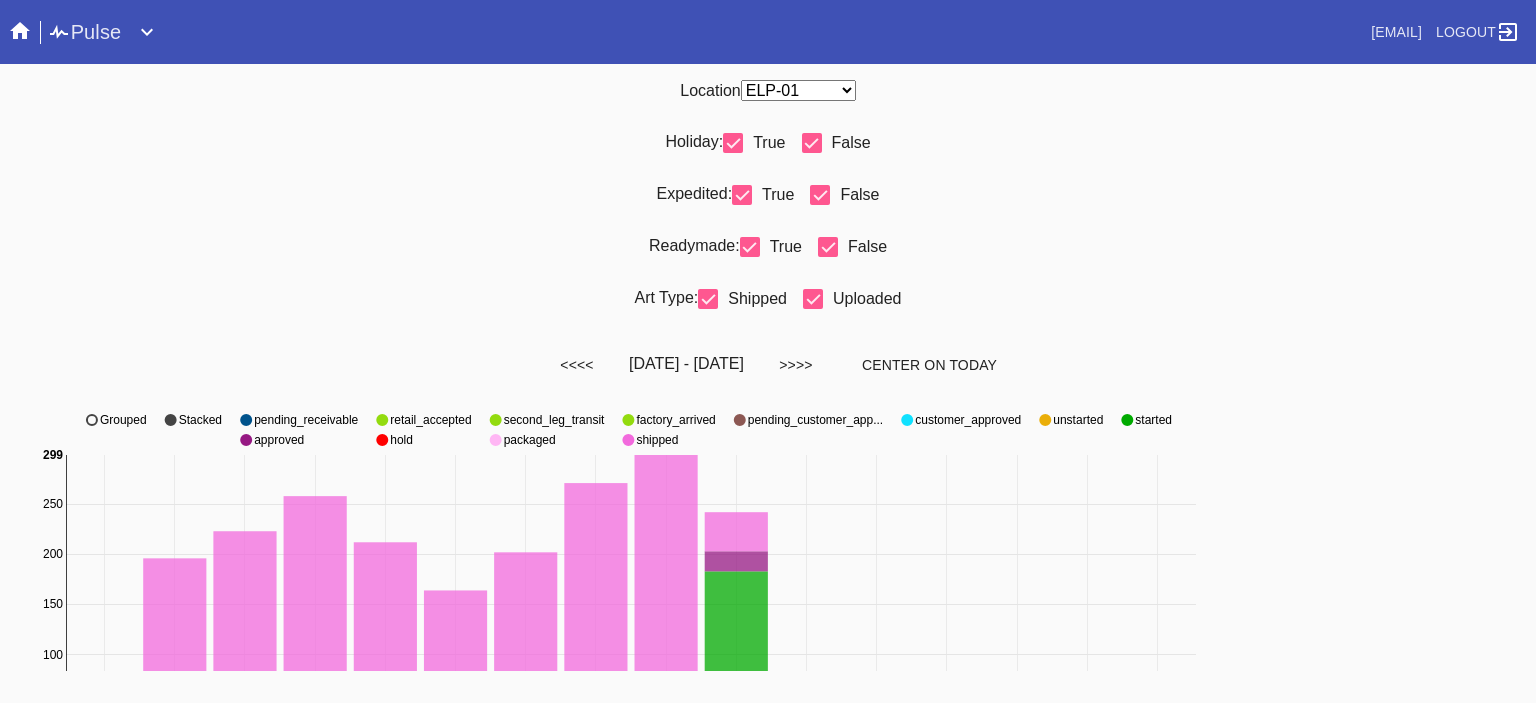 click on "Location   Any Location DCA-05 ELP-01 LAS-01 LEX-01 LEX-03" at bounding box center (768, 90) 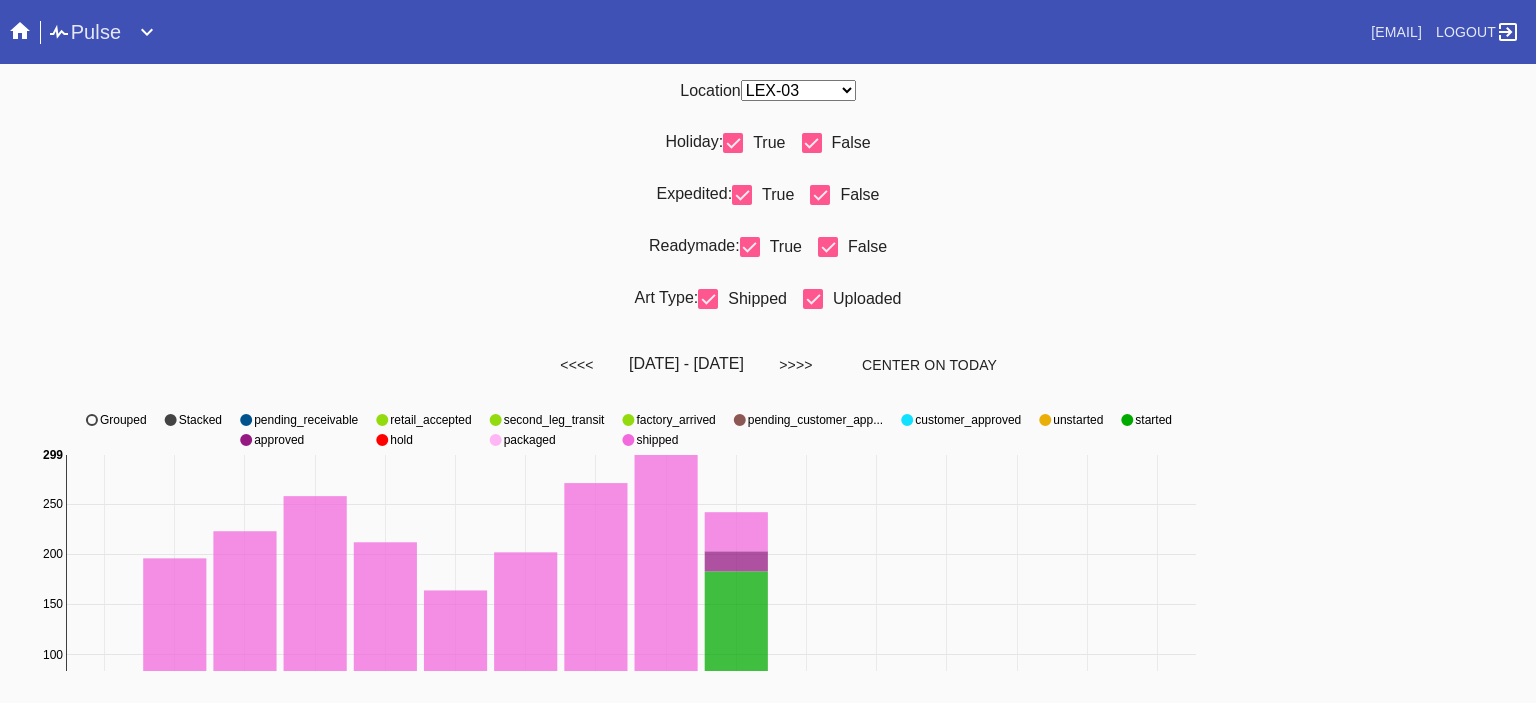 click on "Any Location DCA-05 ELP-01 LAS-01 LEX-01 LEX-03" at bounding box center (798, 90) 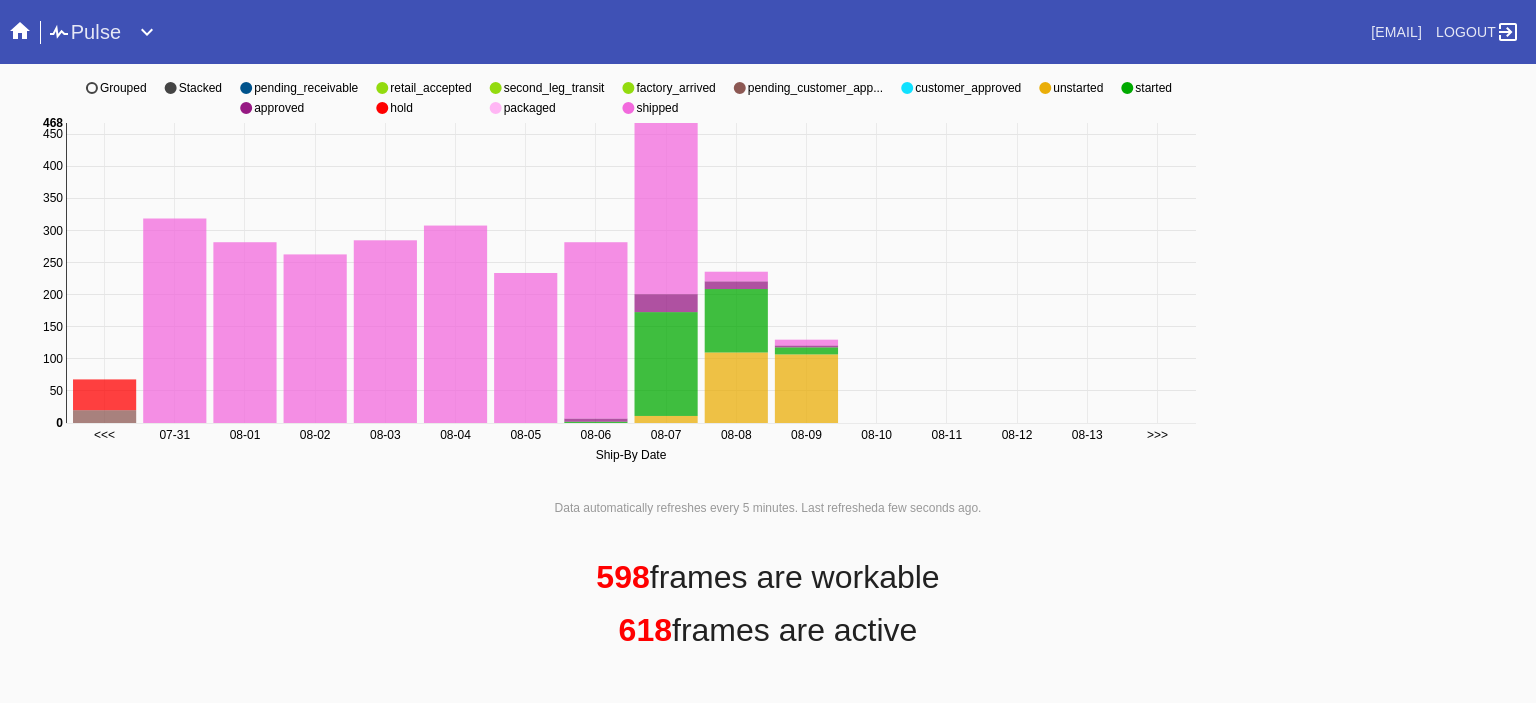 scroll, scrollTop: 0, scrollLeft: 0, axis: both 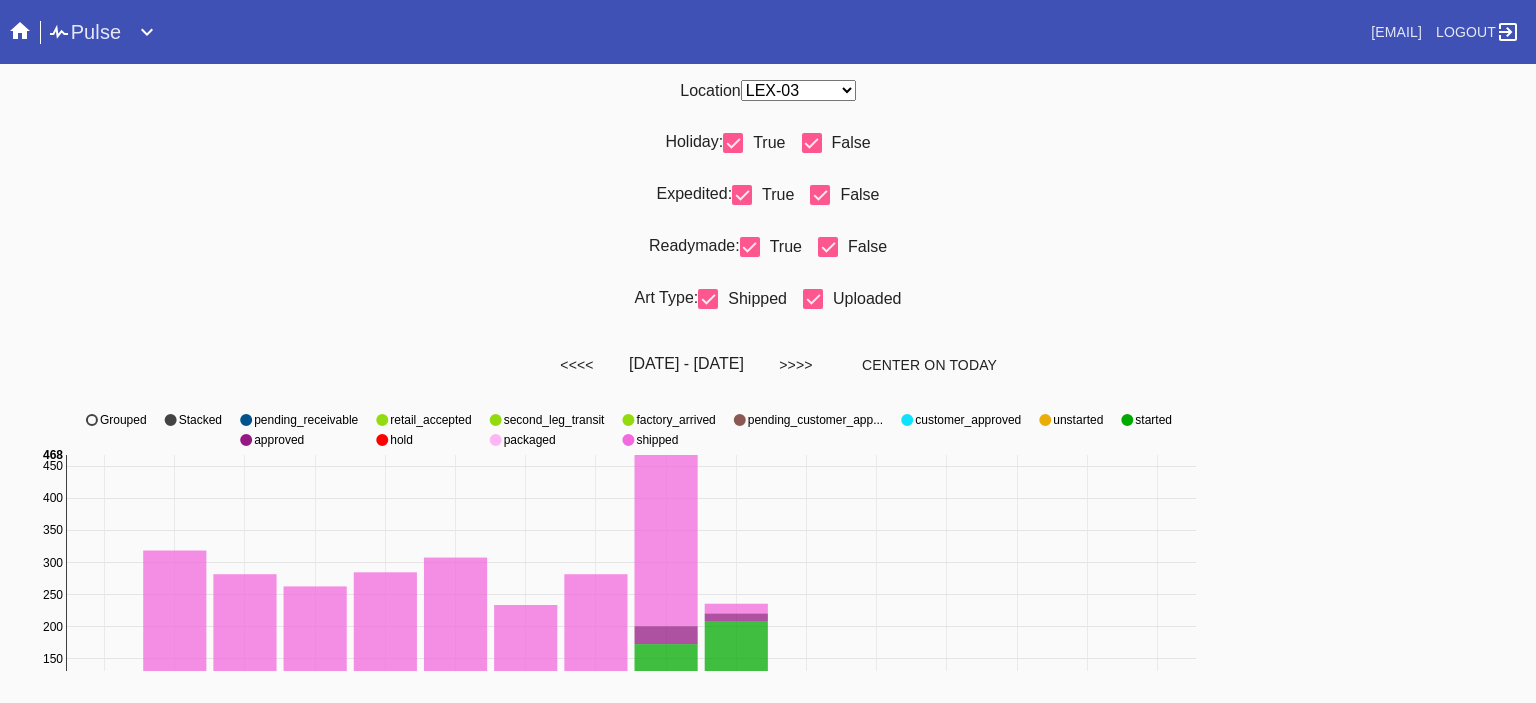 click on "Any Location DCA-05 ELP-01 LAS-01 LEX-01 LEX-03" at bounding box center [798, 90] 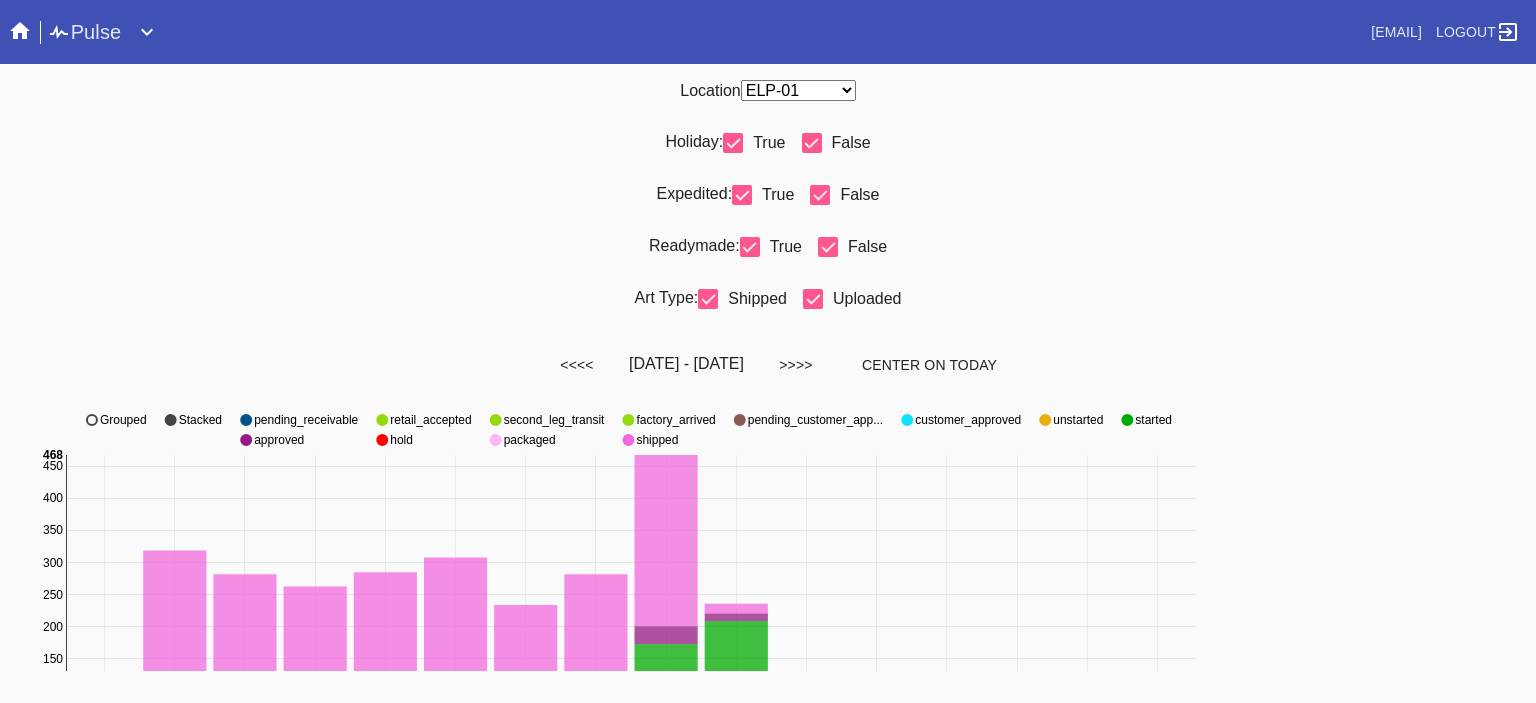 click on "Any Location DCA-05 ELP-01 LAS-01 LEX-01 LEX-03" at bounding box center [798, 90] 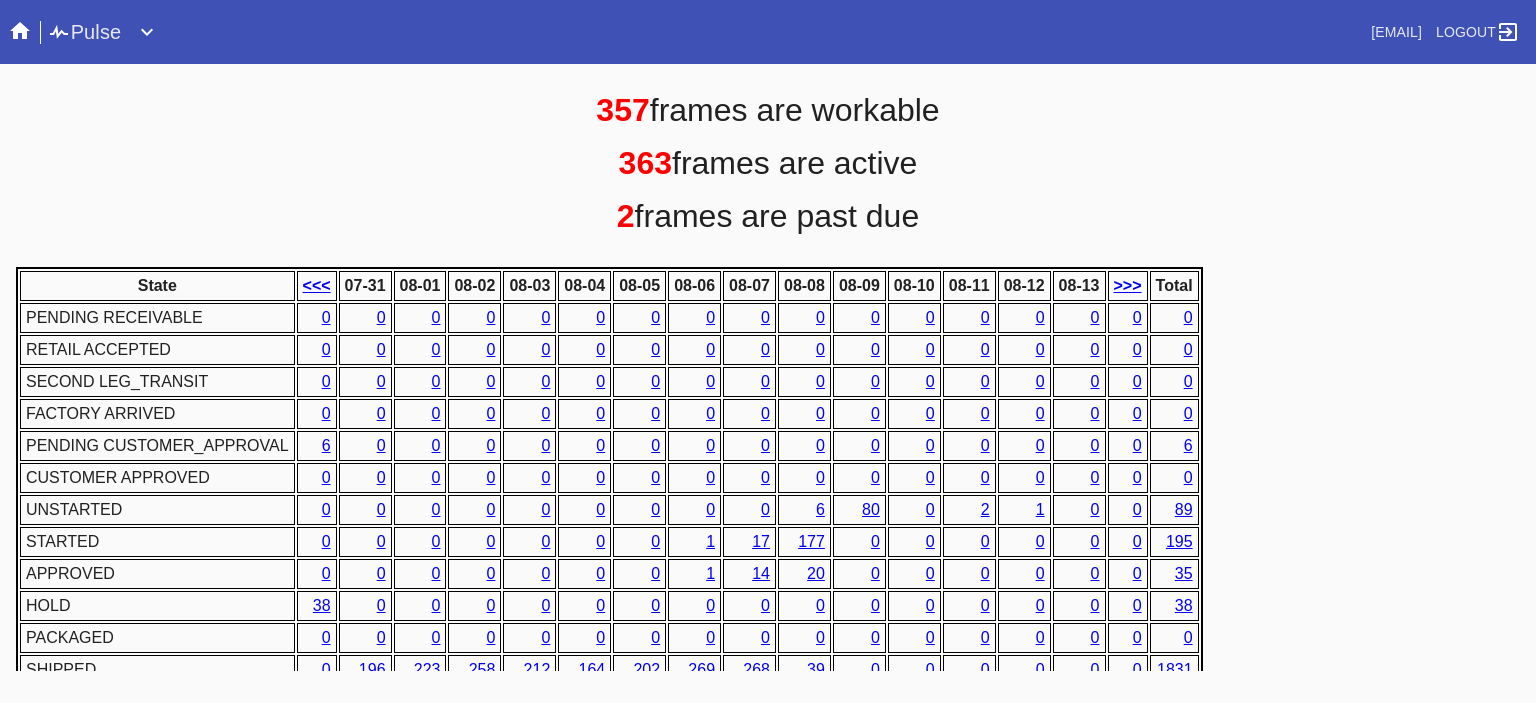 scroll, scrollTop: 936, scrollLeft: 0, axis: vertical 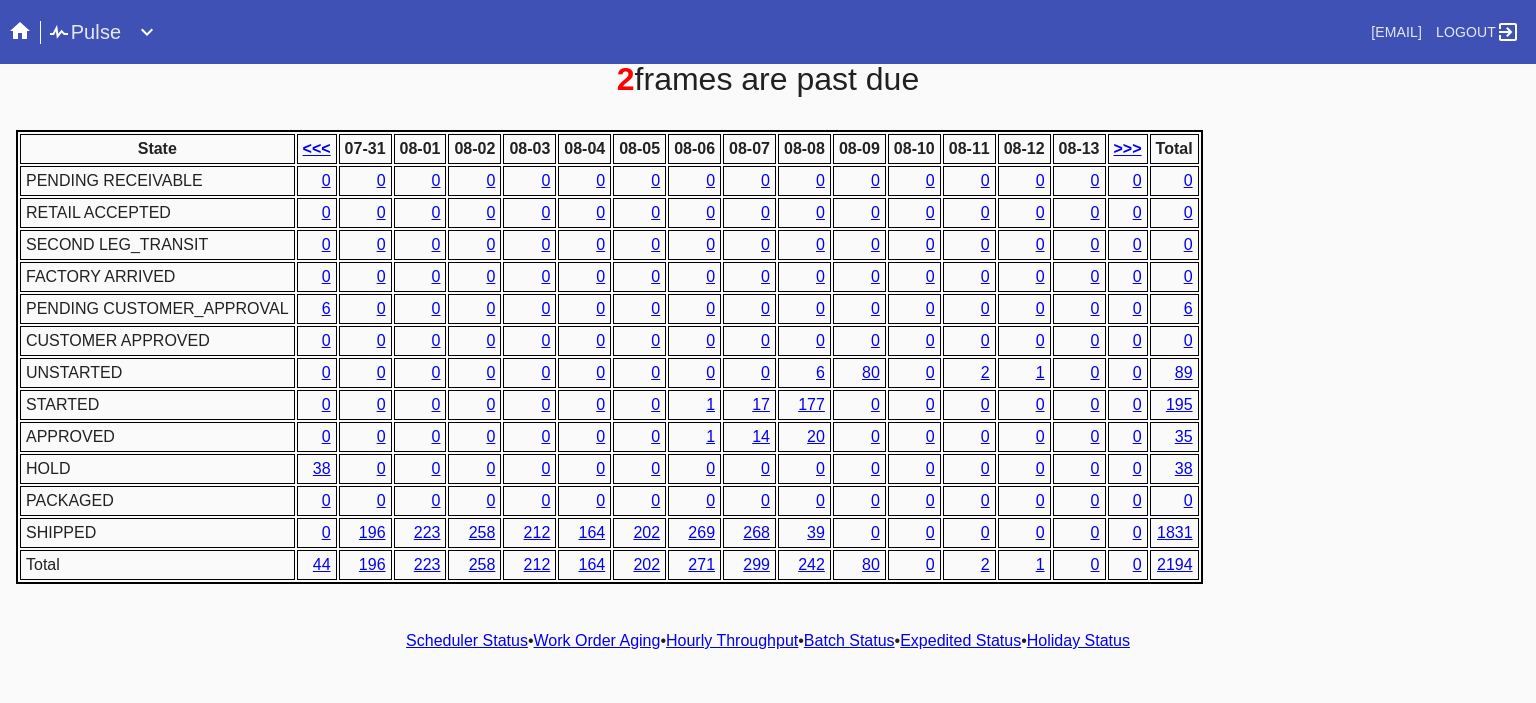 click on "Hourly Throughput" at bounding box center (732, 640) 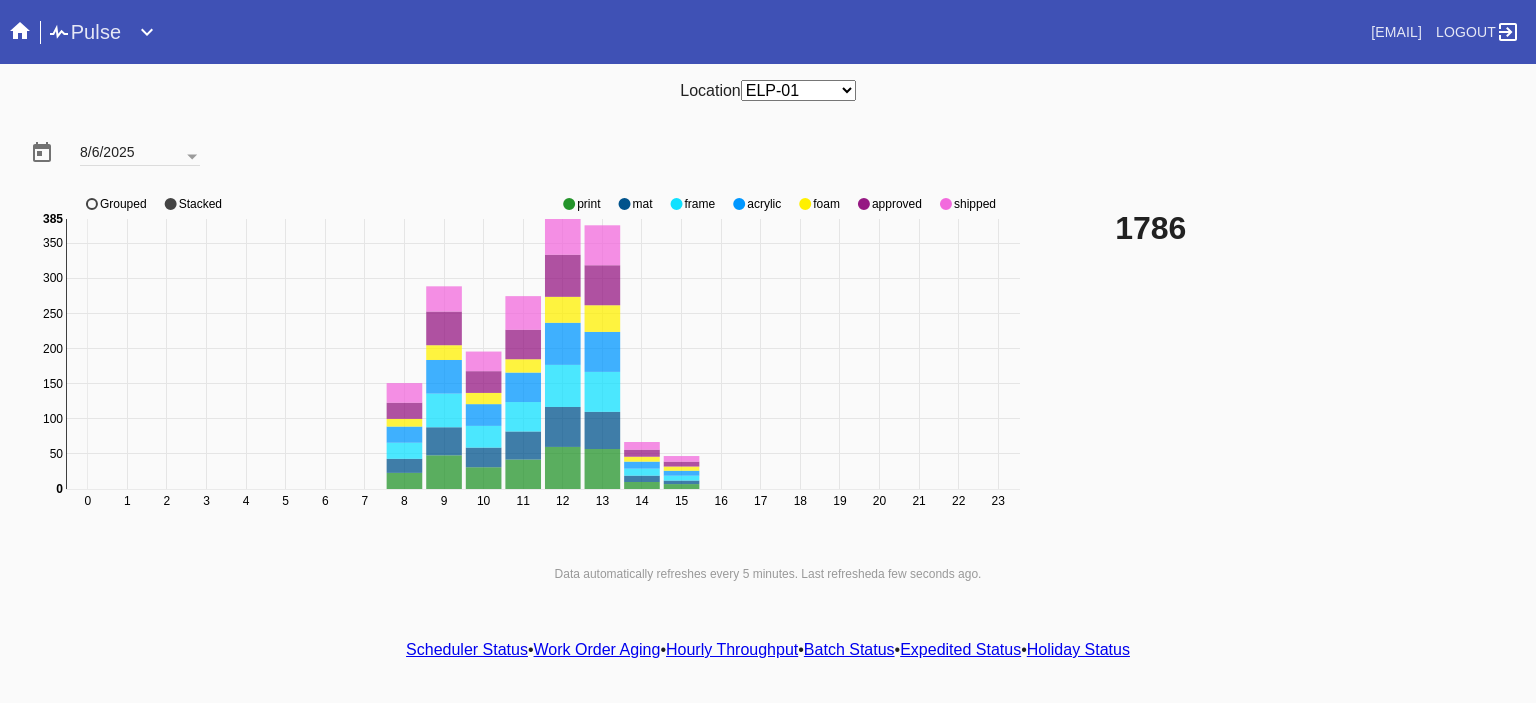 click 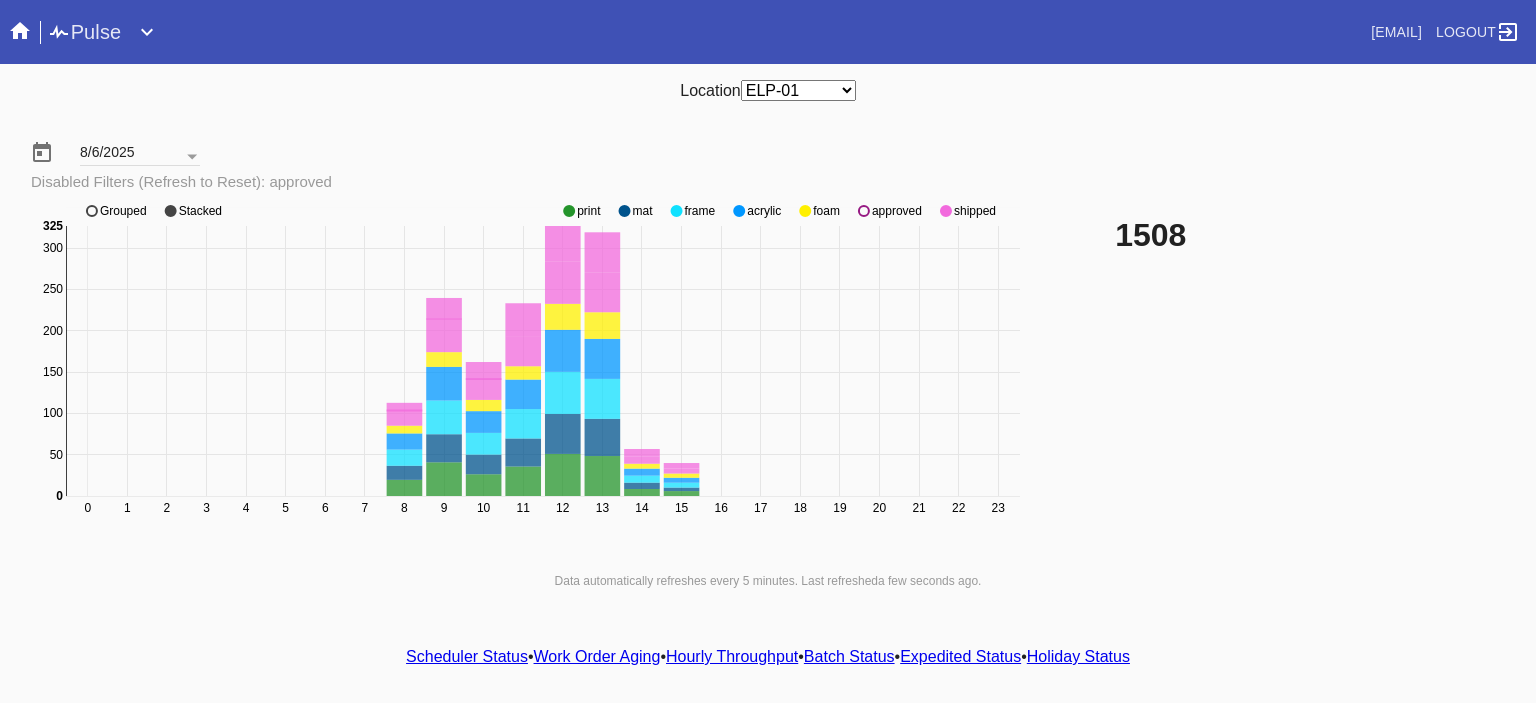 click on "0 1 2 3 4 5 6 7 8 9 10 11 12 13 14 15 16 17 18 19 20 21 22 23 0 50 100 150 200 250 300 350 0 325 print mat frame acrylic foam approved shipped Grouped Stacked" 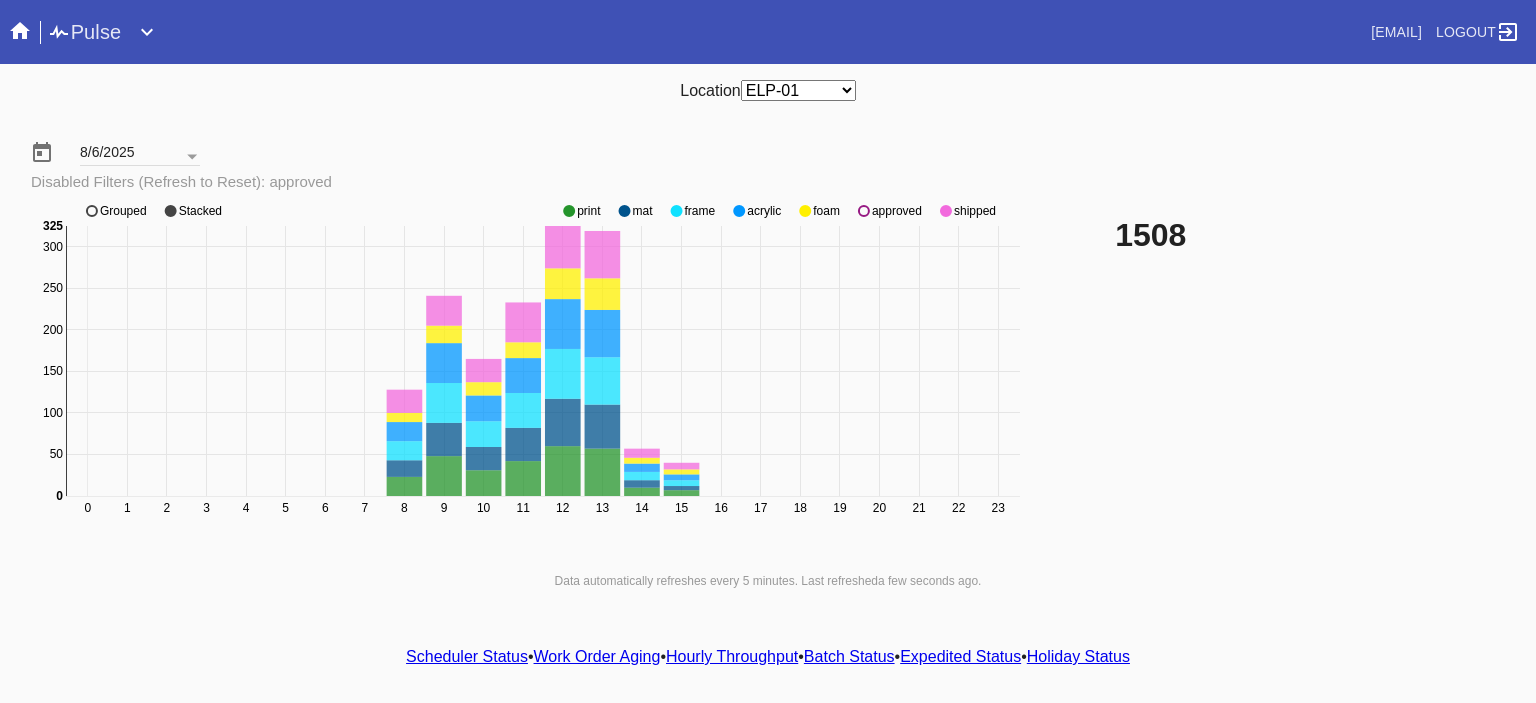 click 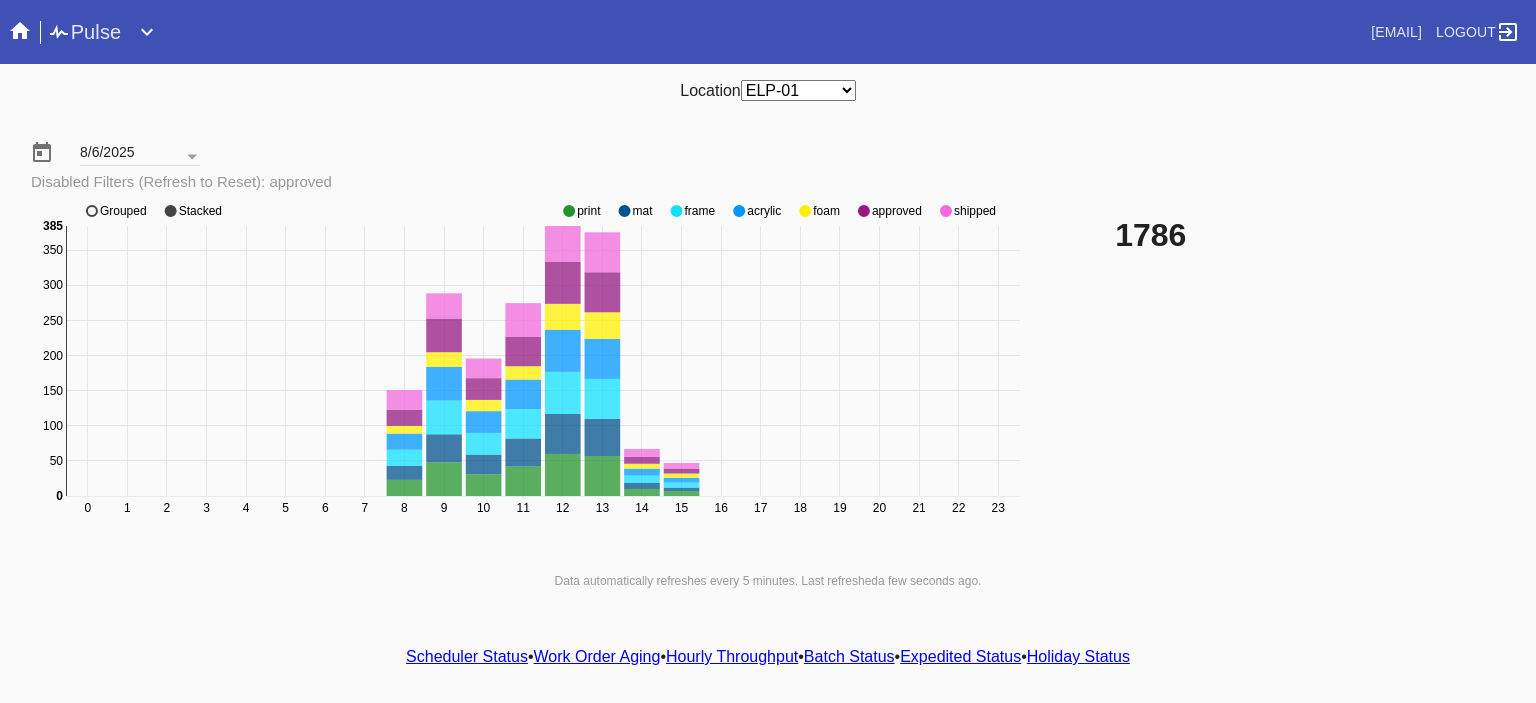 click 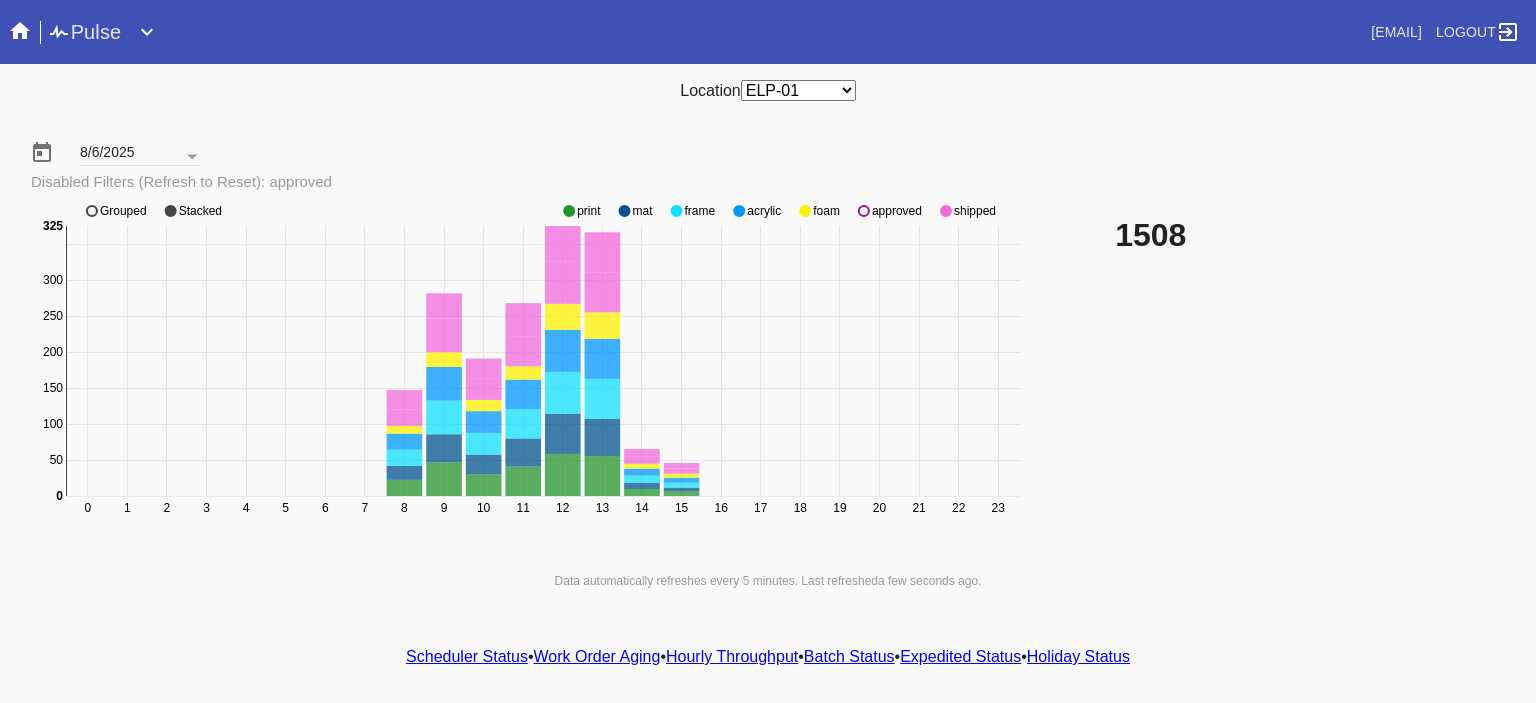 click 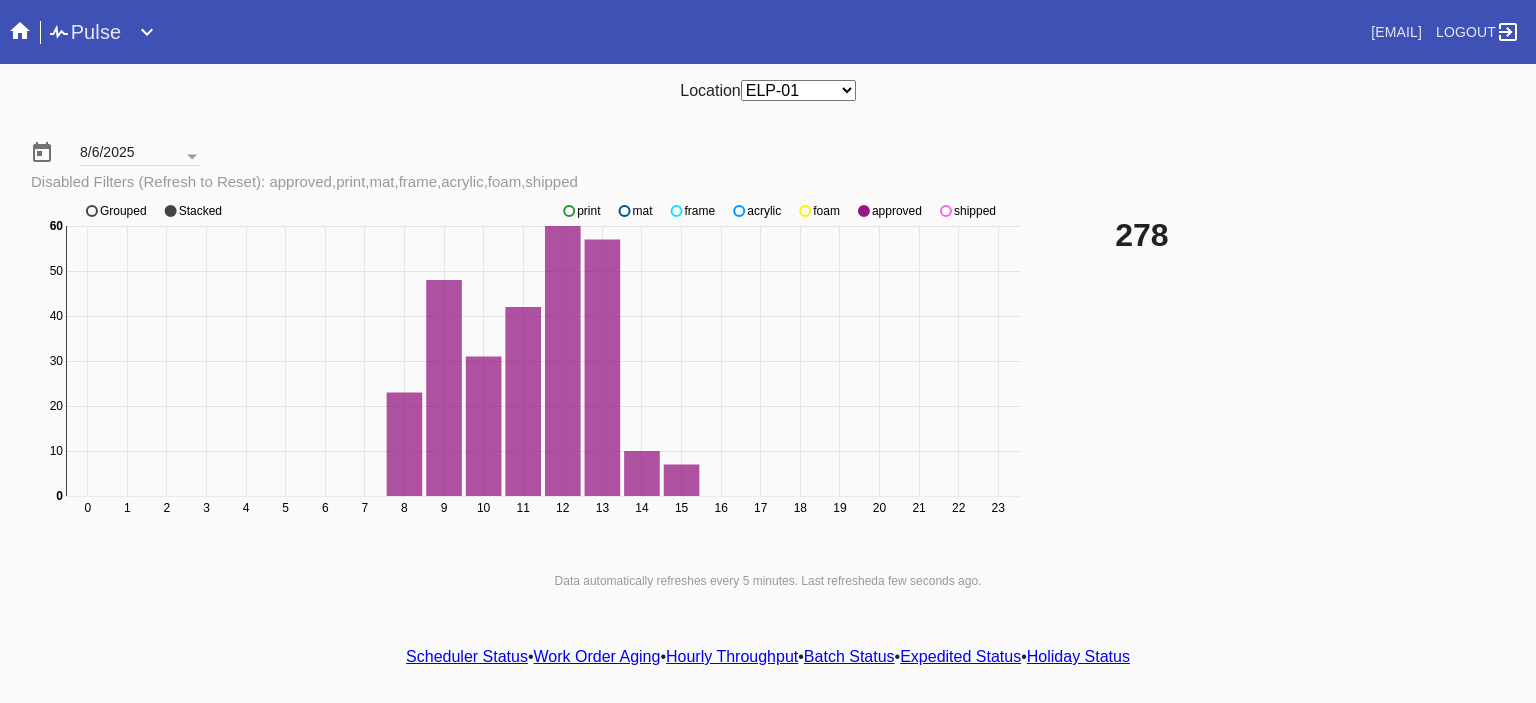 click 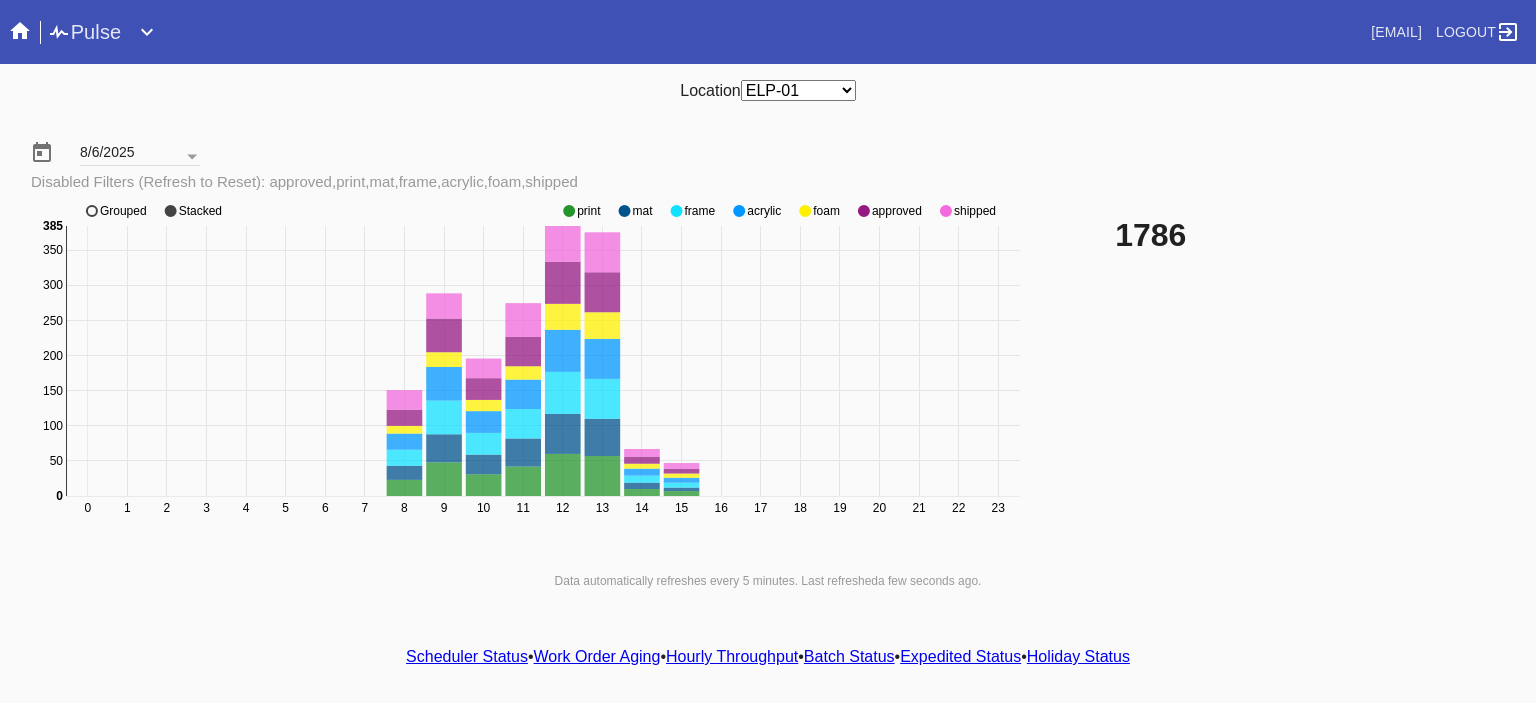 click on "Any Location DCA-05 ELP-01 LAS-01 LEX-01 LEX-03" at bounding box center (798, 90) 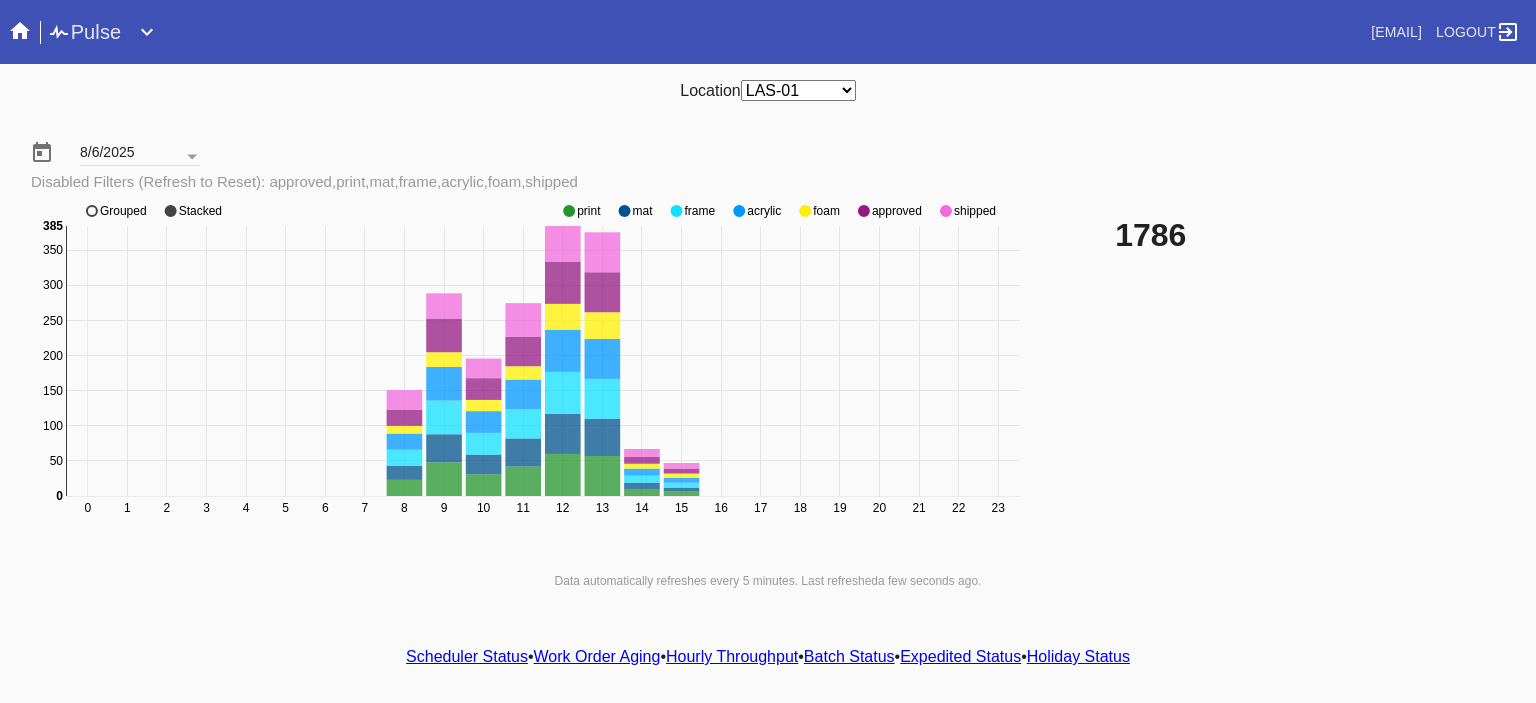 click on "Any Location DCA-05 ELP-01 LAS-01 LEX-01 LEX-03" at bounding box center [798, 90] 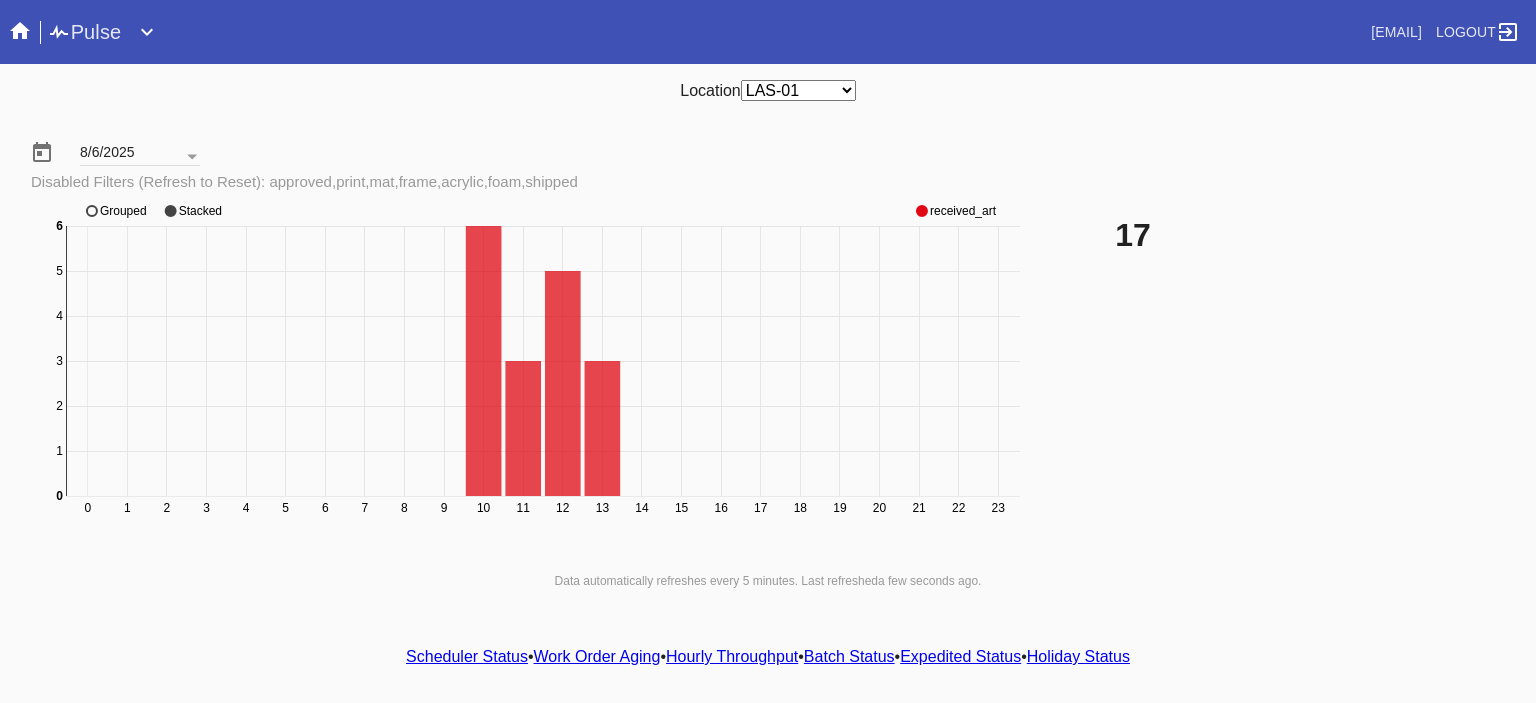 click on "Scheduler Status" at bounding box center (467, 656) 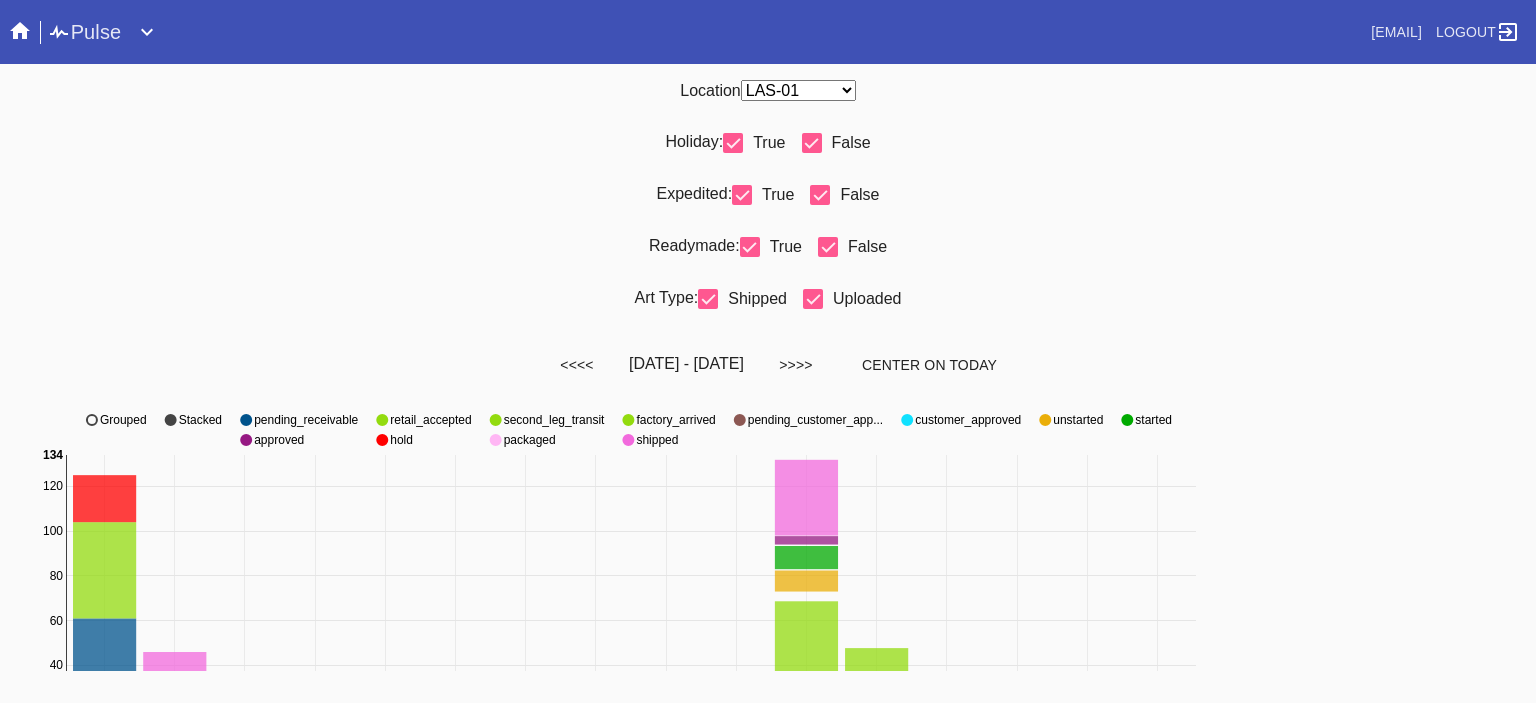 scroll, scrollTop: 936, scrollLeft: 0, axis: vertical 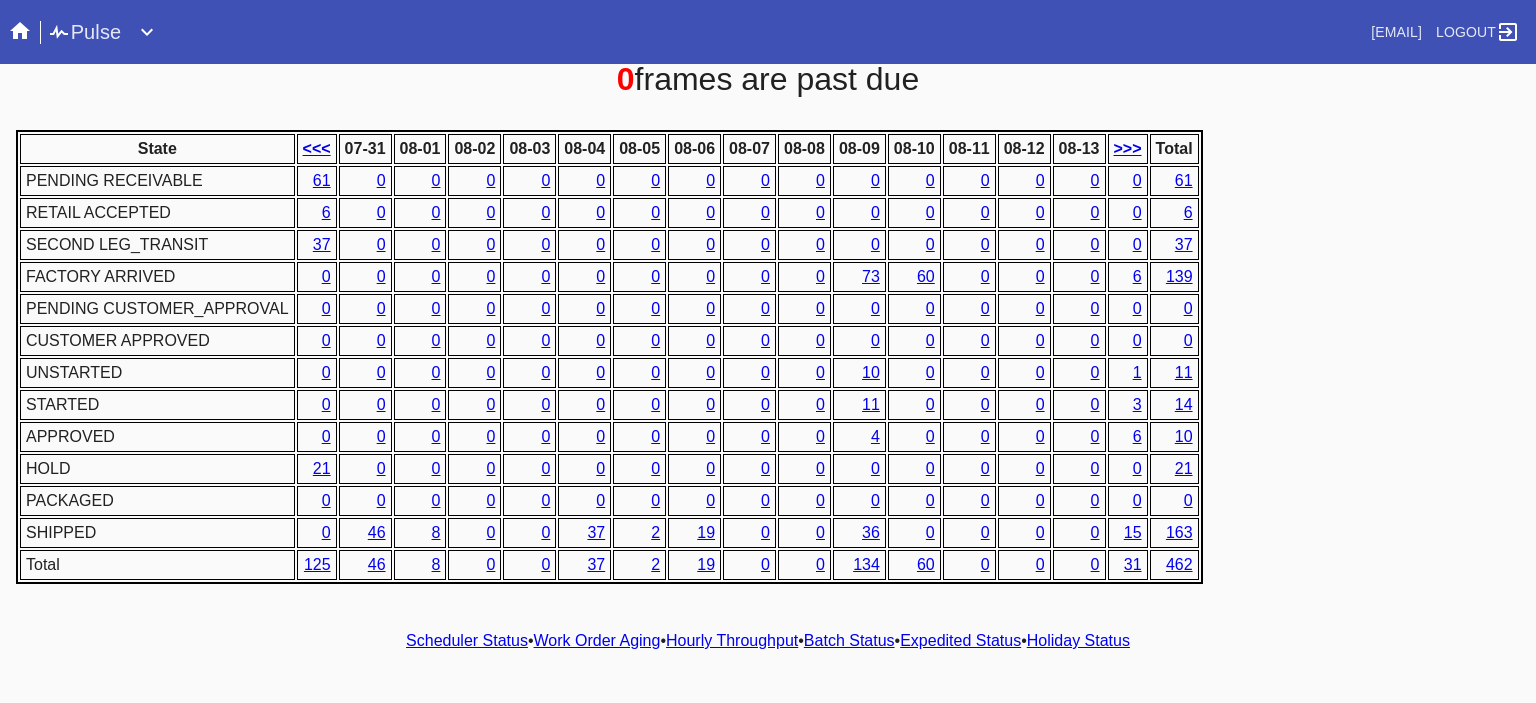 click on "Hourly Throughput" at bounding box center [732, 640] 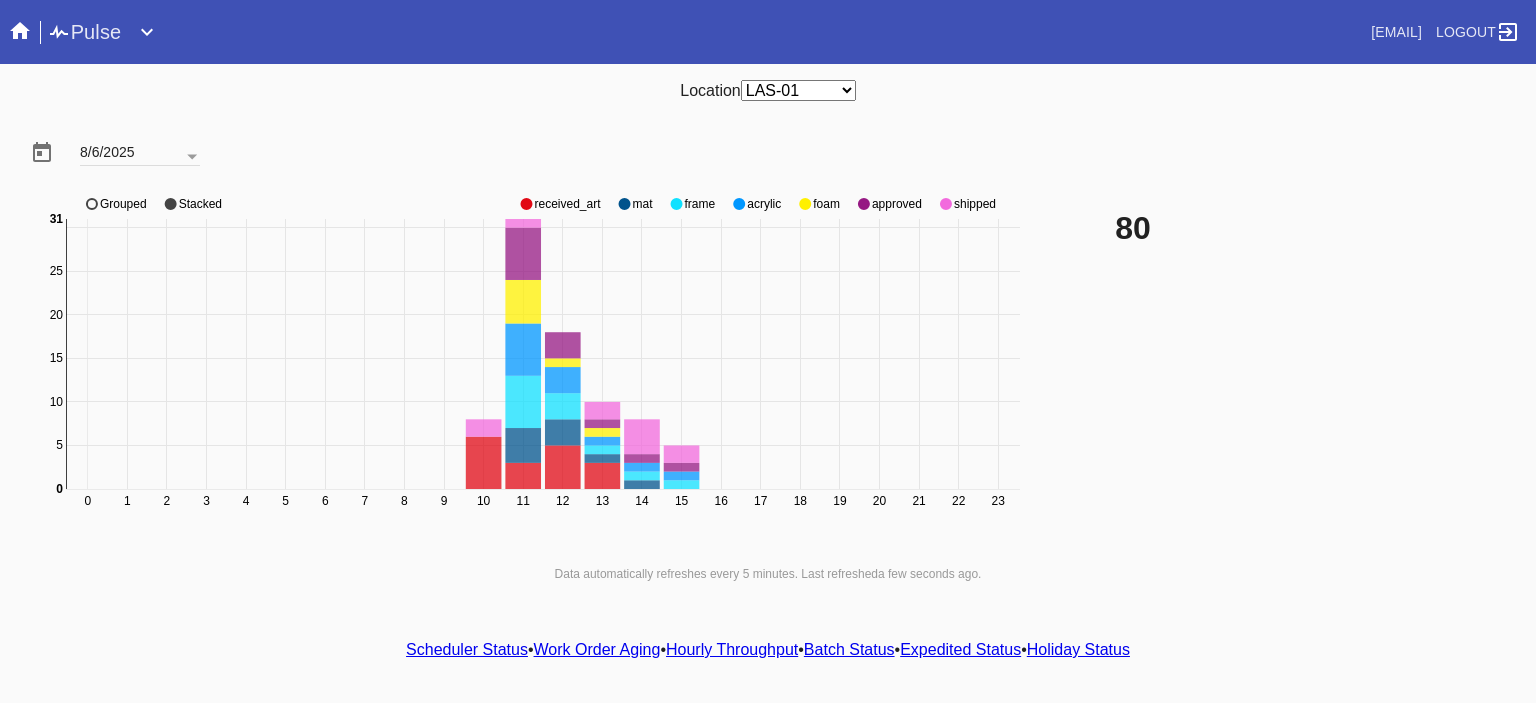 click on "shipped" 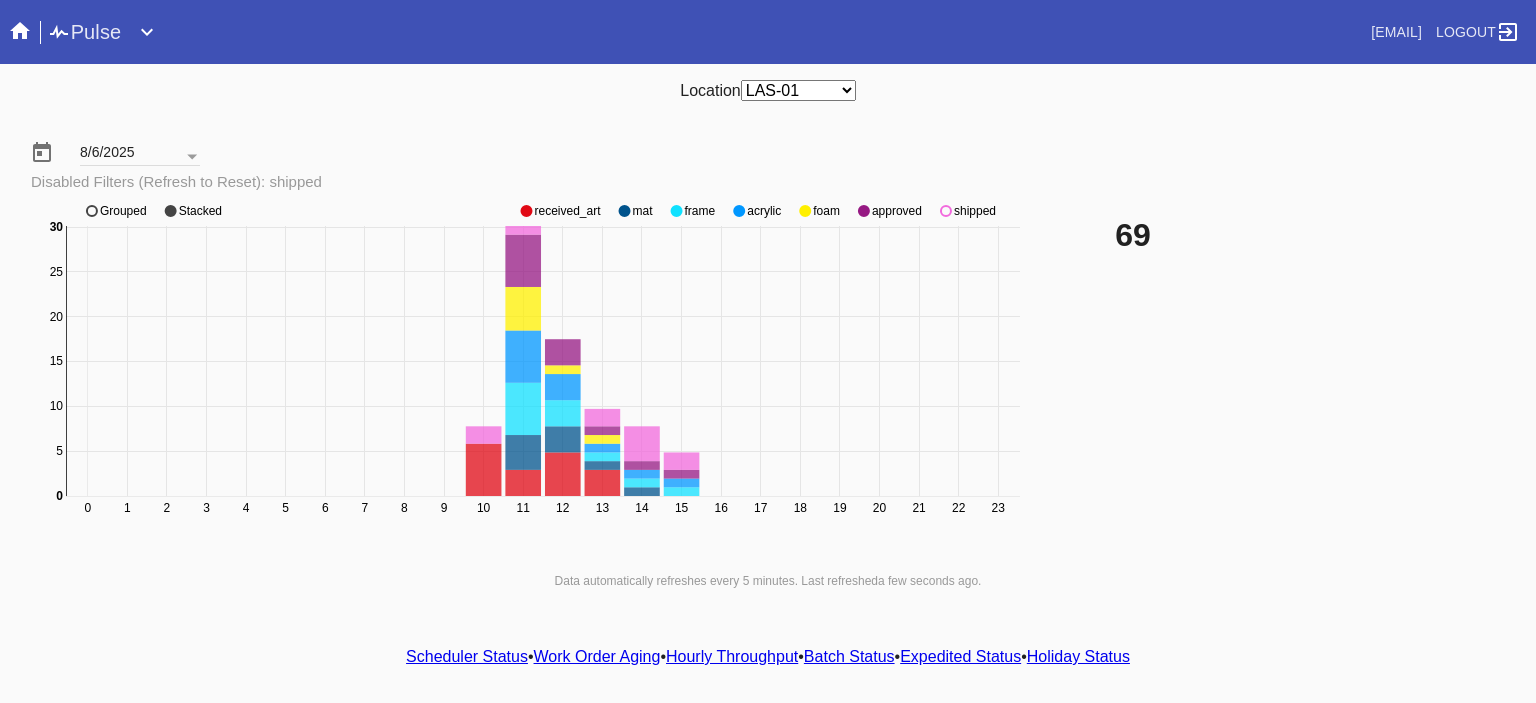 click on "shipped" 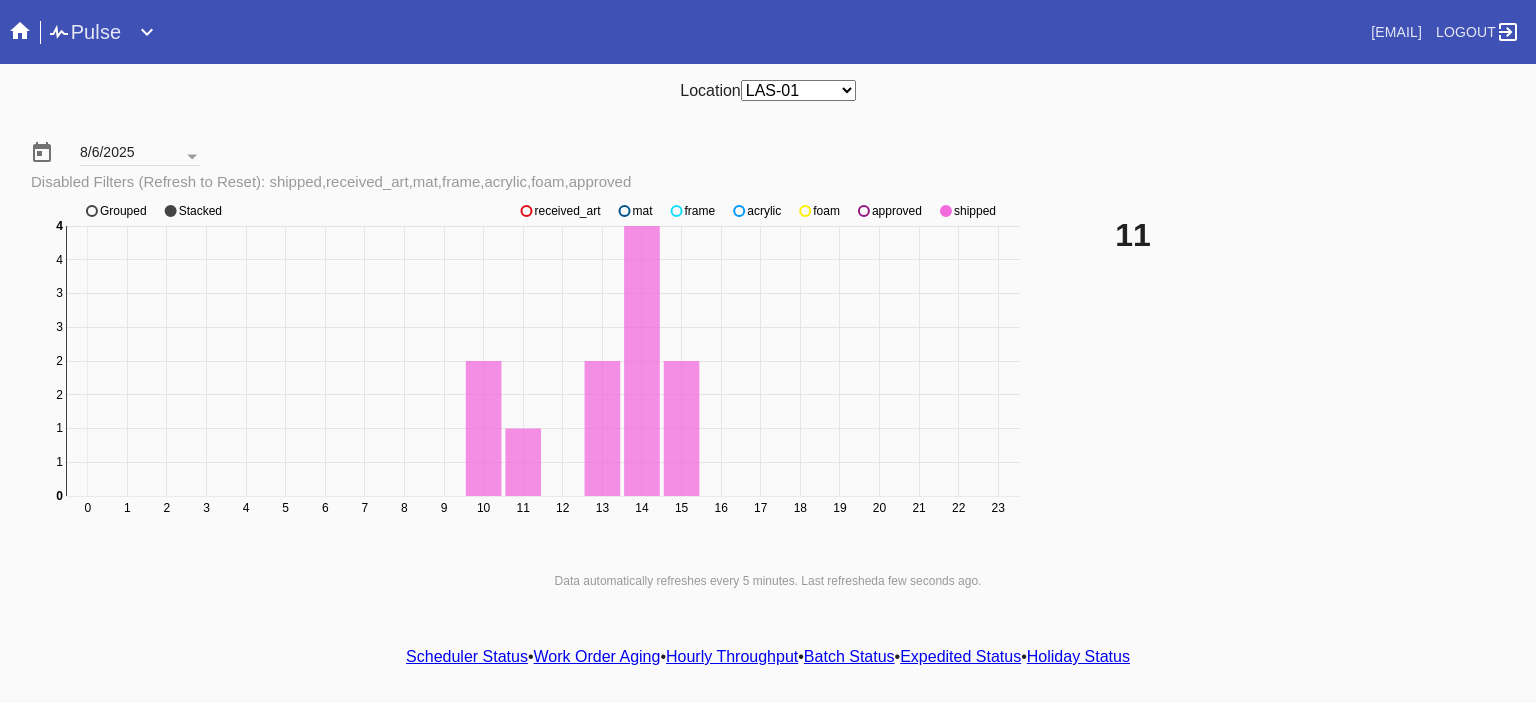 click on "shipped" 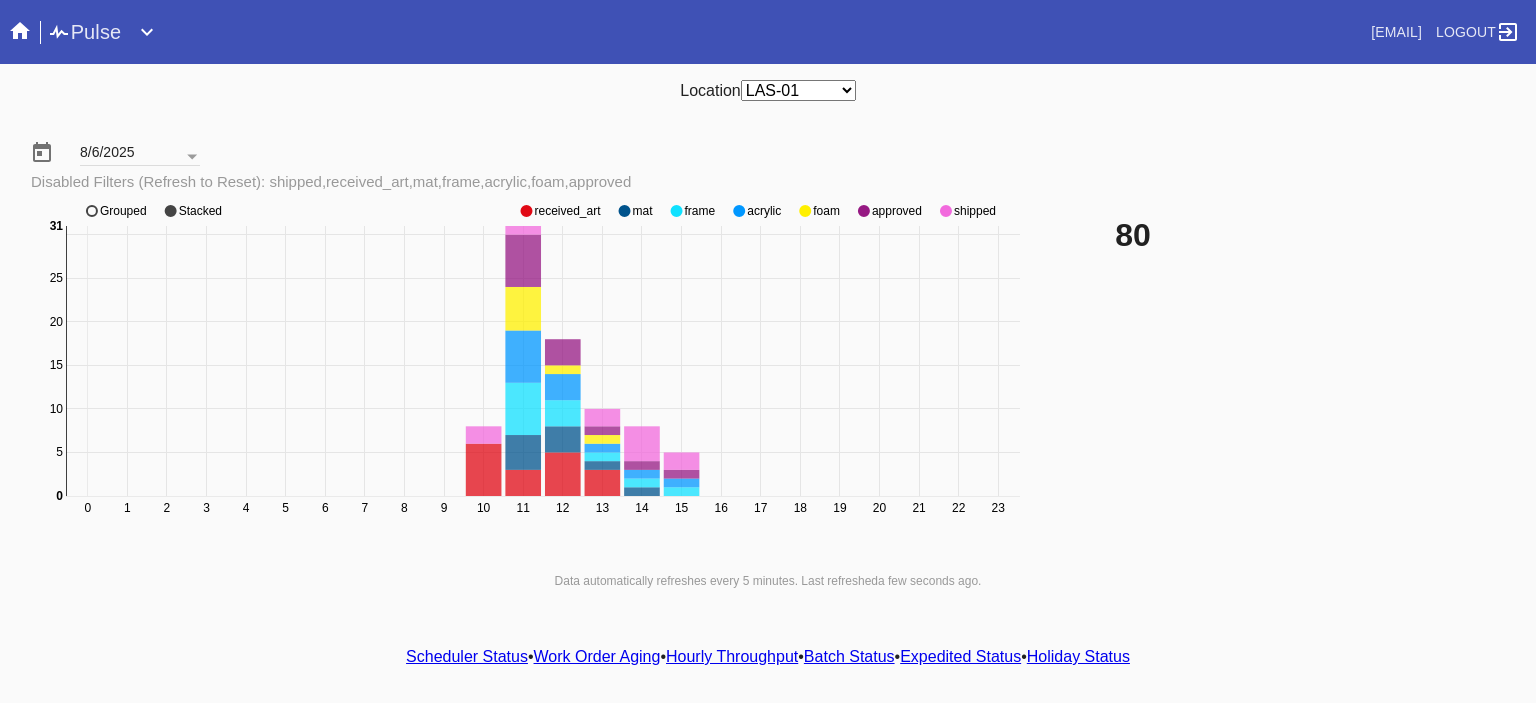 click 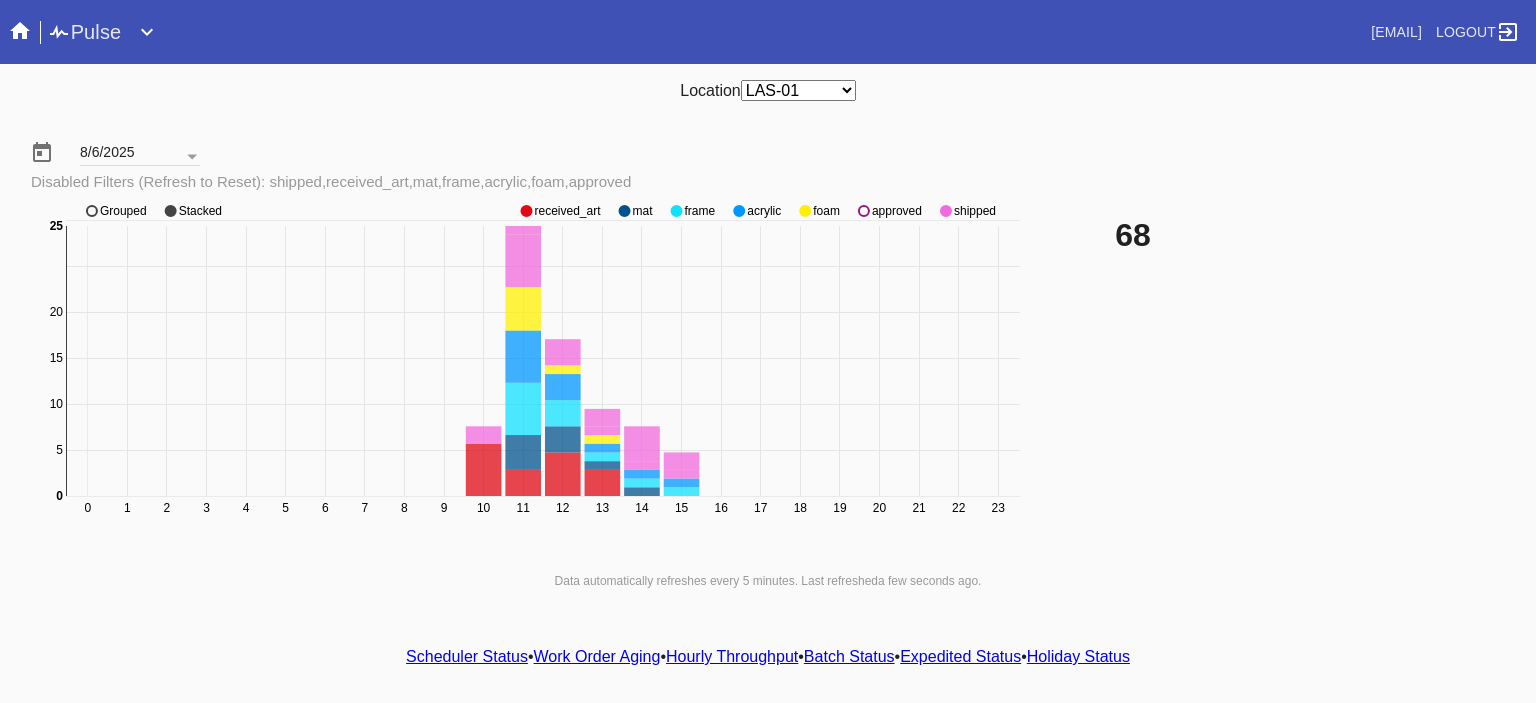 click 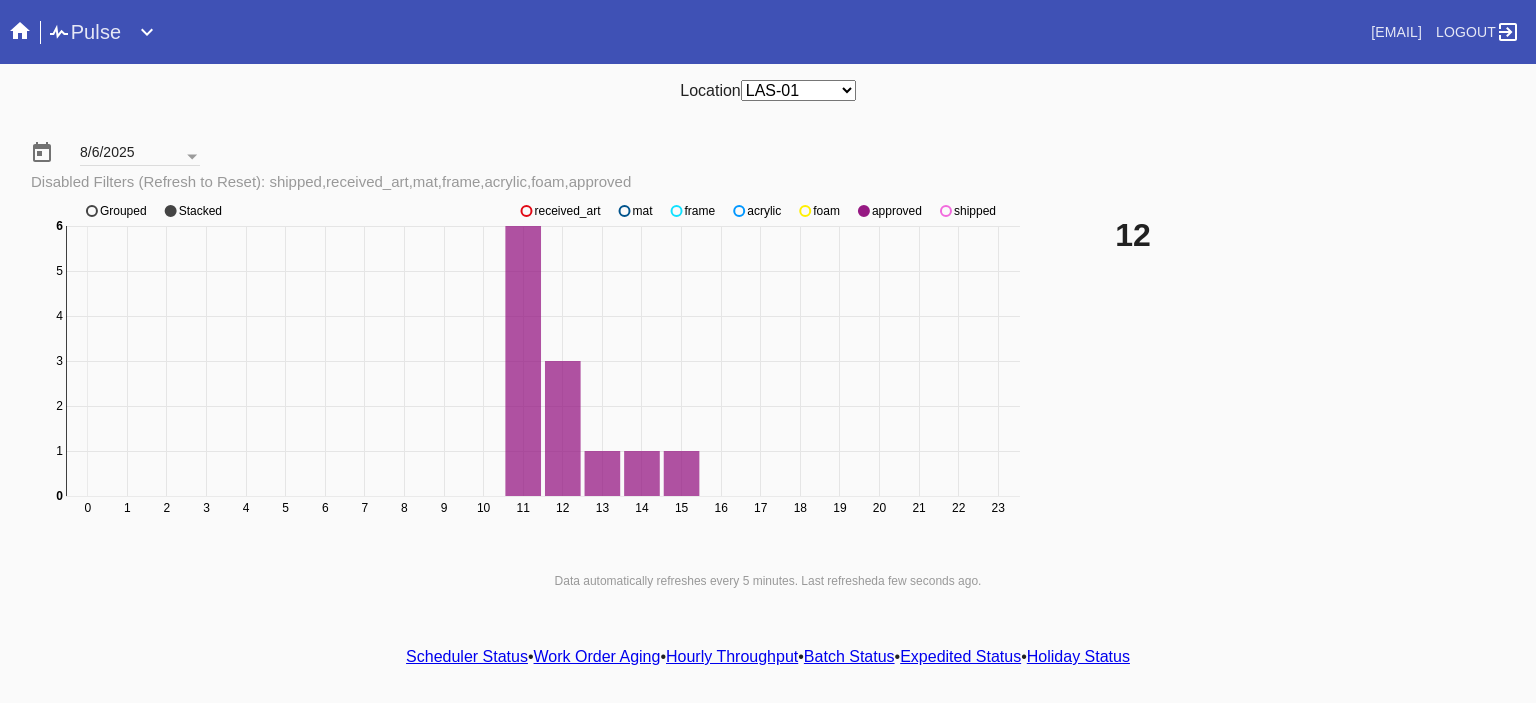 click 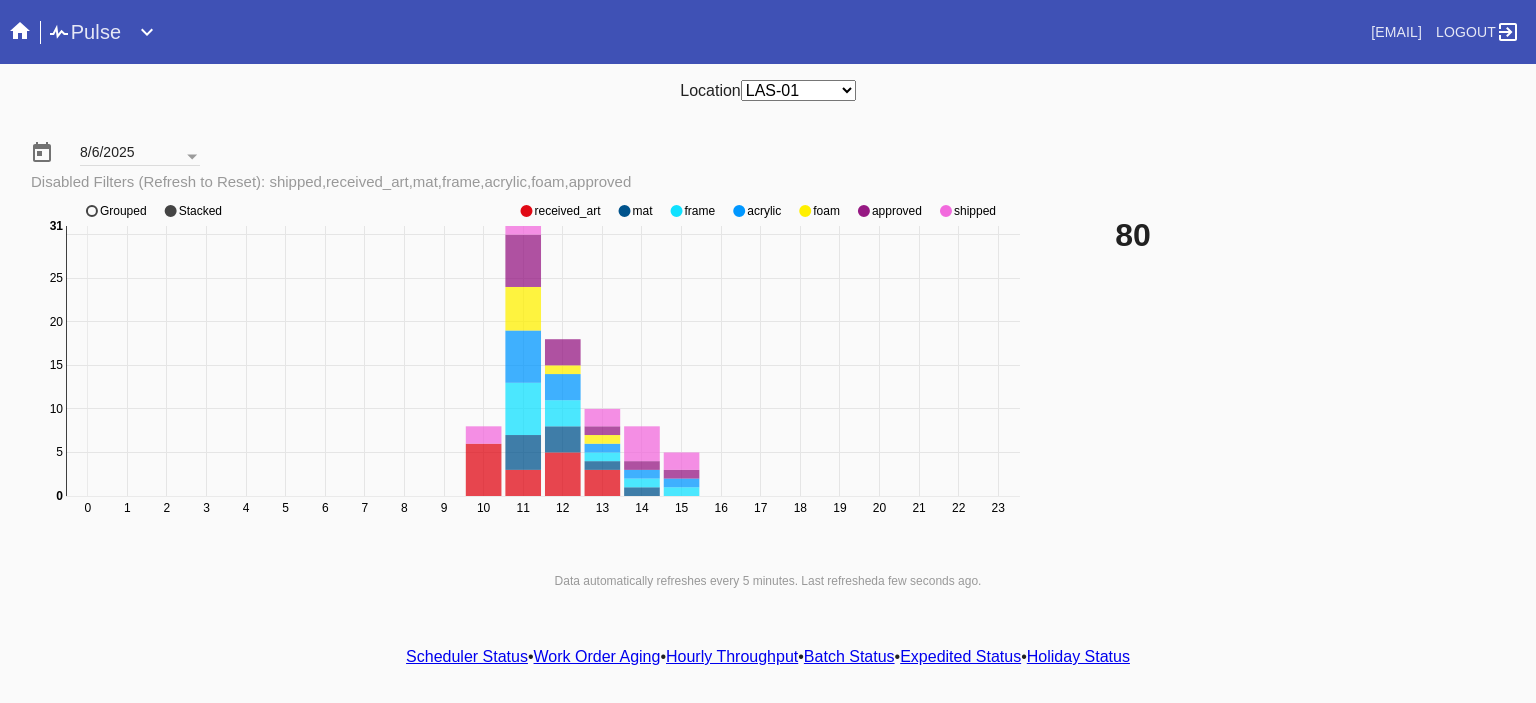 click on "Any Location DCA-05 ELP-01 LAS-01 LEX-01 LEX-03" at bounding box center [798, 90] 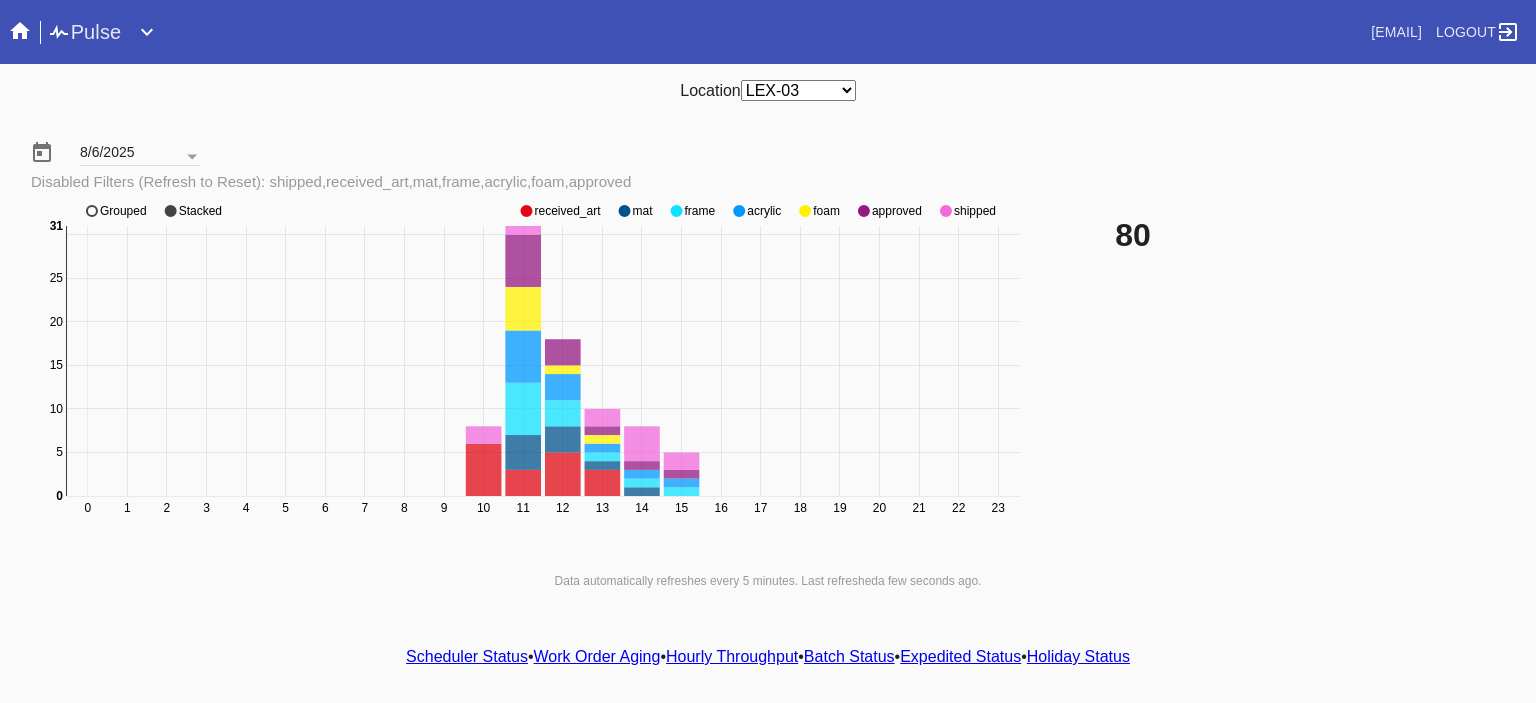click on "Any Location DCA-05 ELP-01 LAS-01 LEX-01 LEX-03" at bounding box center [798, 90] 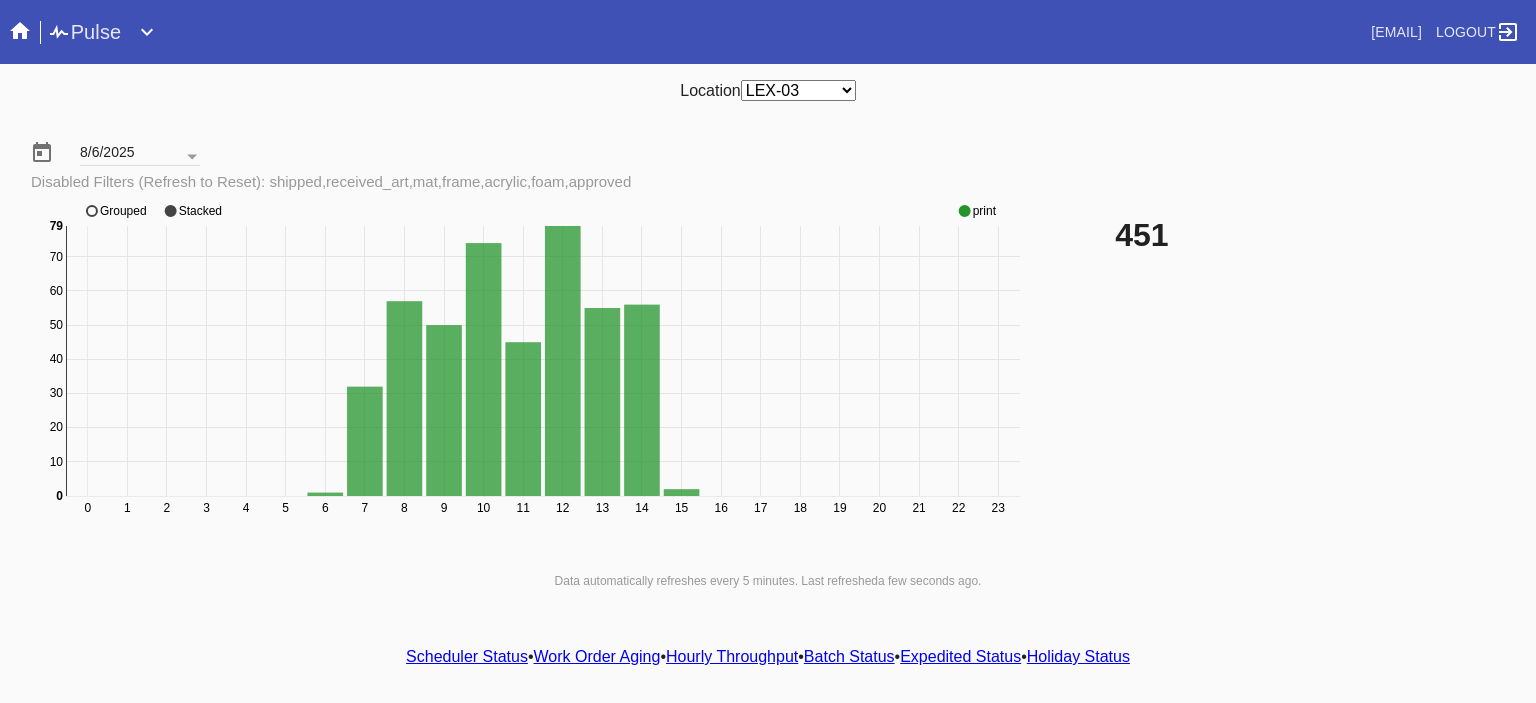 click on "Scheduler Status" at bounding box center [467, 656] 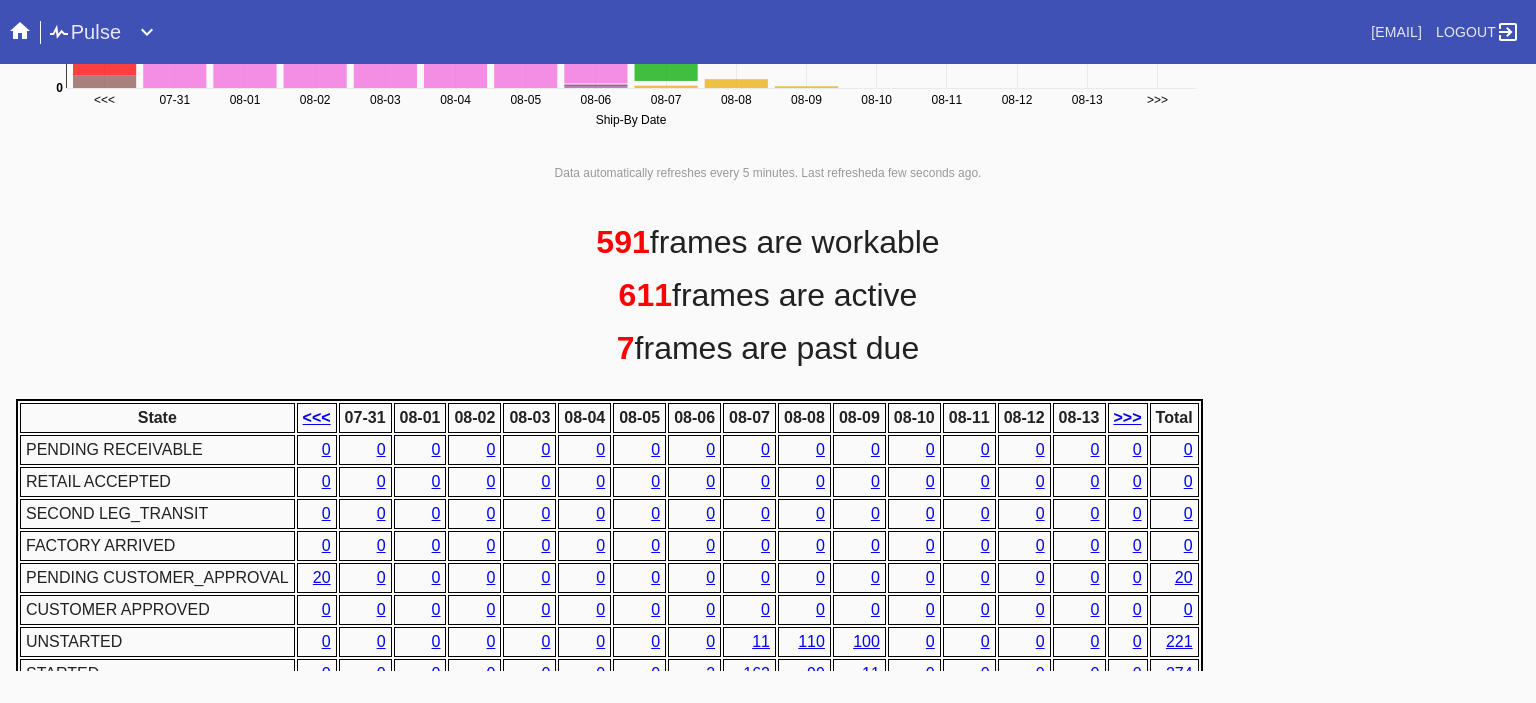 scroll, scrollTop: 936, scrollLeft: 0, axis: vertical 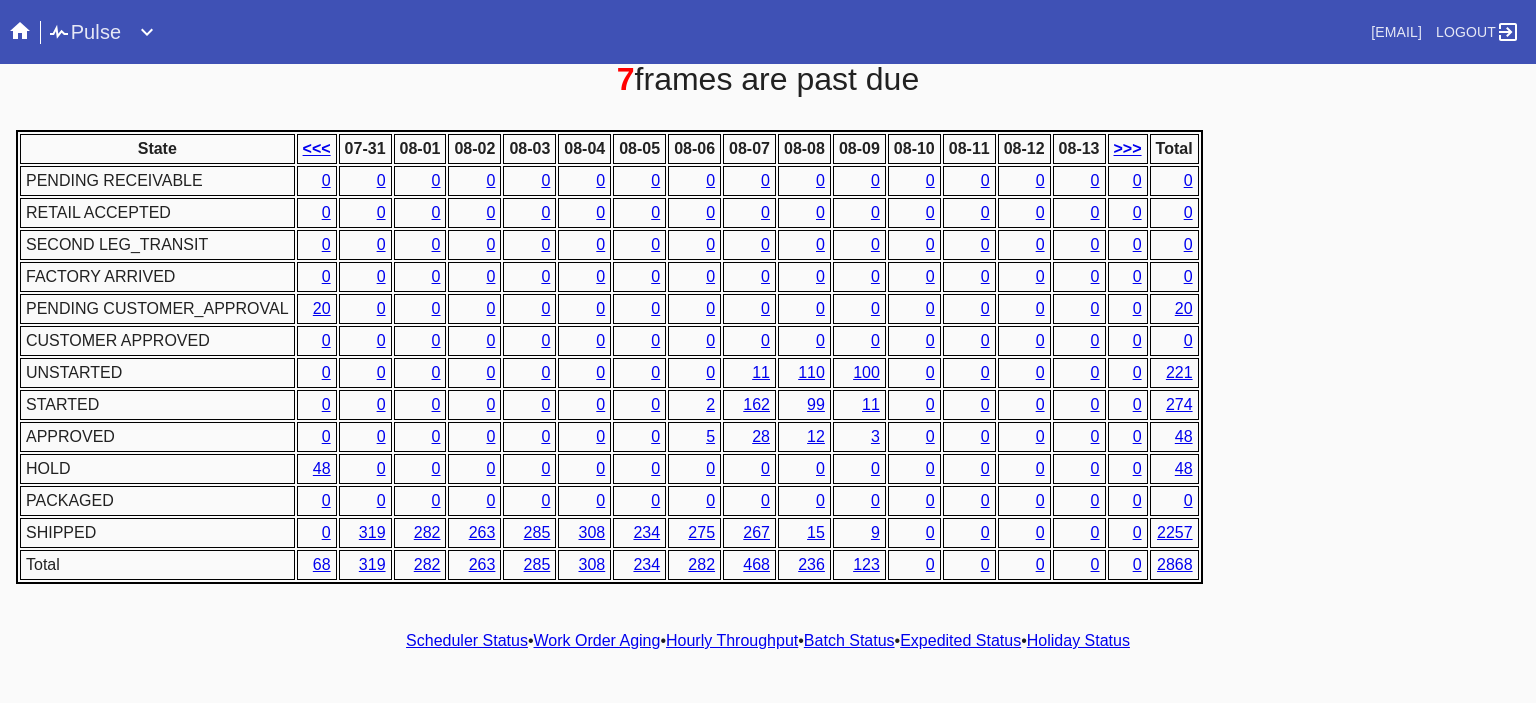 click on "Hourly Throughput" at bounding box center [732, 640] 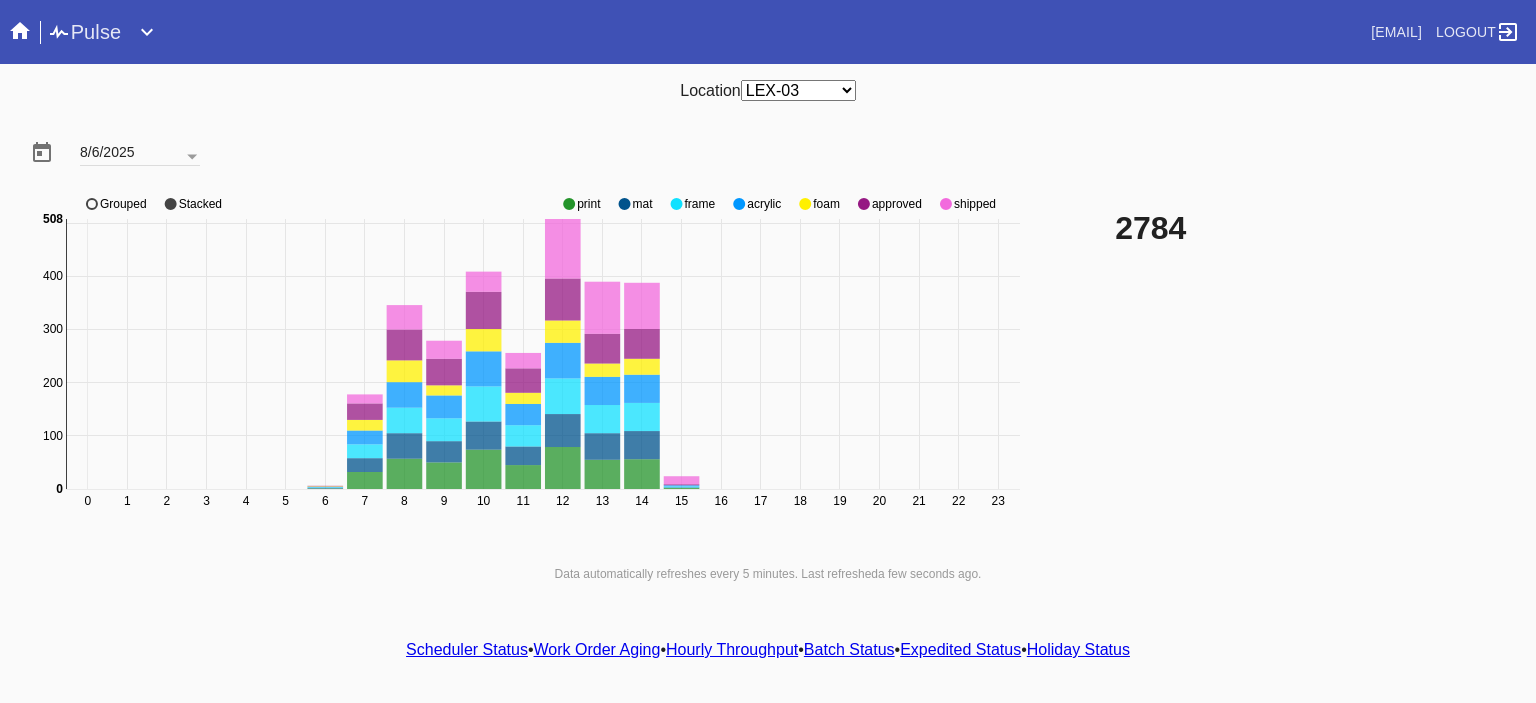 click on "shipped" 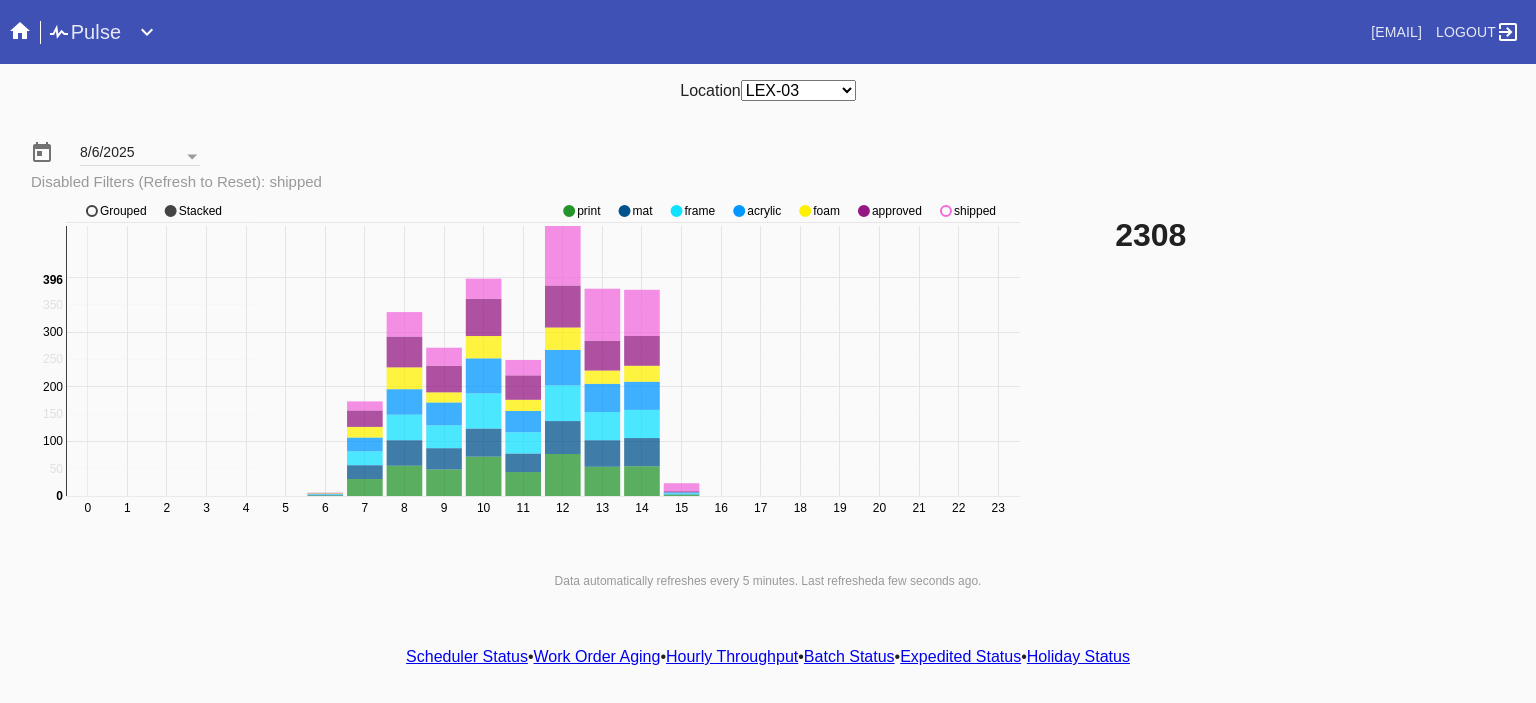 click on "shipped" 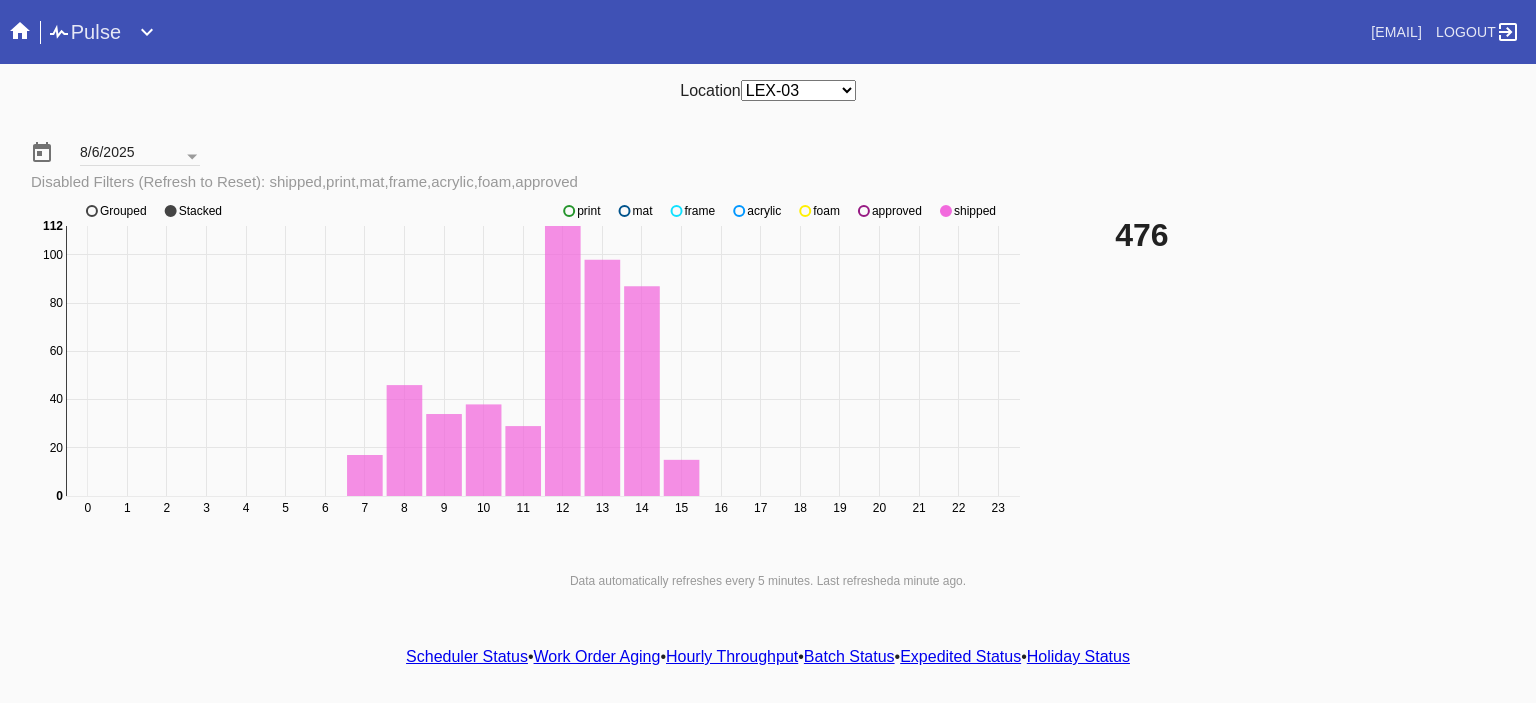 click on "476" at bounding box center [1317, 370] 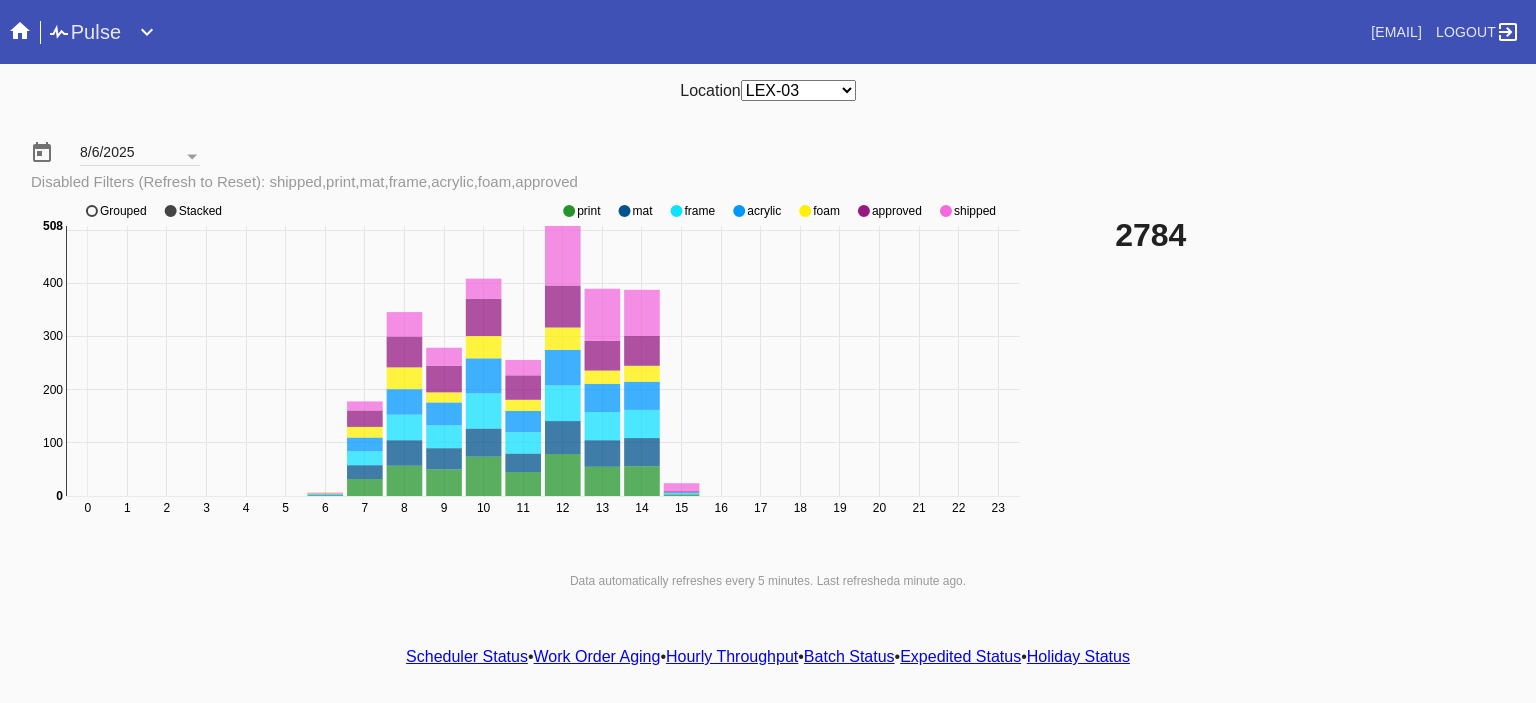 click on "Scheduler Status  •  Work Order Aging  •  Hourly Throughput  •  Batch Status  •  Expedited Status  •  Holiday Status" at bounding box center (768, 657) 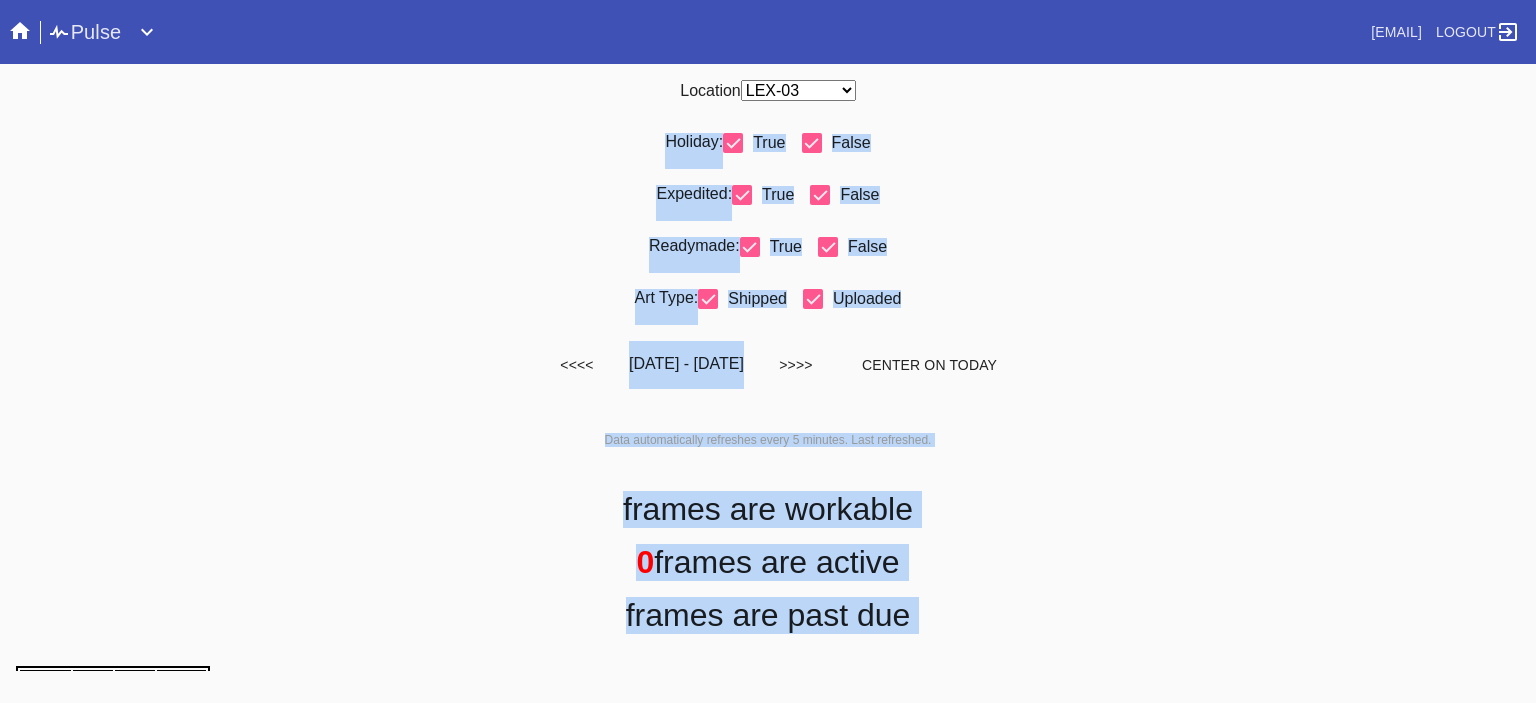 click on "State <<< >>> Total Total" at bounding box center (768, 701) 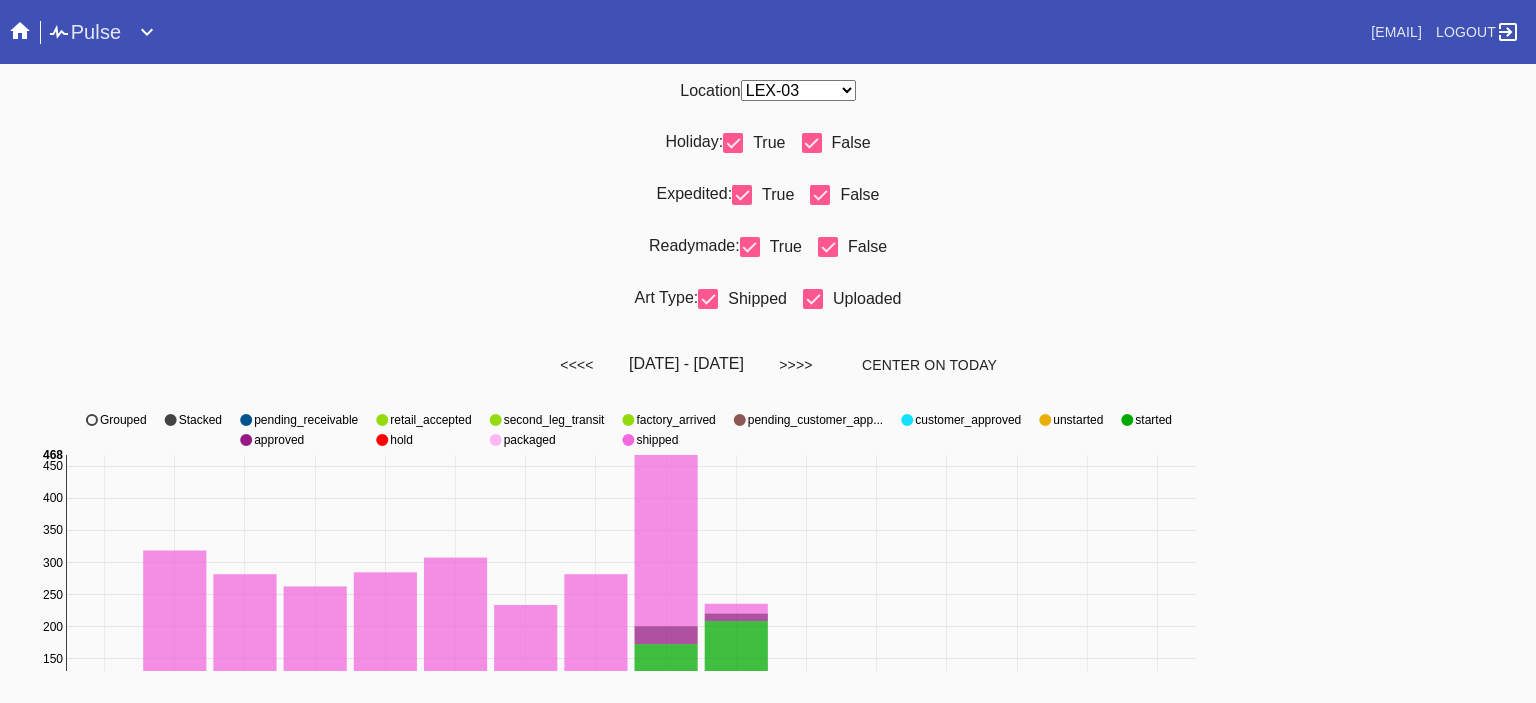 click on "Holiday:    True False" at bounding box center (768, 151) 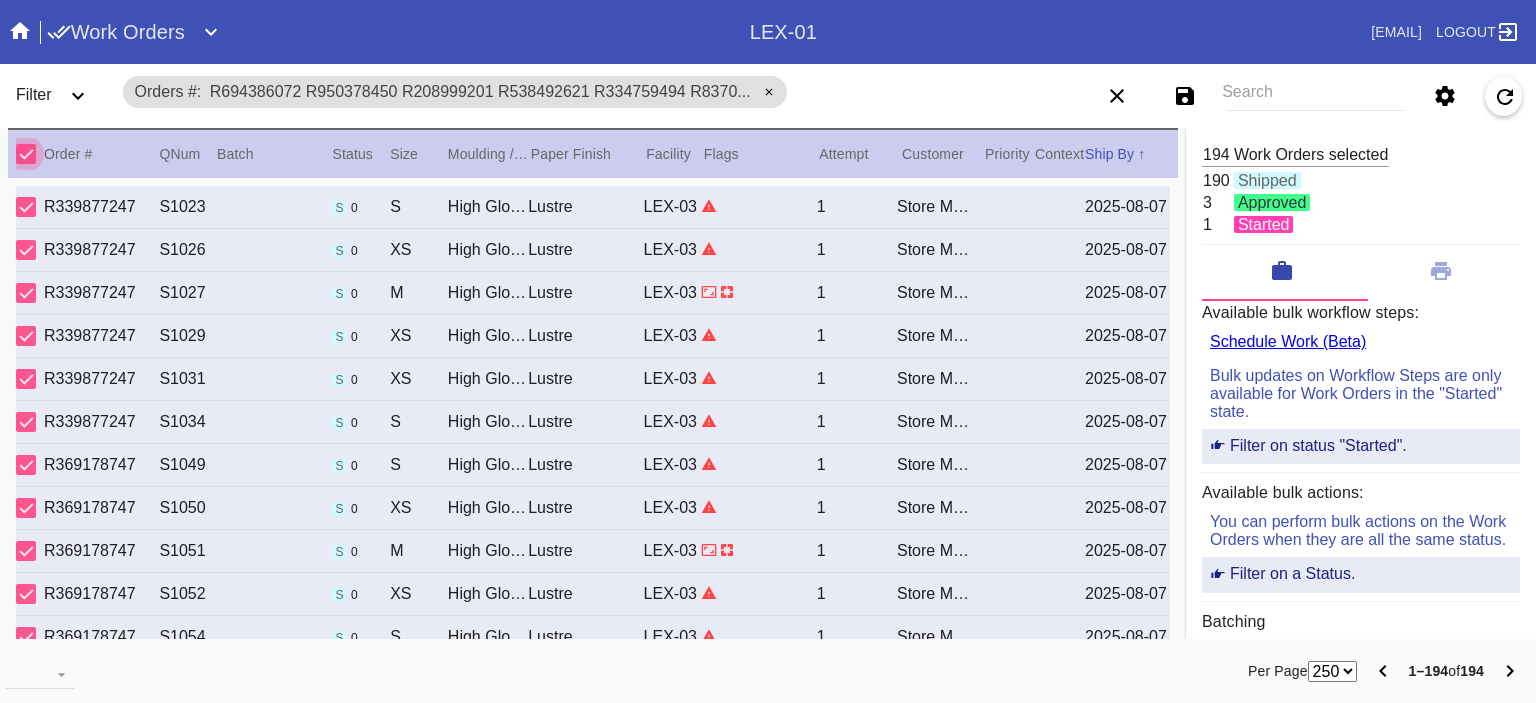 scroll, scrollTop: 0, scrollLeft: 0, axis: both 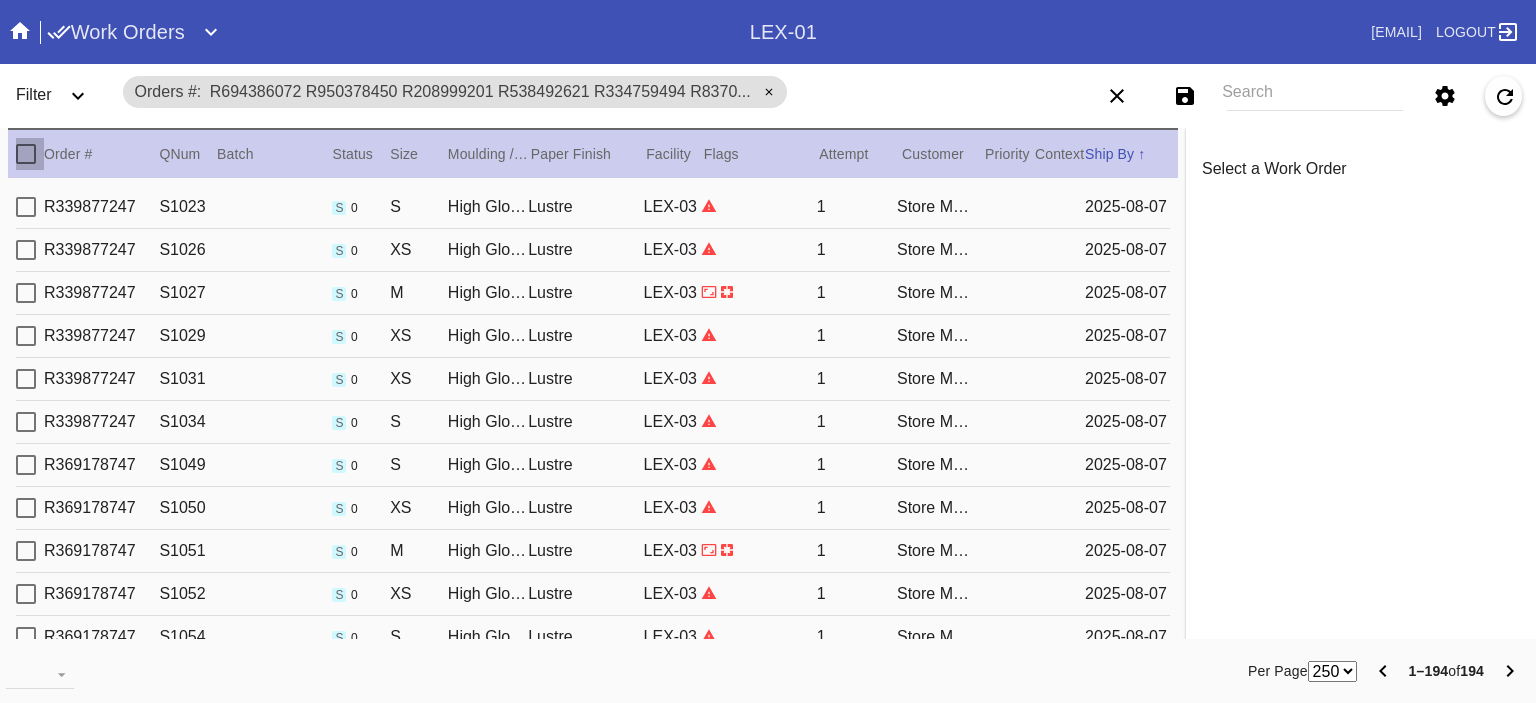 click at bounding box center [26, 154] 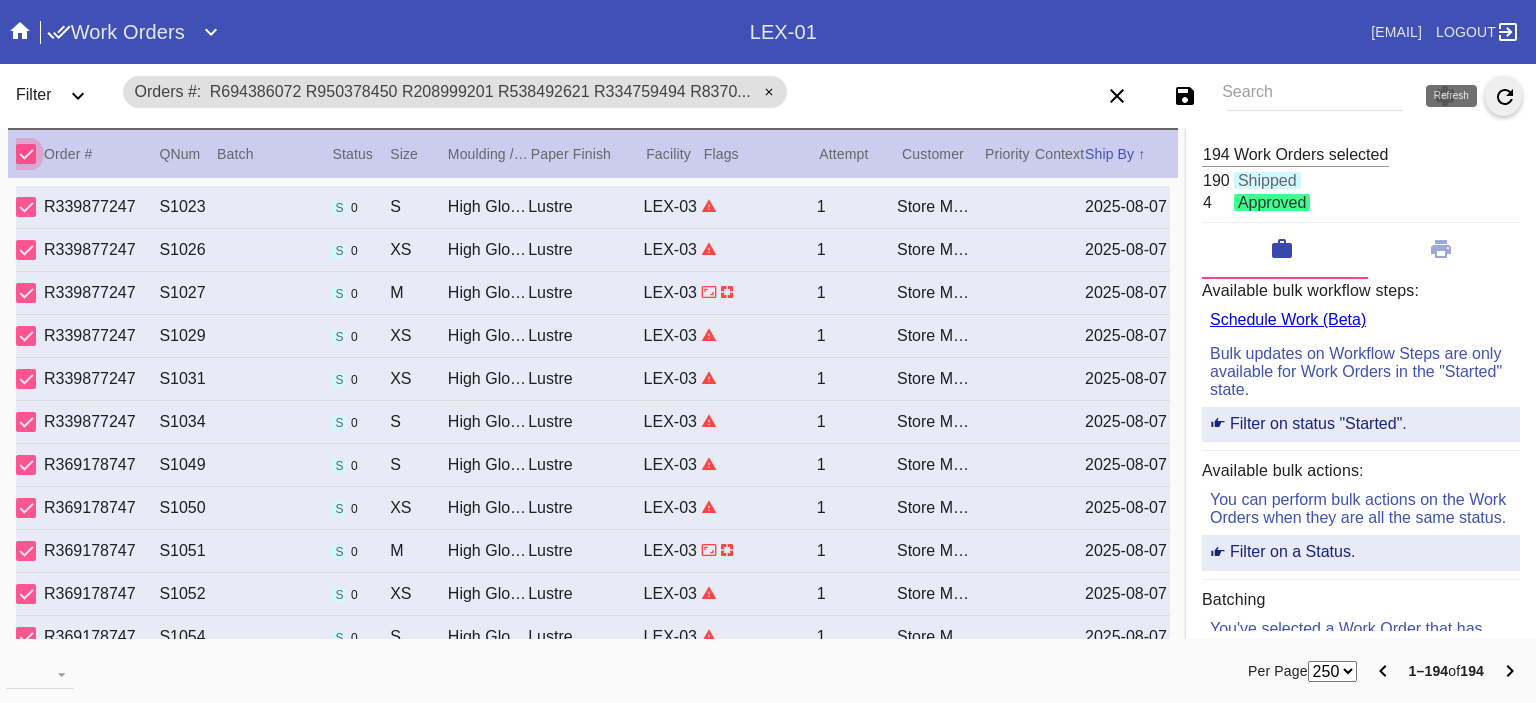 click 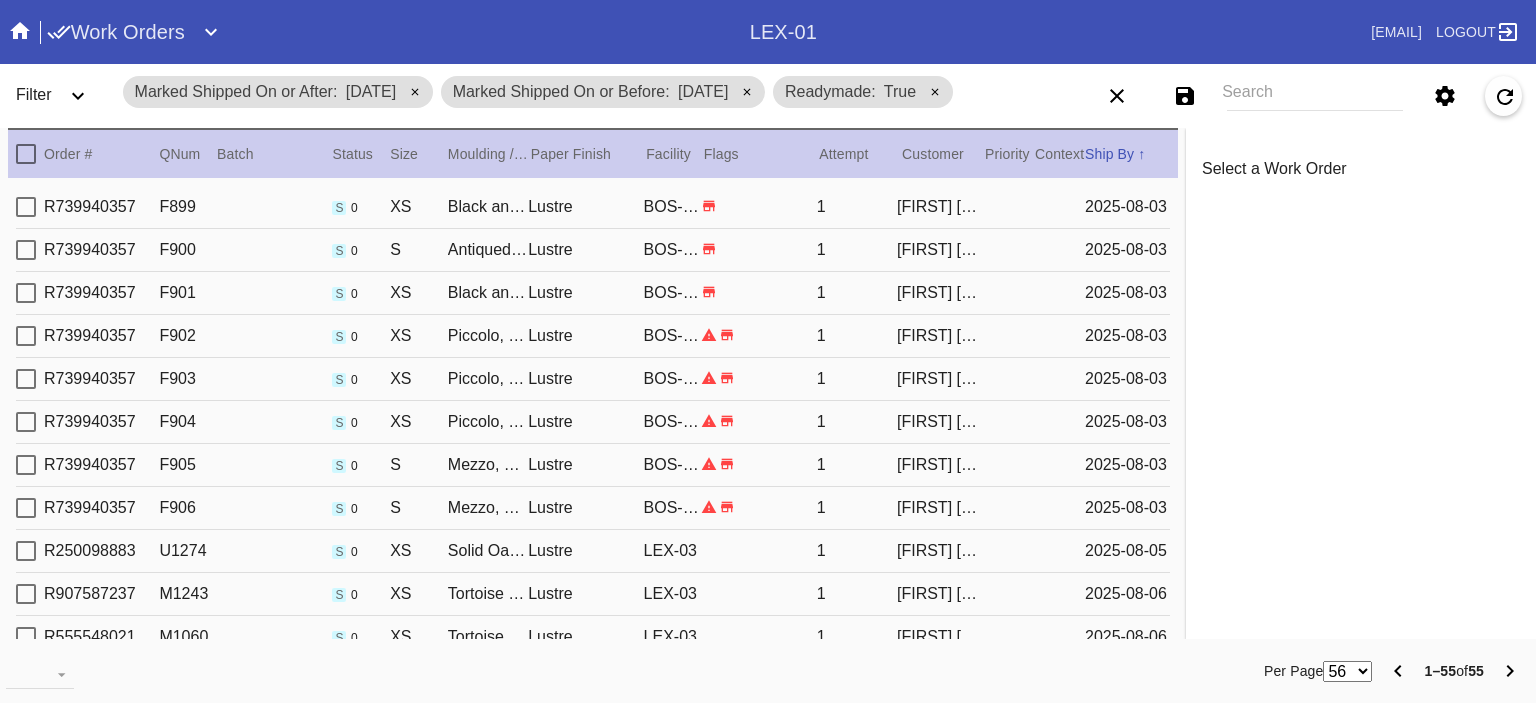 scroll, scrollTop: 0, scrollLeft: 0, axis: both 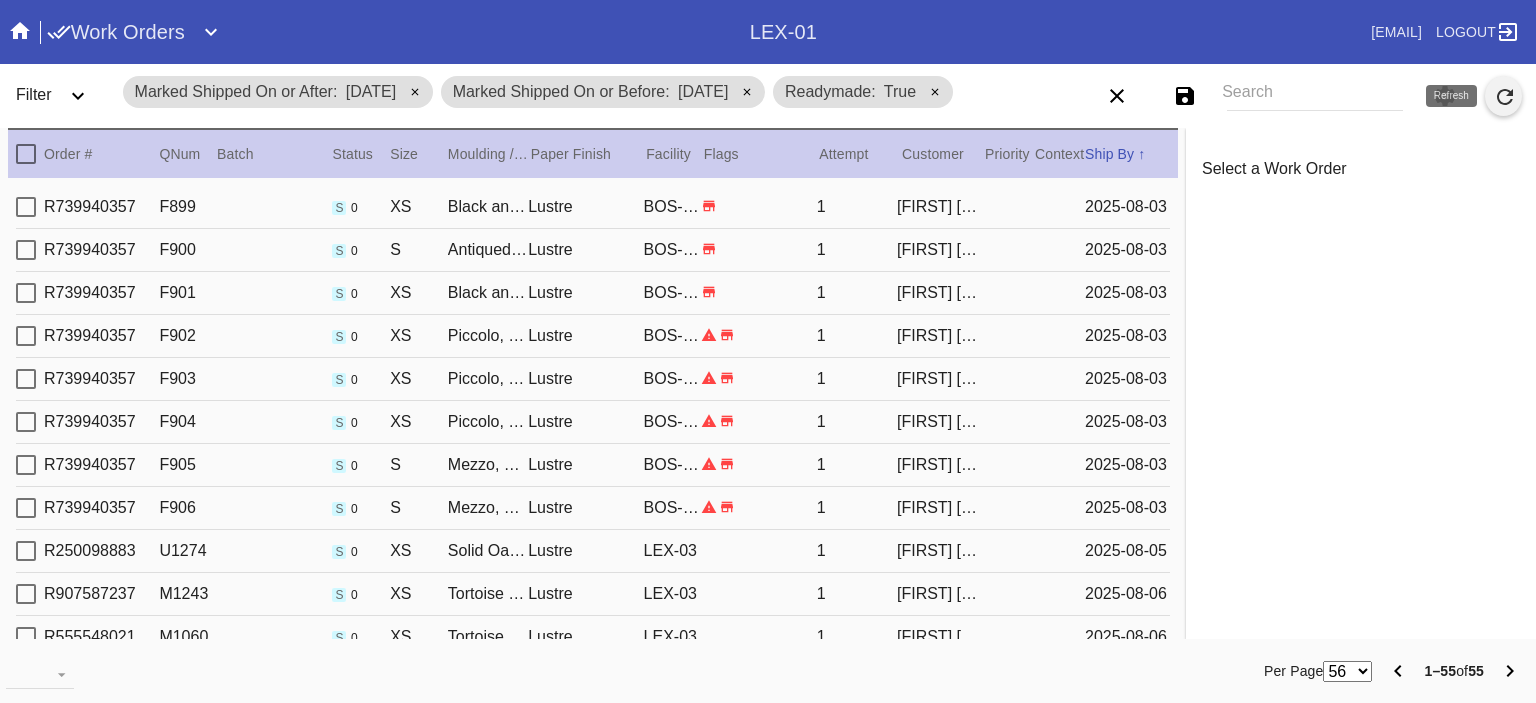 click 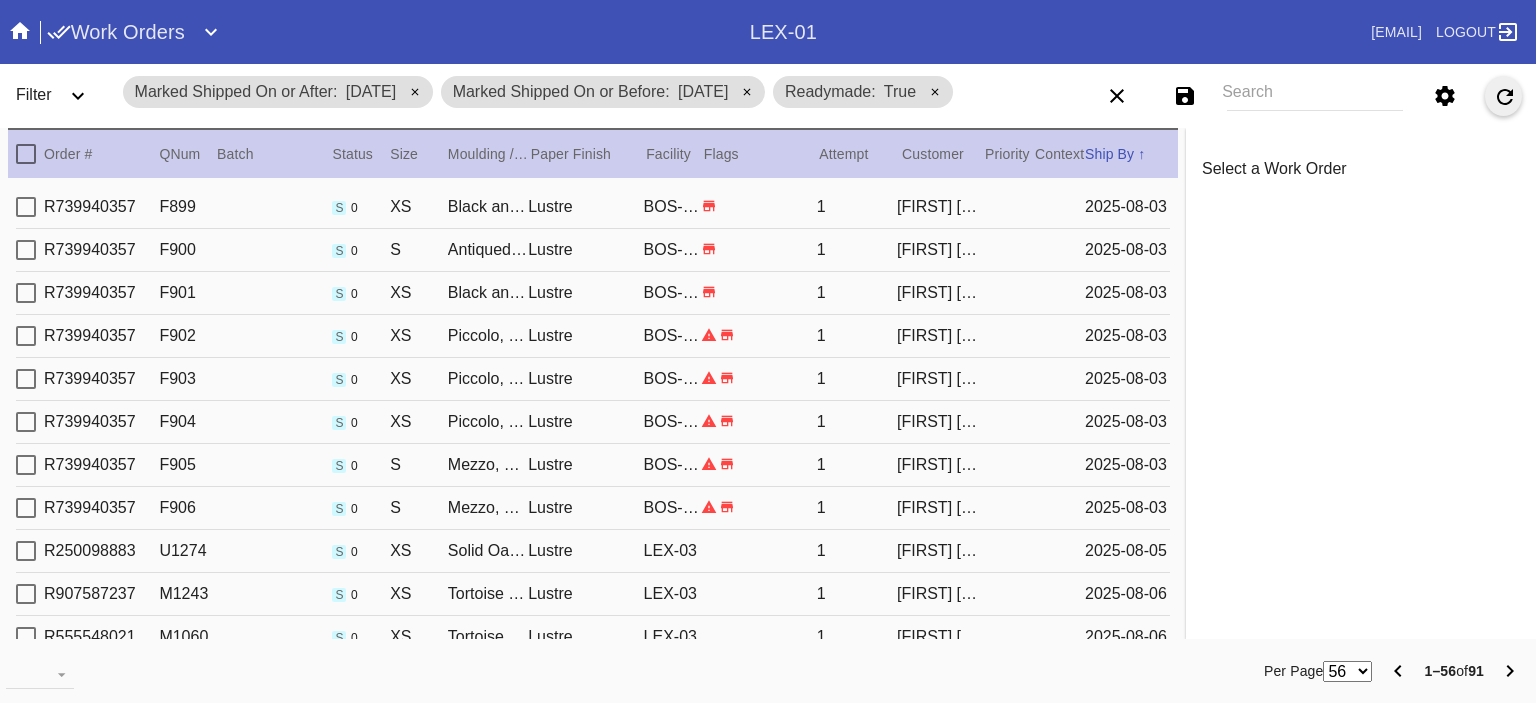 click on "[ID] F899 s   0 XS Black and Gold Small Tabletop Frame / No Mat Lustre BOS-RTL-SEA 1 [FIRST] [LAST]
[DATE]" at bounding box center [593, 207] 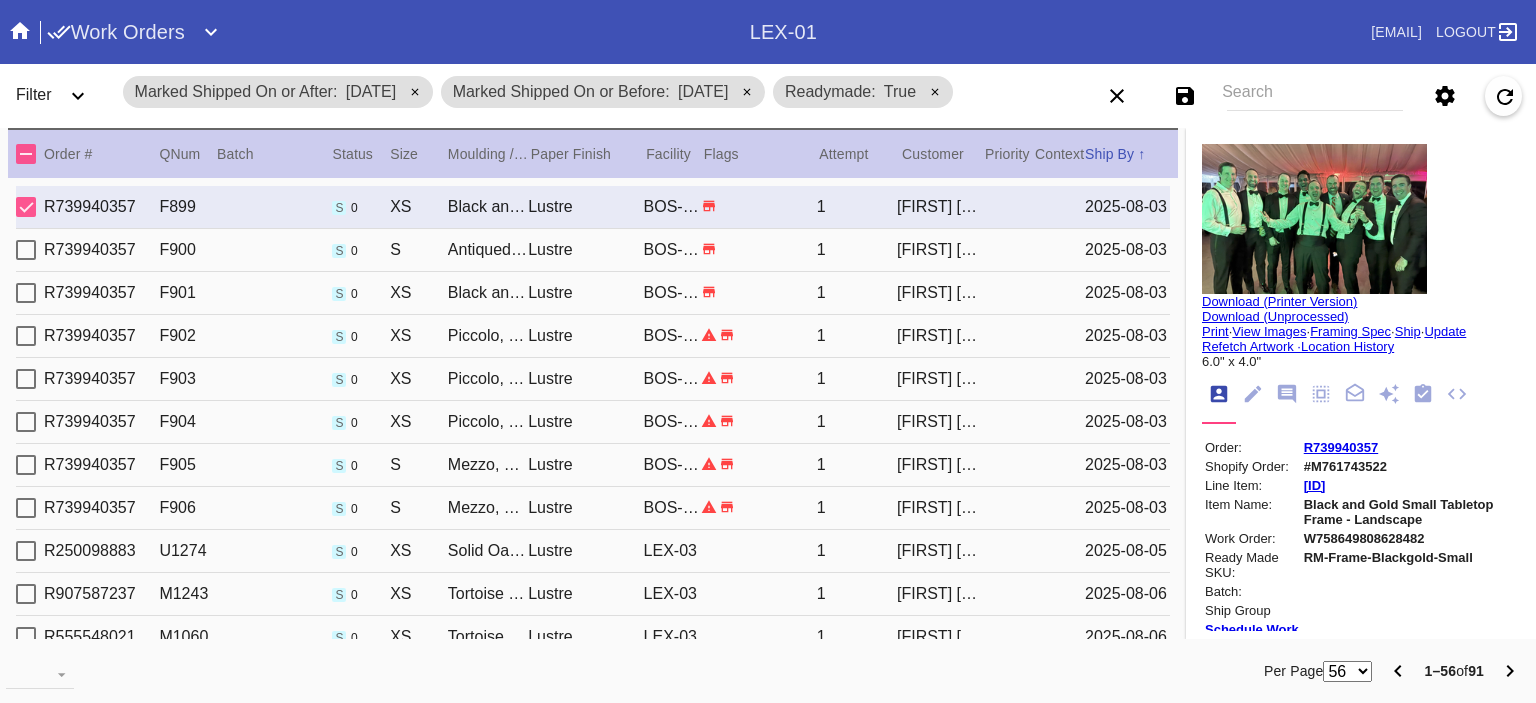 click on "BOS-RTL-SEA" at bounding box center (673, 250) 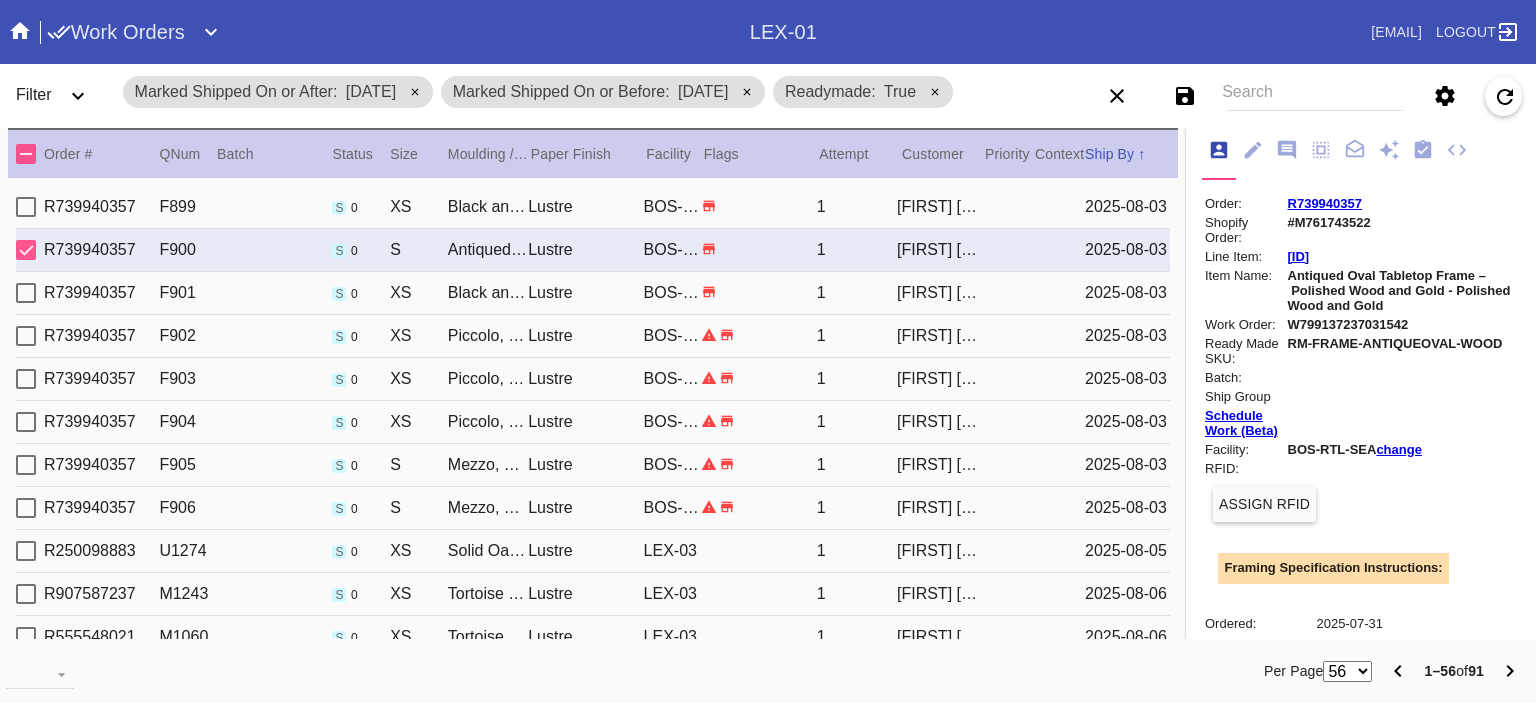 scroll, scrollTop: 244, scrollLeft: 0, axis: vertical 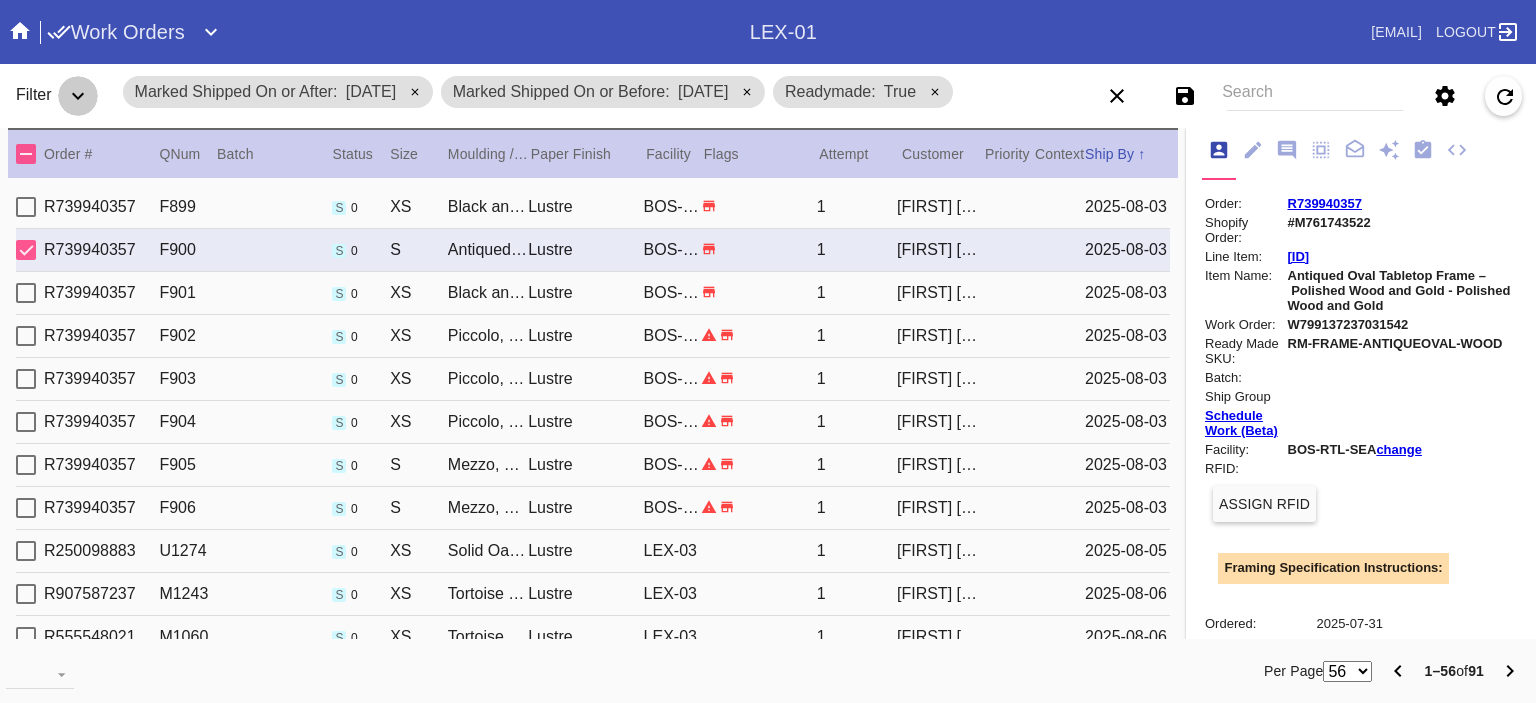 click 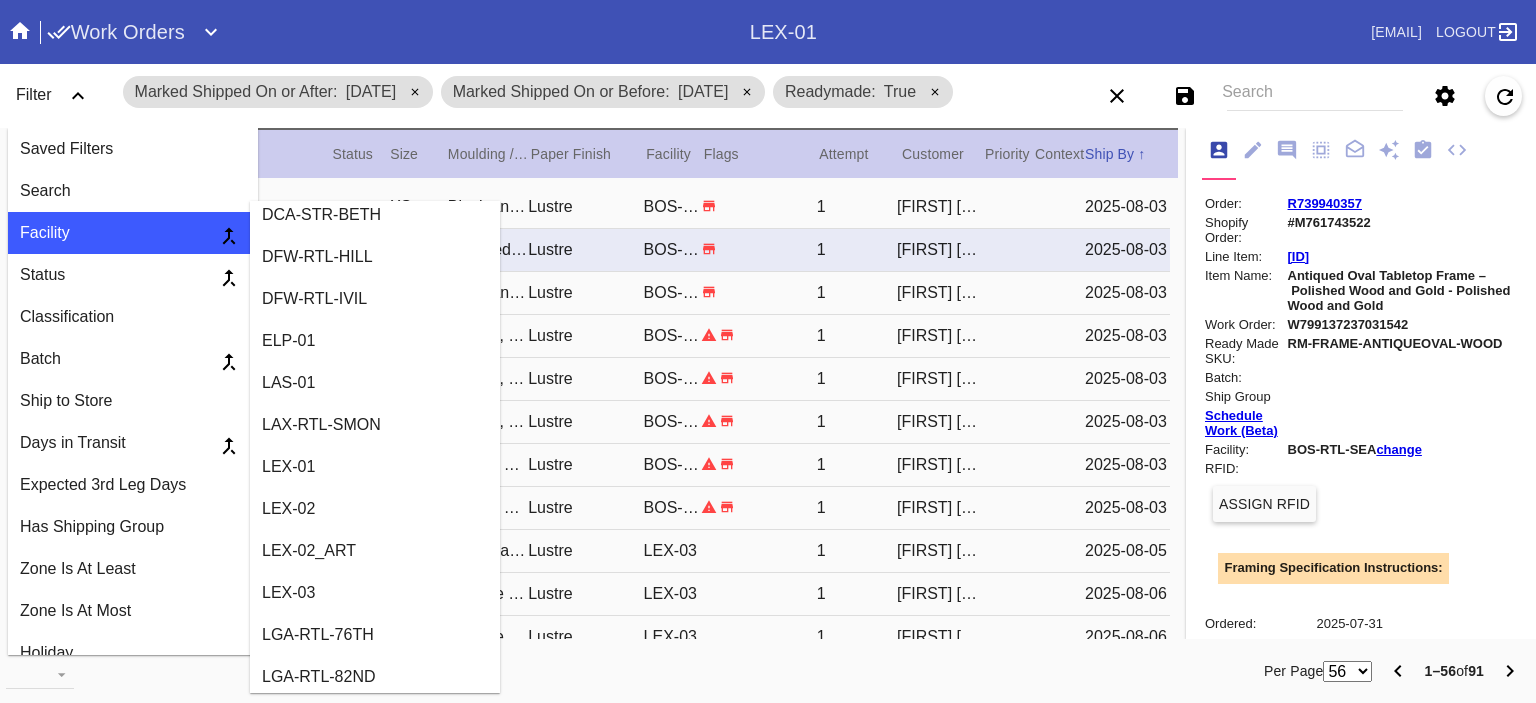 scroll, scrollTop: 1066, scrollLeft: 0, axis: vertical 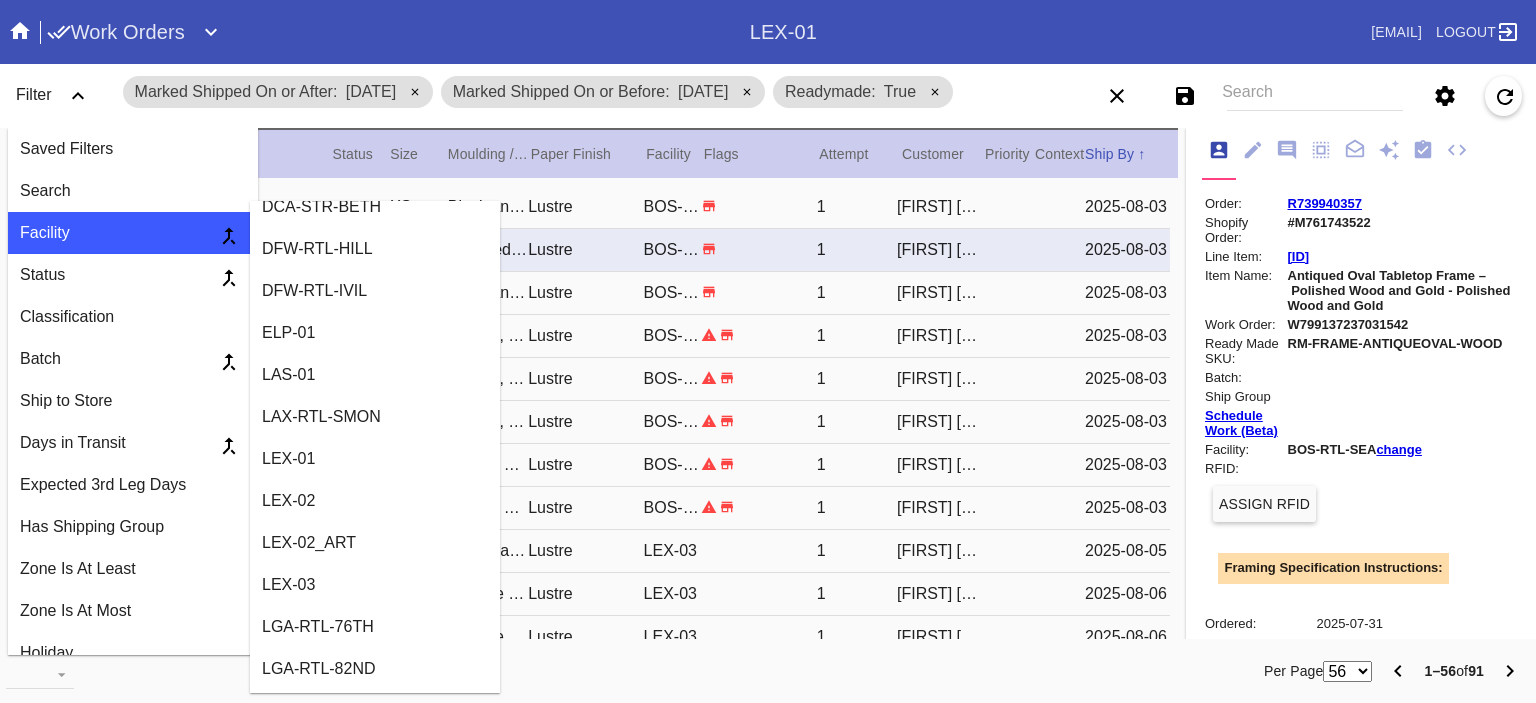 click on "LEX-03" at bounding box center (375, 585) 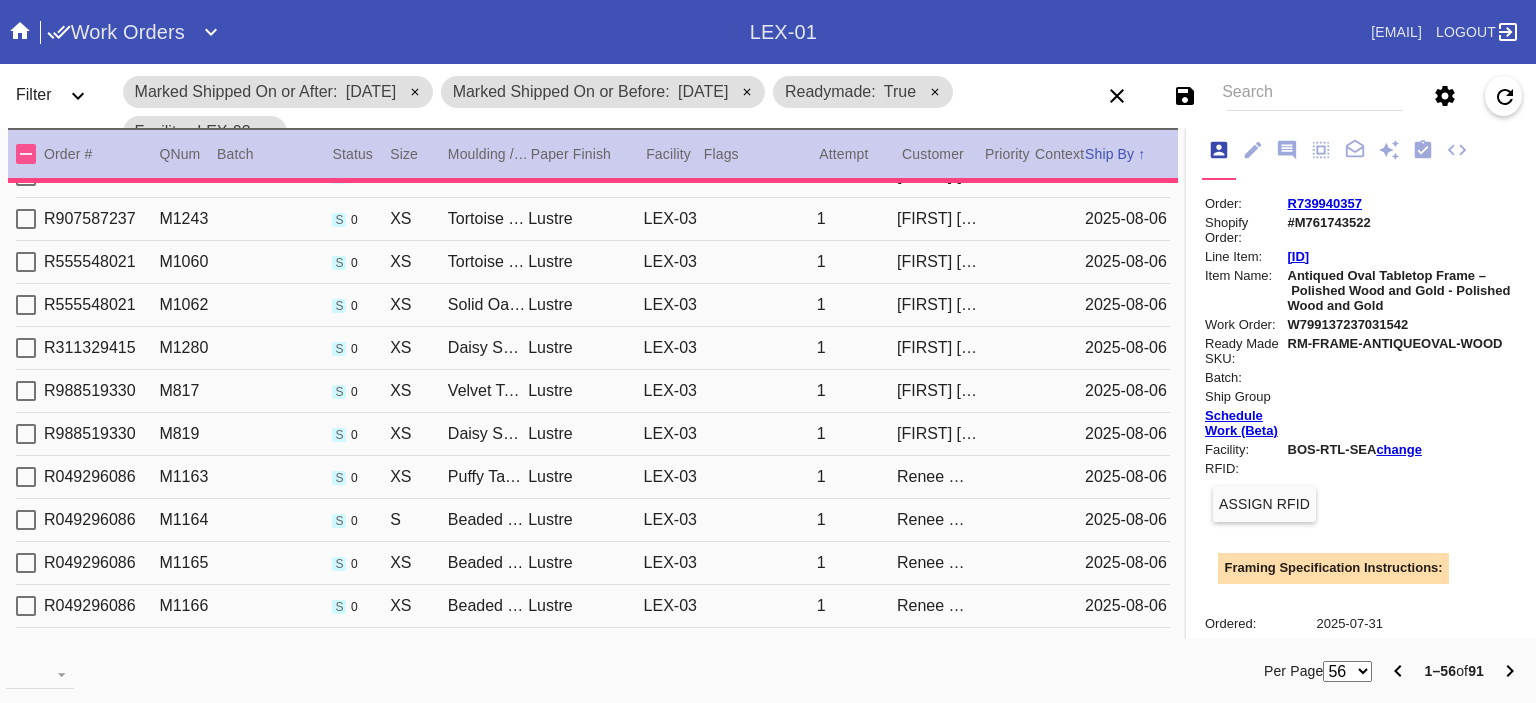 scroll, scrollTop: 1959, scrollLeft: 0, axis: vertical 